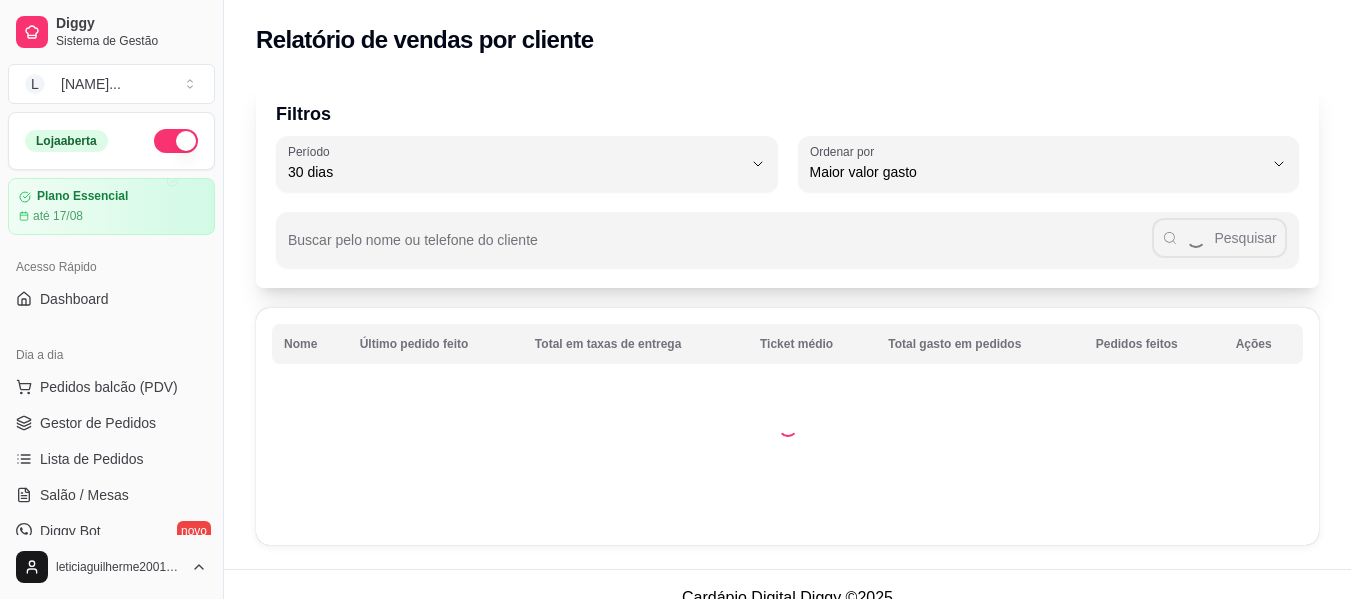 select on "30" 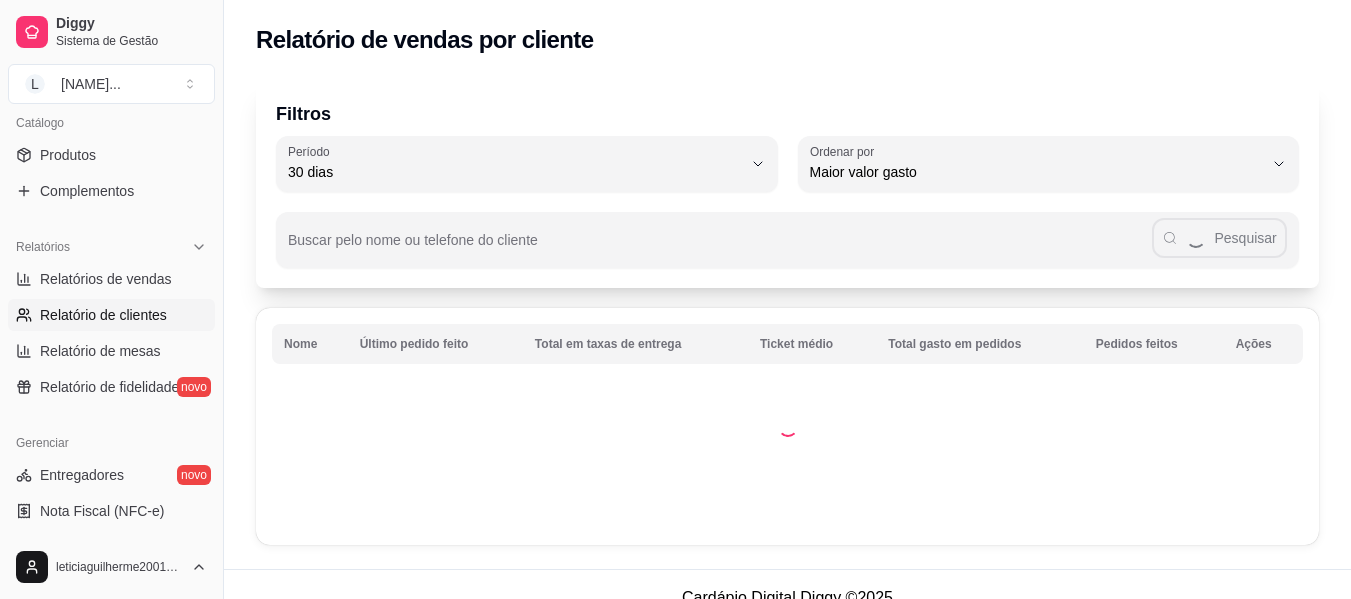 click on "Relatórios de vendas" at bounding box center [106, 279] 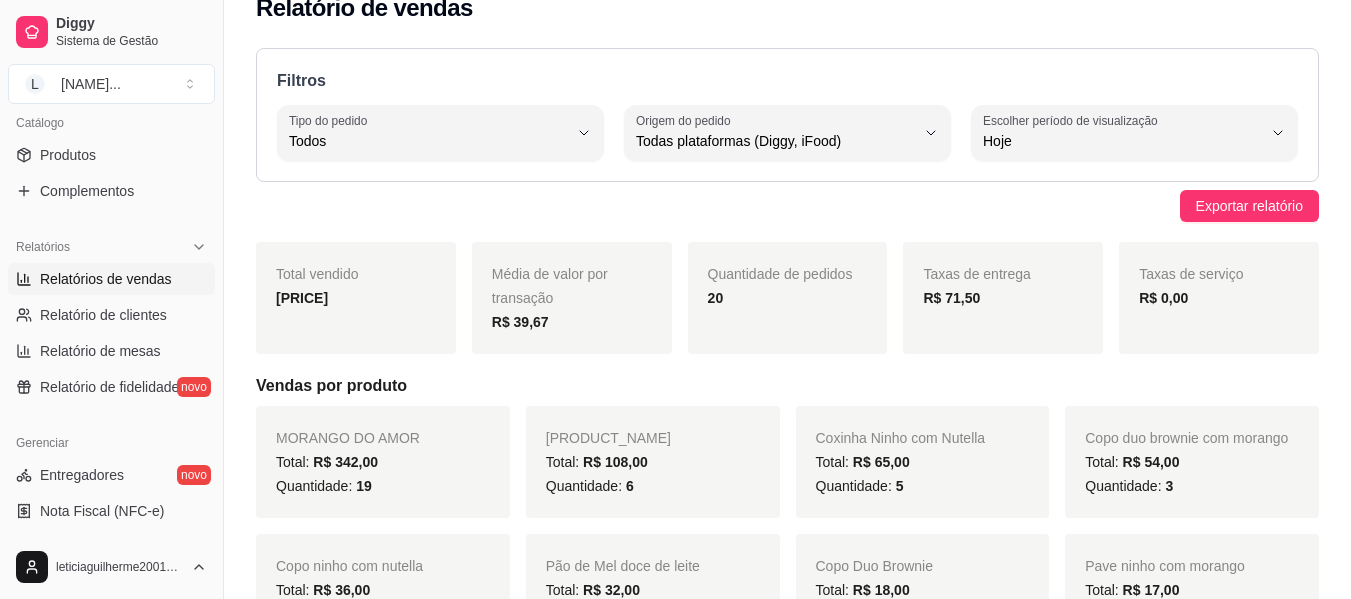 scroll, scrollTop: 0, scrollLeft: 0, axis: both 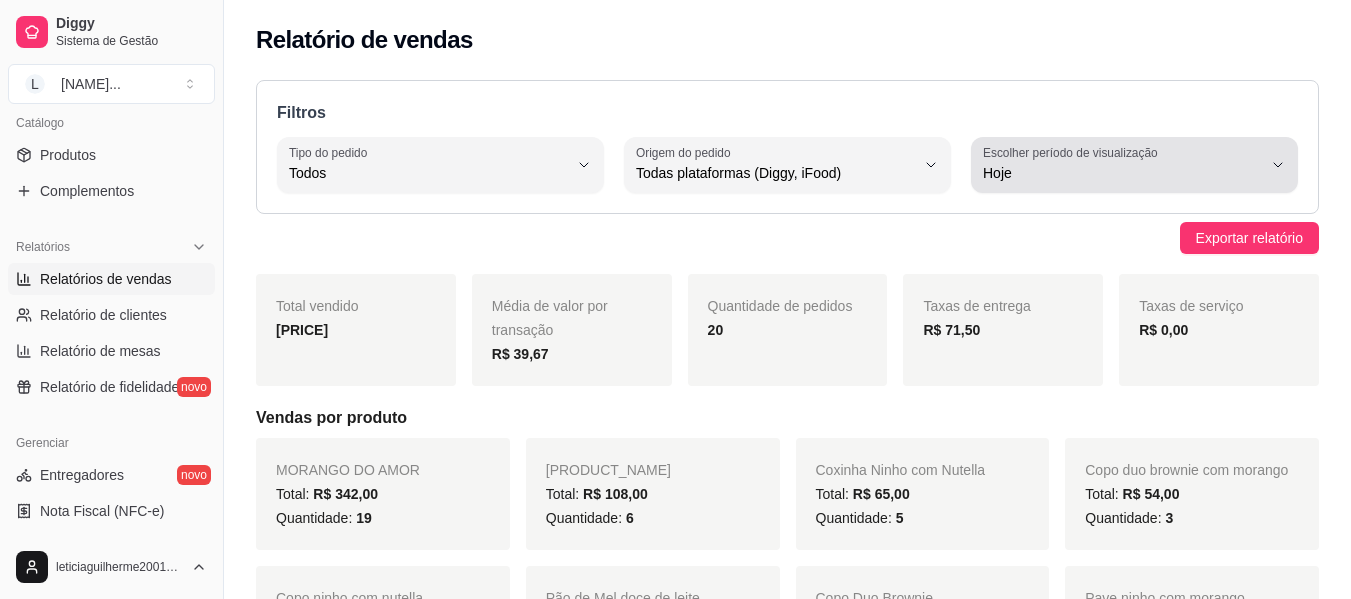 click on "Escolher período de visualização" at bounding box center (1073, 152) 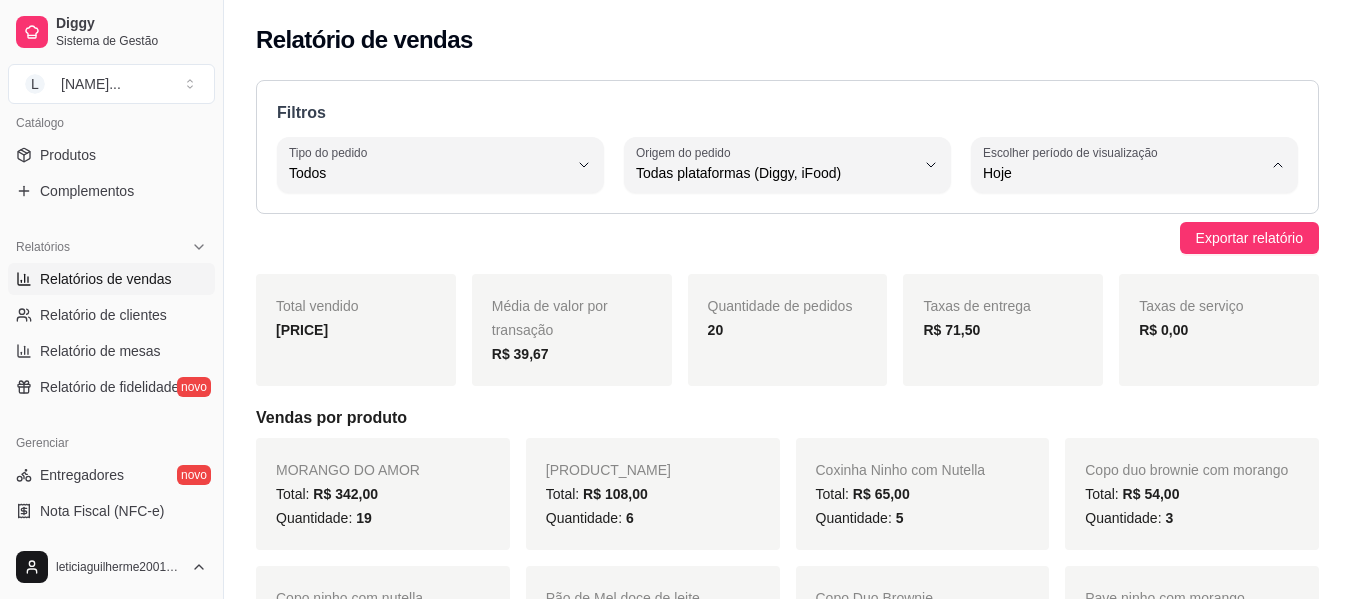 click on "Ontem" at bounding box center [1125, 253] 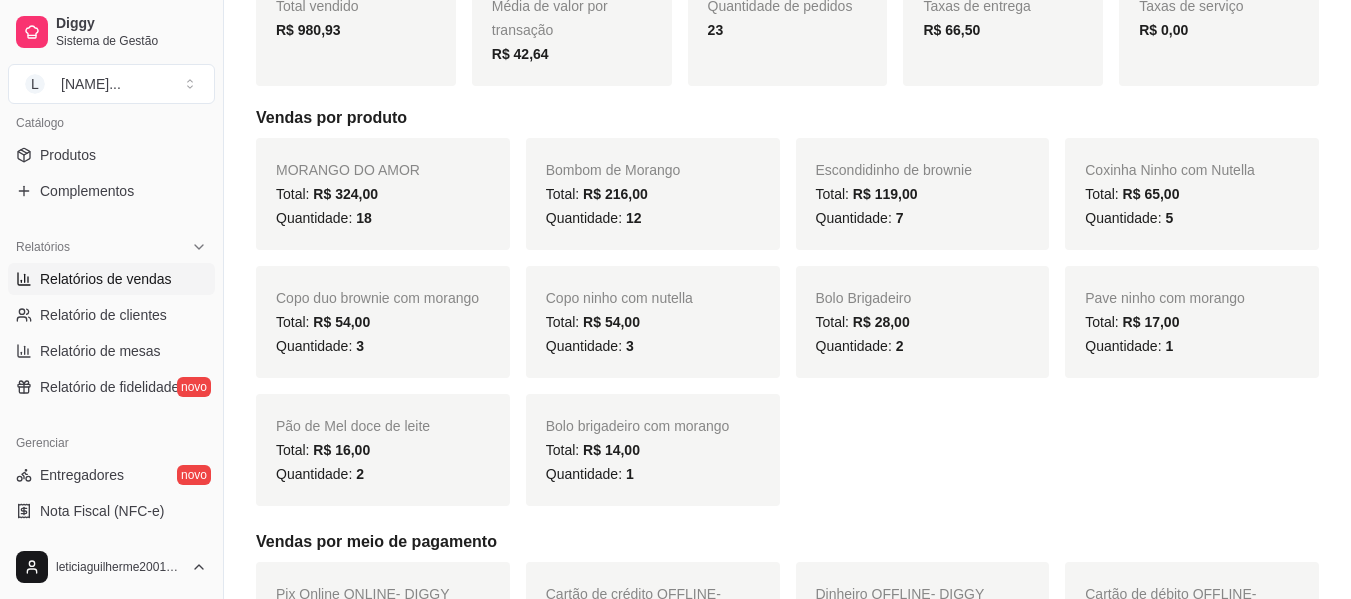 scroll, scrollTop: 0, scrollLeft: 0, axis: both 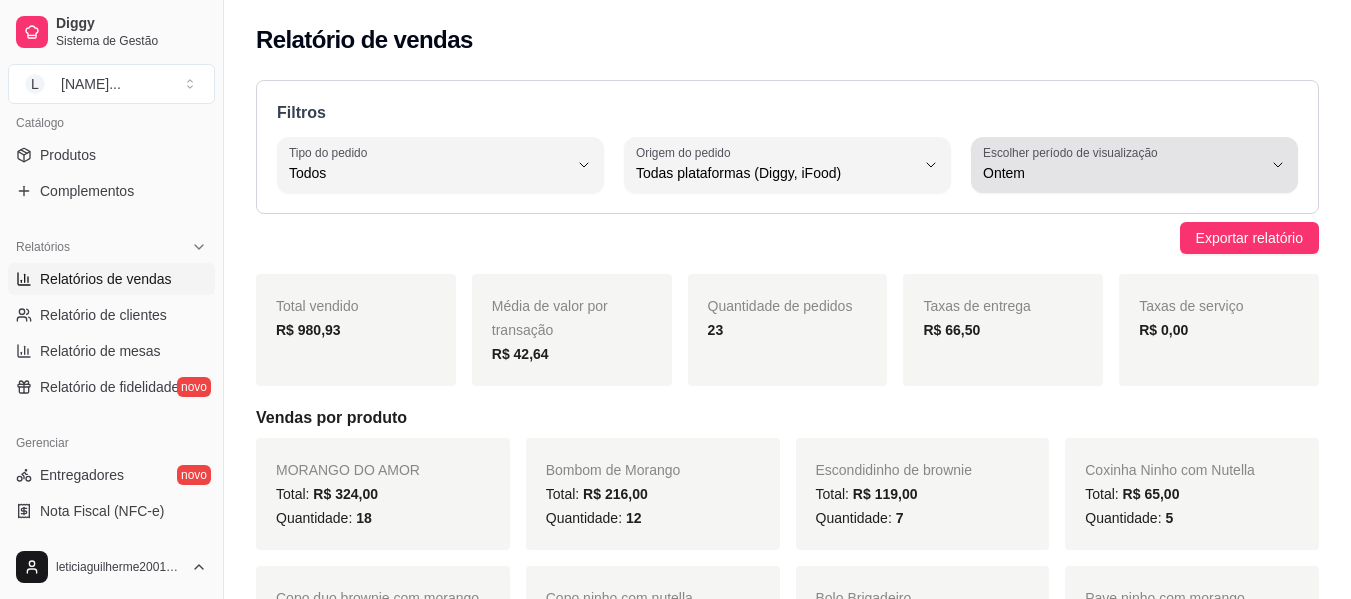 click on "Escolher período de visualização" at bounding box center [1073, 152] 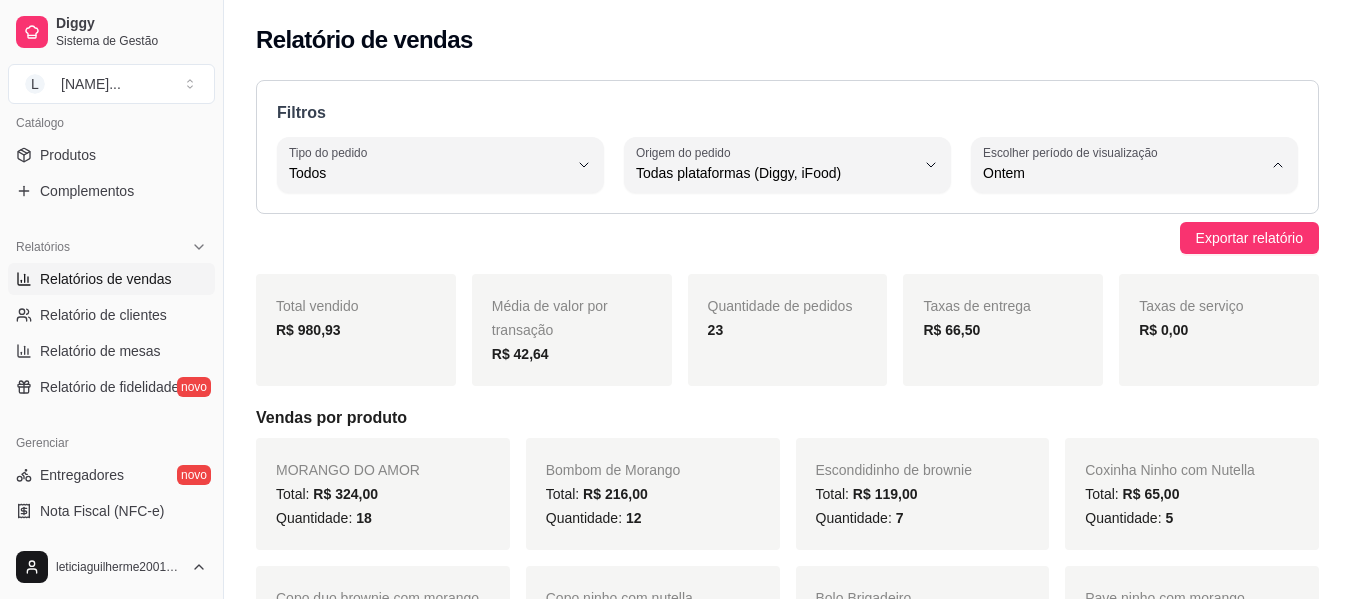 click on "7 dias" at bounding box center [1125, 286] 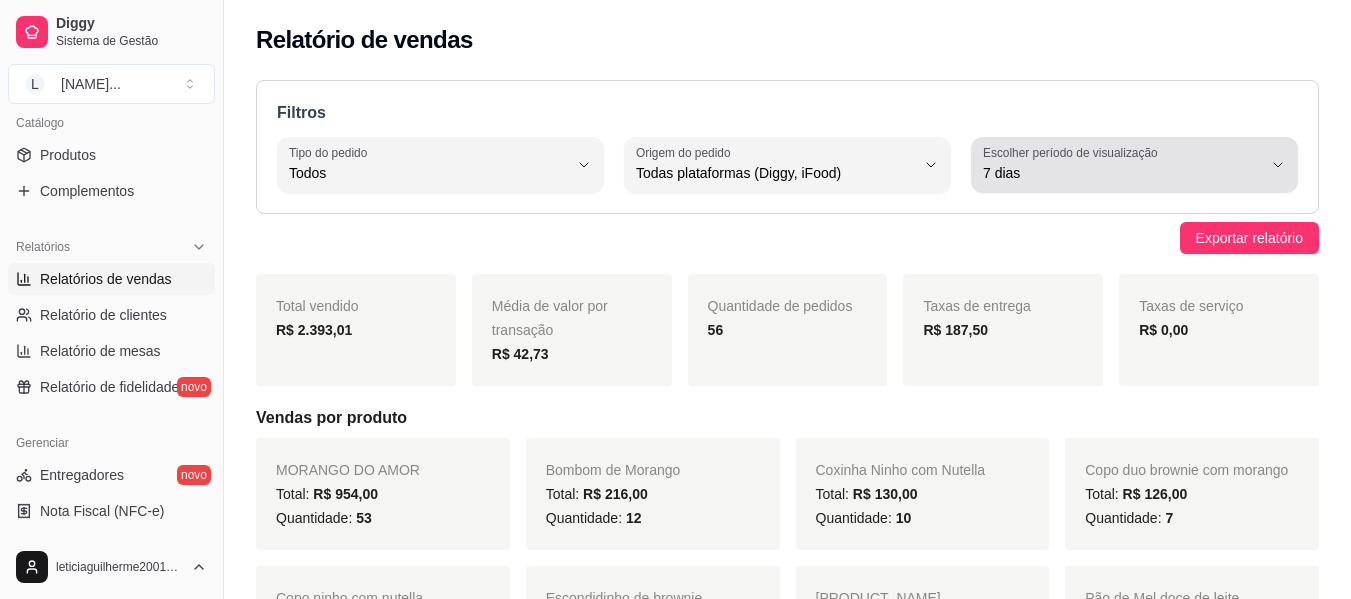 click on "7 dias" at bounding box center [1122, 173] 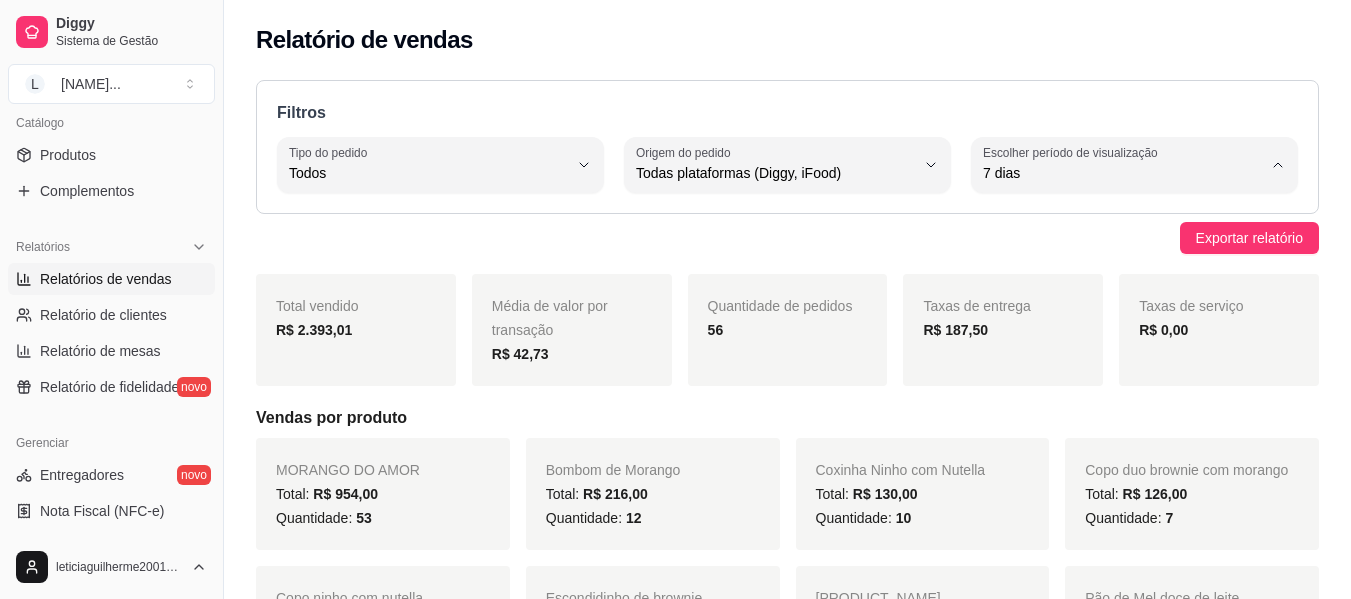 click on "15 dias" at bounding box center [1125, 318] 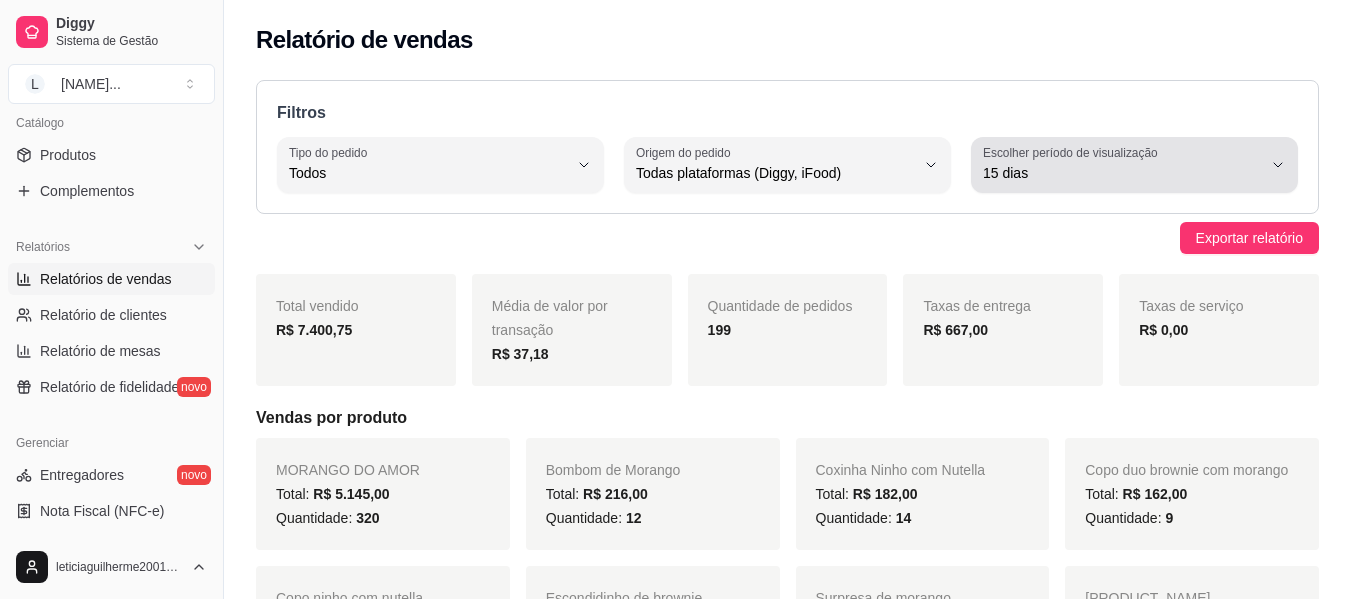 click on "15 dias" at bounding box center (1122, 173) 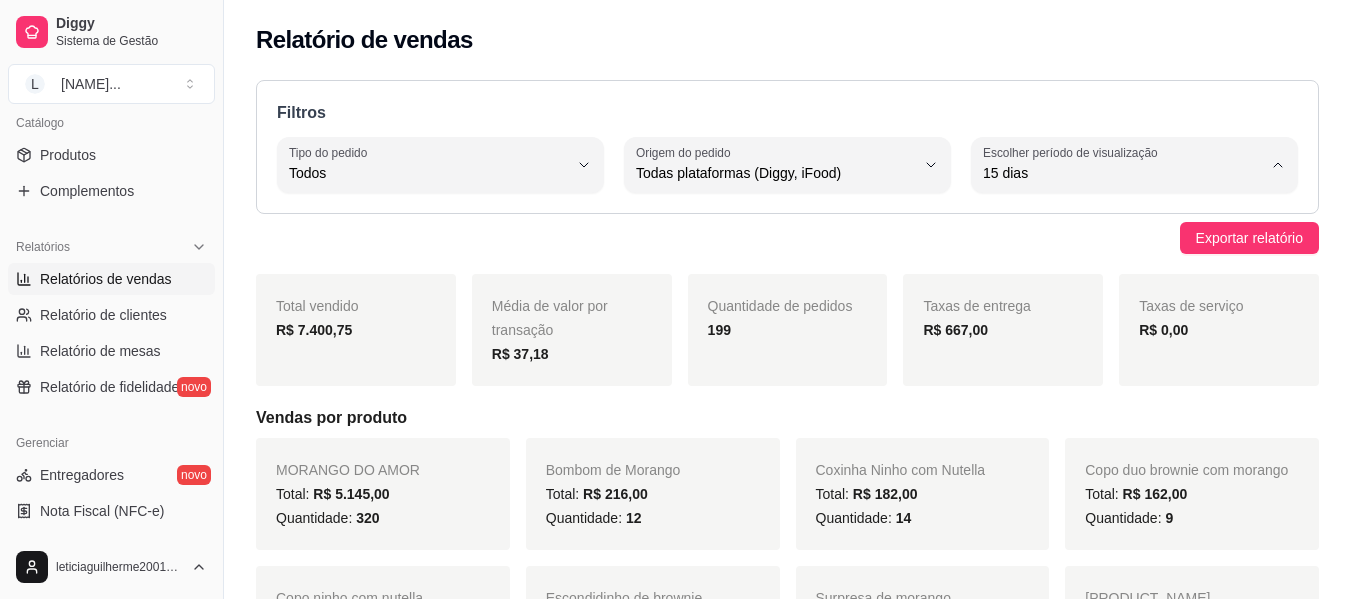 click on "45 dias" at bounding box center (1125, 384) 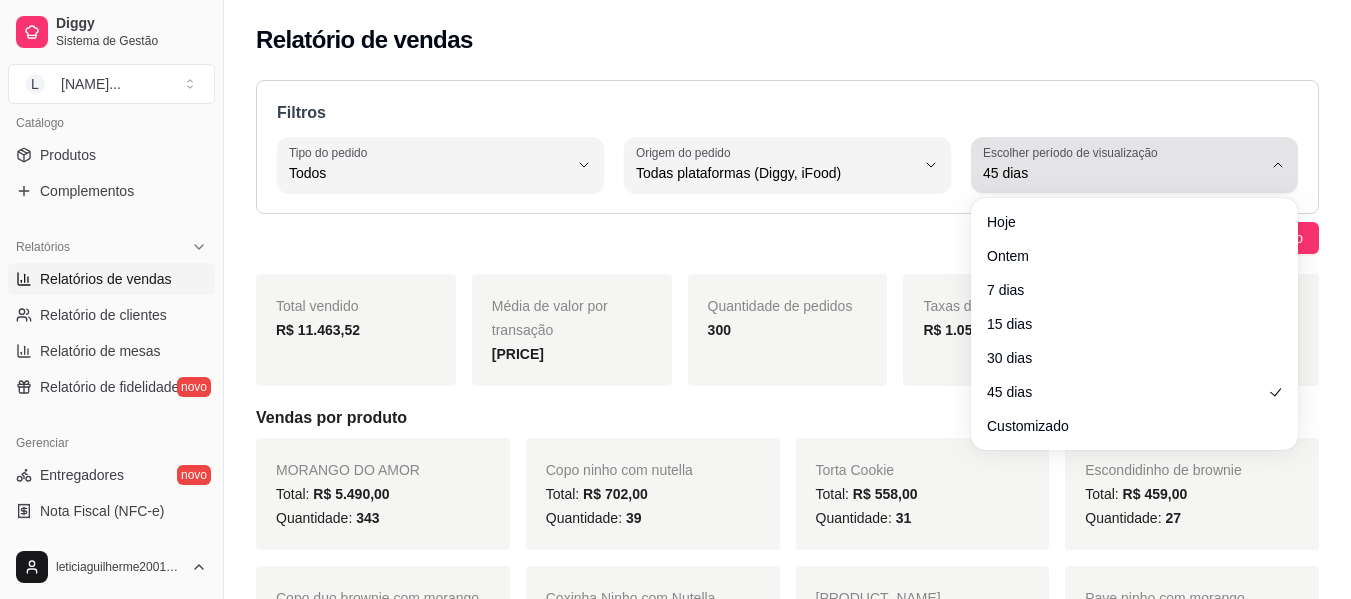 click on "45 dias" at bounding box center (1122, 165) 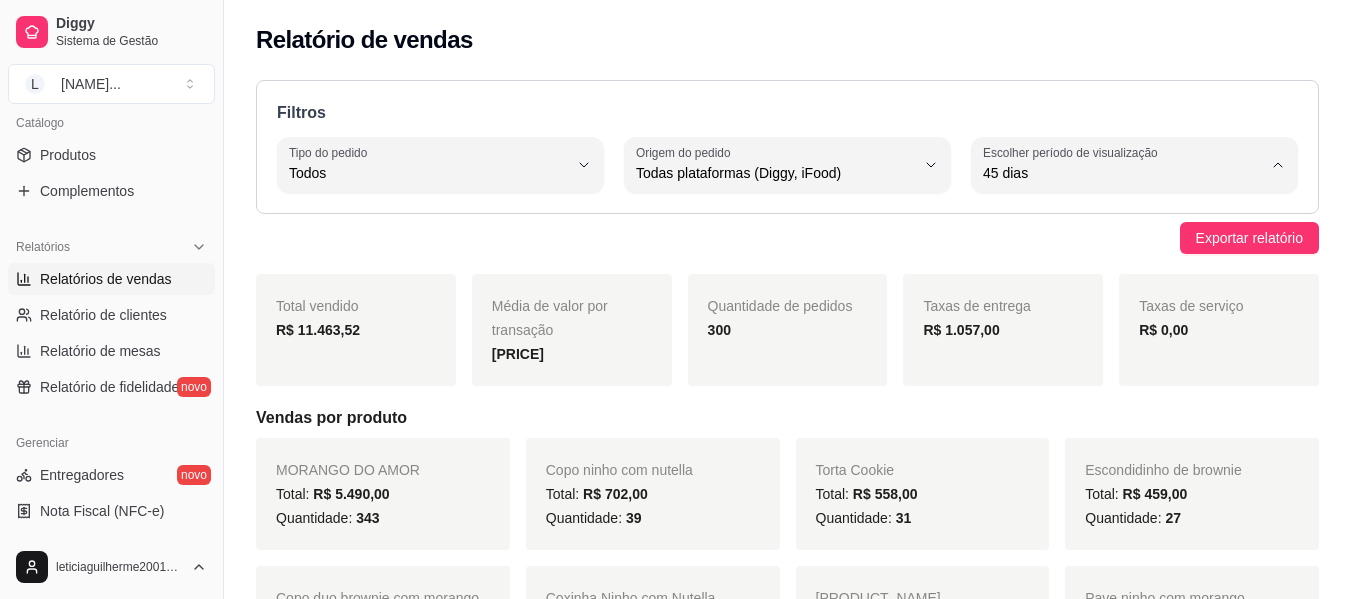 click on "30 dias" at bounding box center (1125, 351) 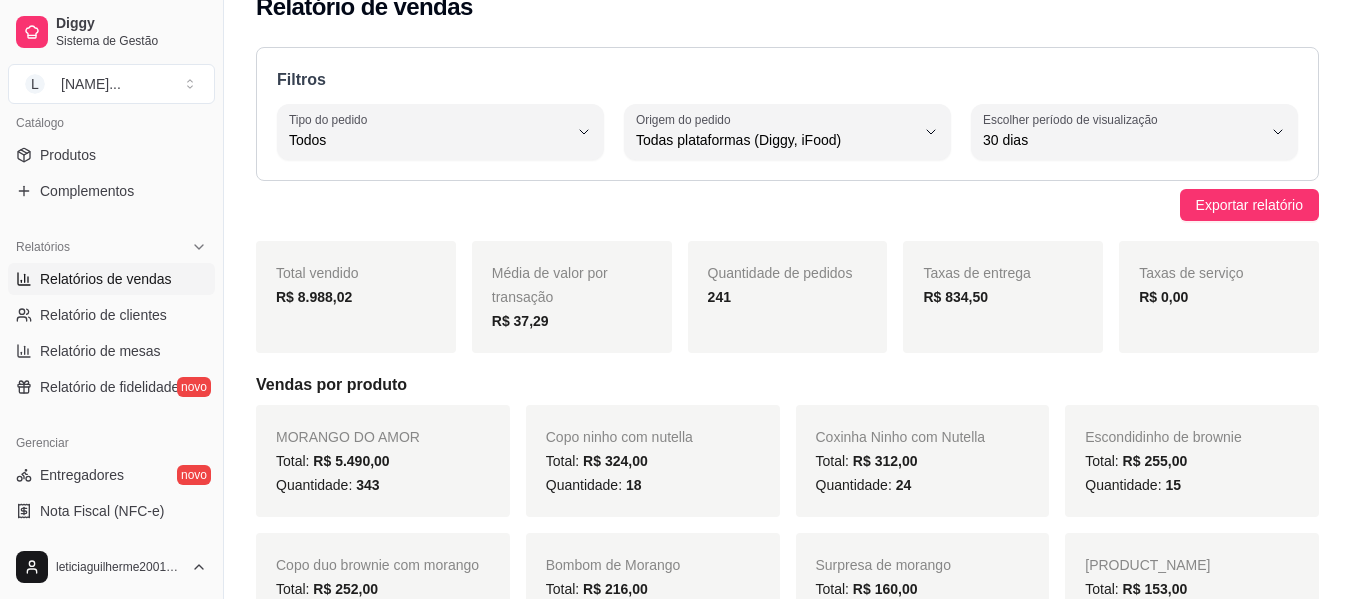 scroll, scrollTop: 0, scrollLeft: 0, axis: both 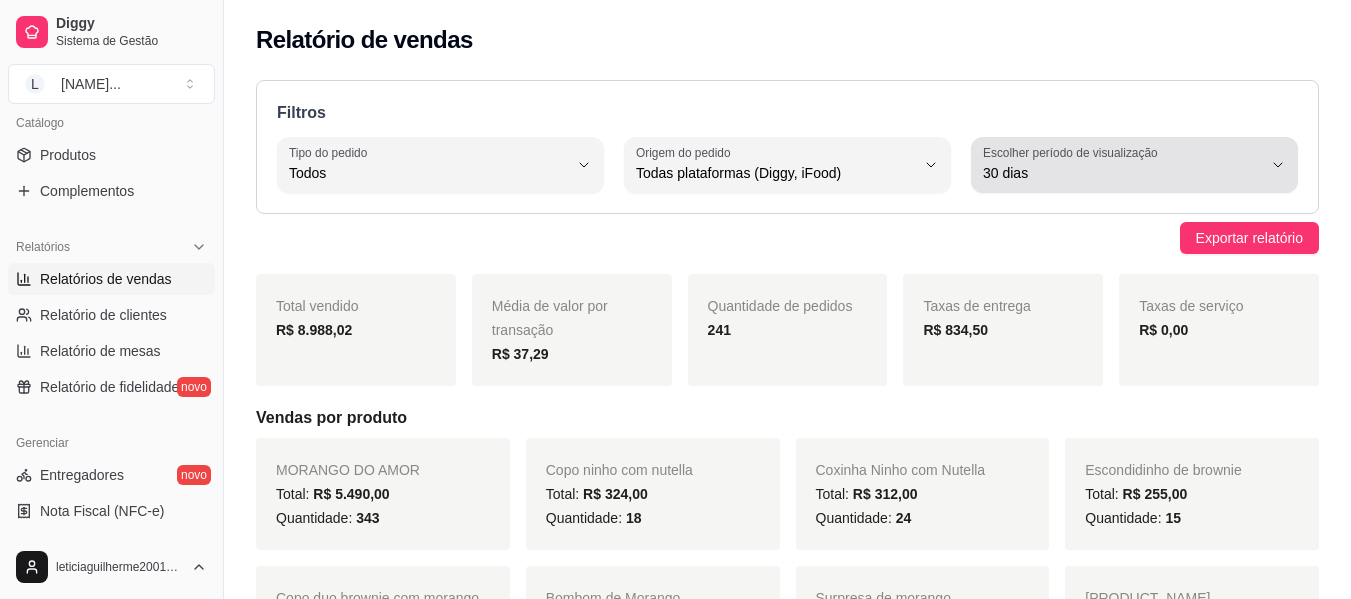 click on "Escolher período de visualização" at bounding box center [1073, 152] 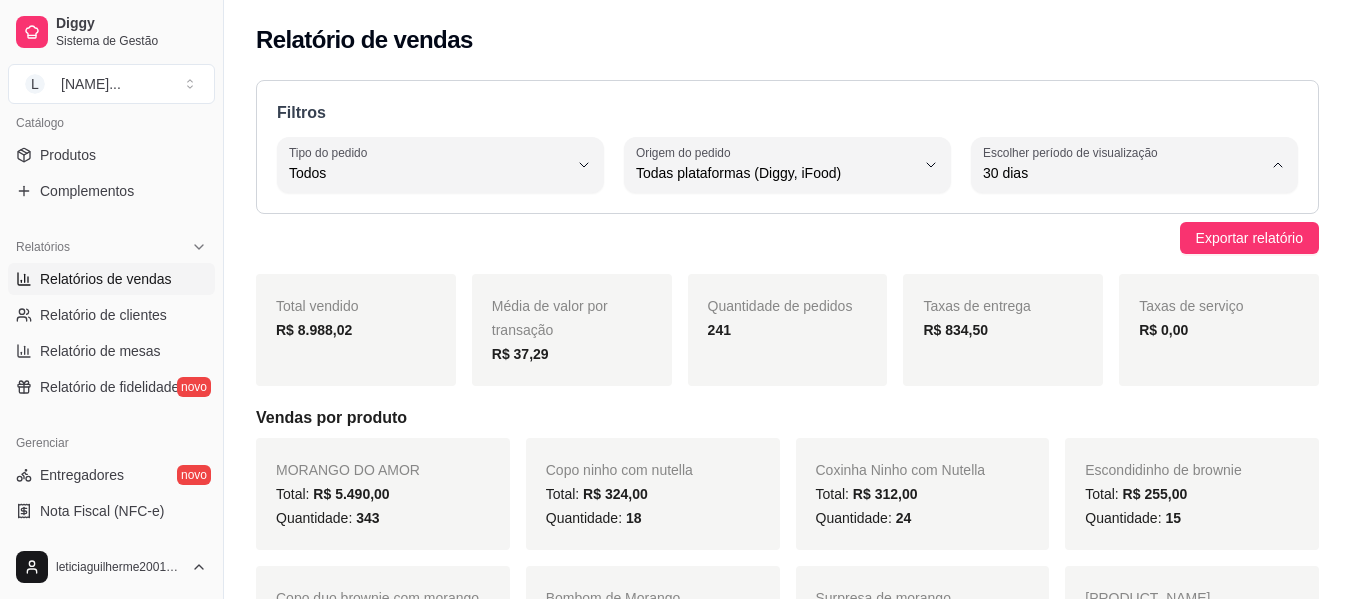 click on "Customizado" at bounding box center (1125, 416) 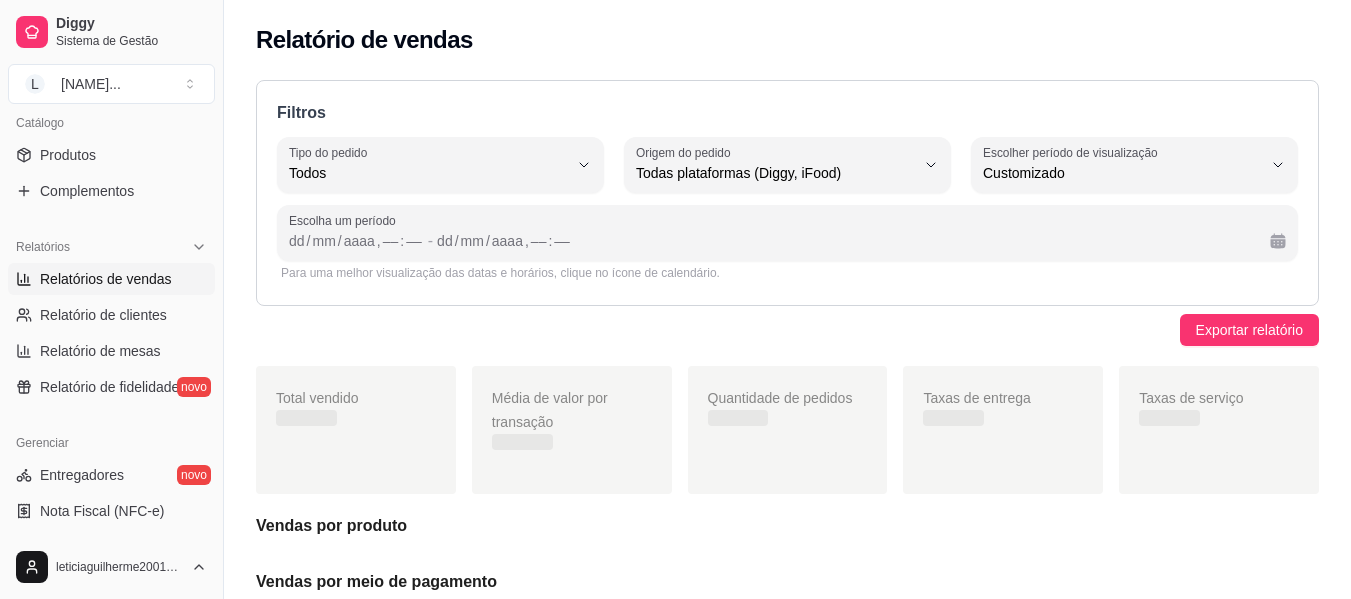 scroll, scrollTop: 19, scrollLeft: 0, axis: vertical 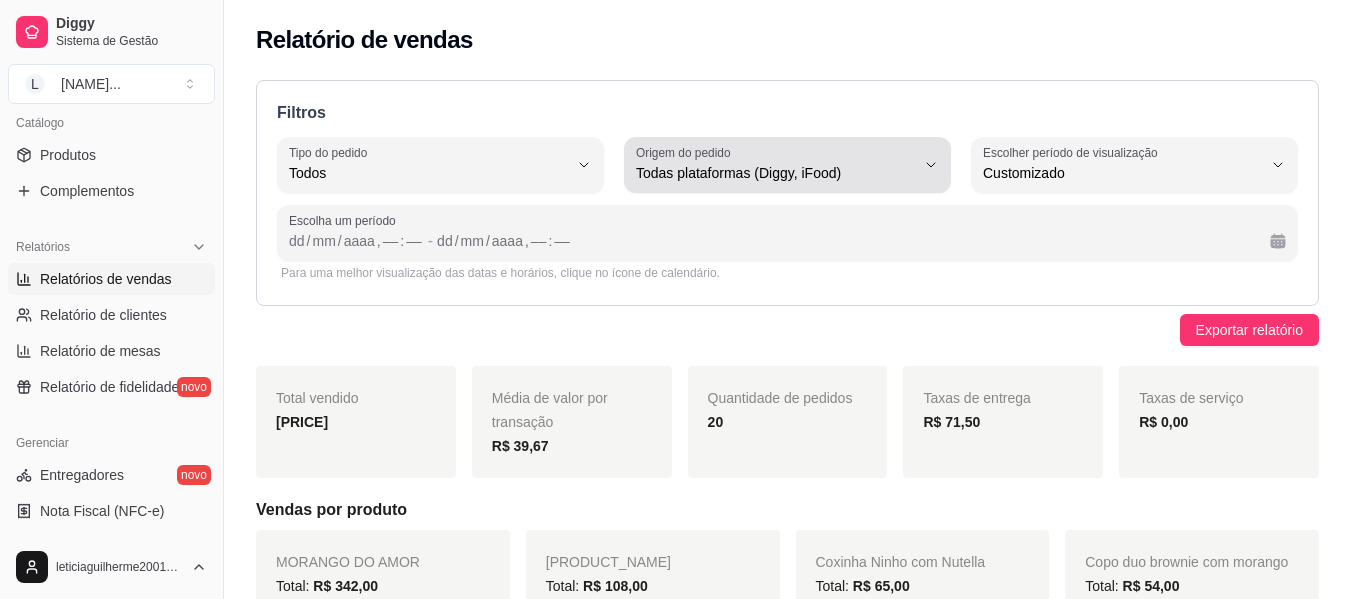 click on "Todas plataformas (Diggy, iFood)" at bounding box center (775, 173) 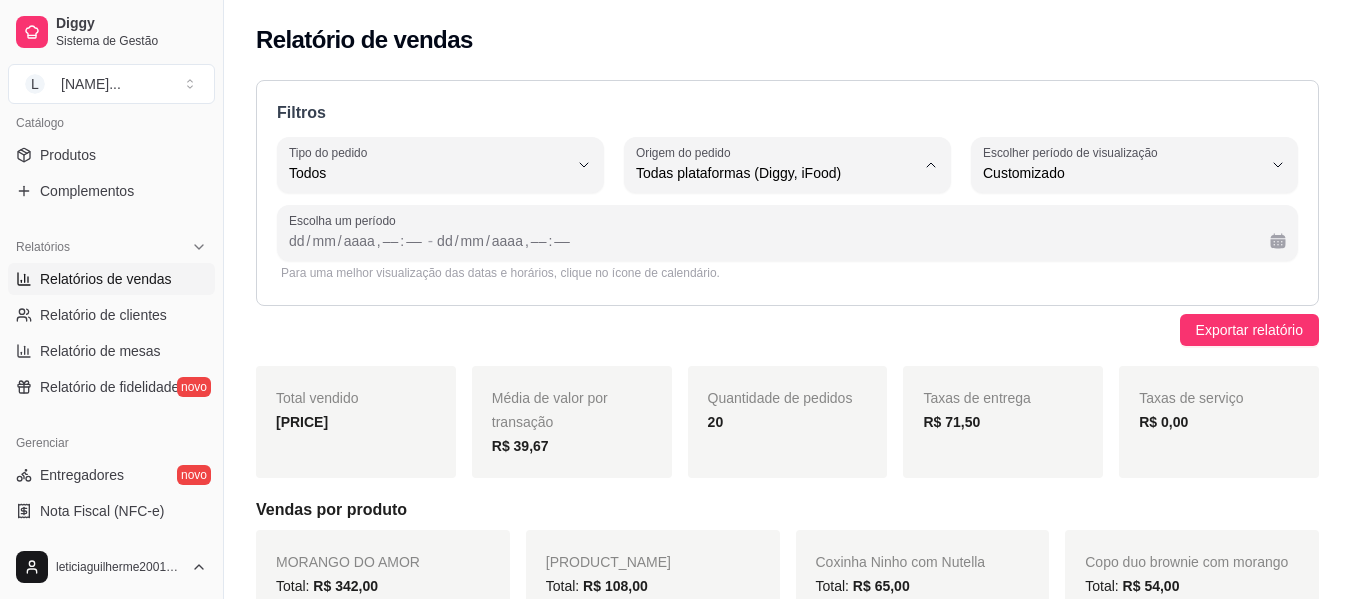 click on "Diggy" at bounding box center [787, 253] 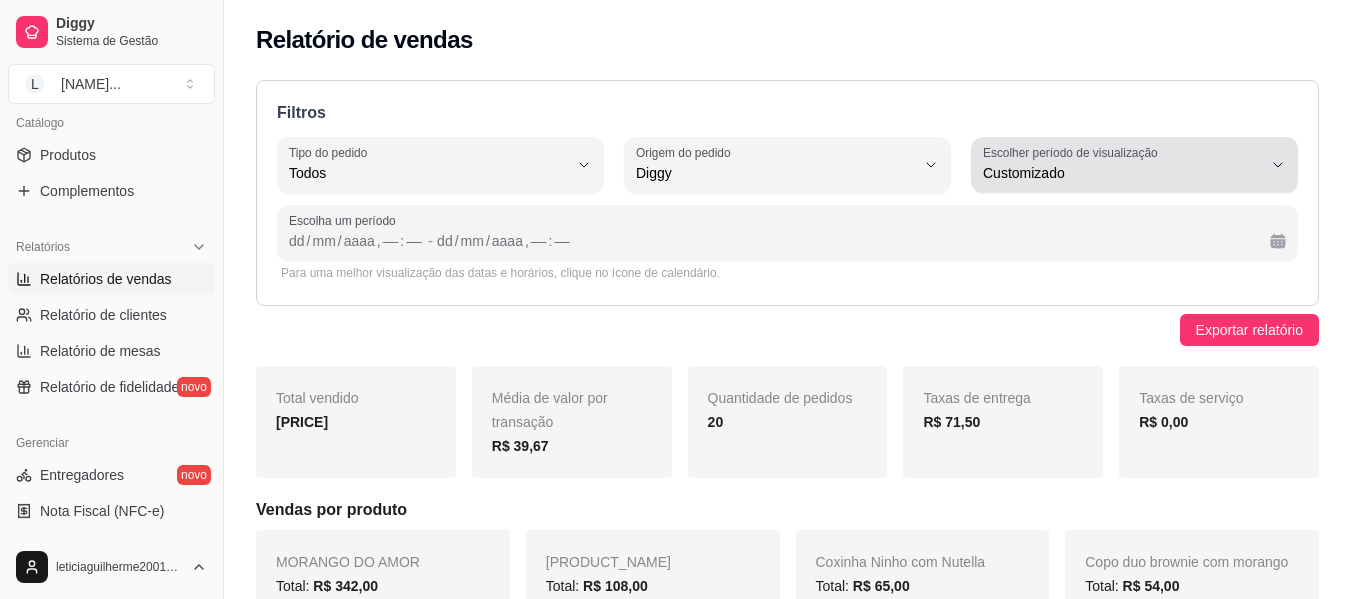 click on "Customizado" at bounding box center [1122, 165] 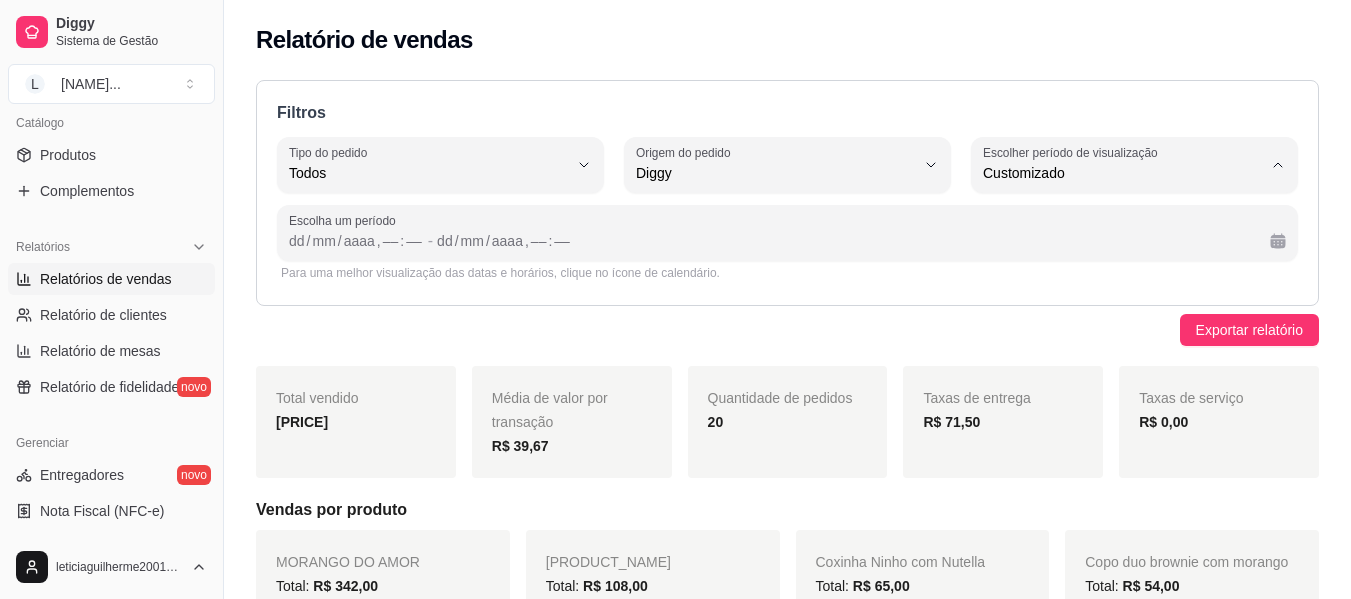 click on "Hoje" at bounding box center [1134, 221] 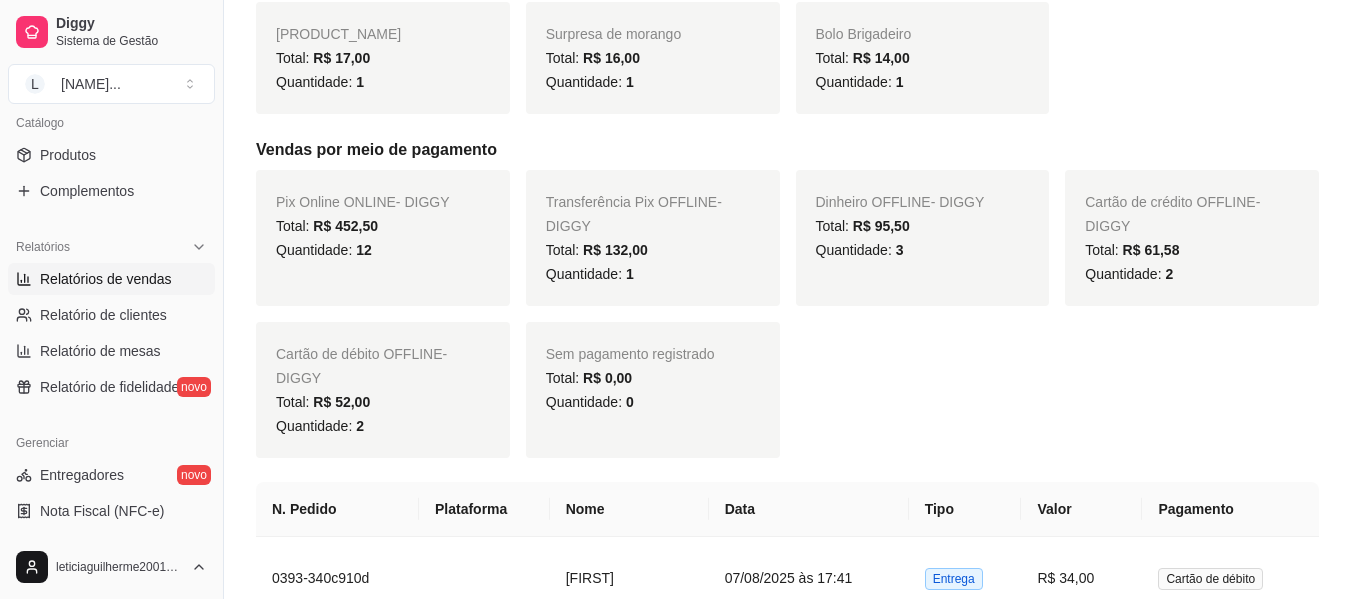 scroll, scrollTop: 700, scrollLeft: 0, axis: vertical 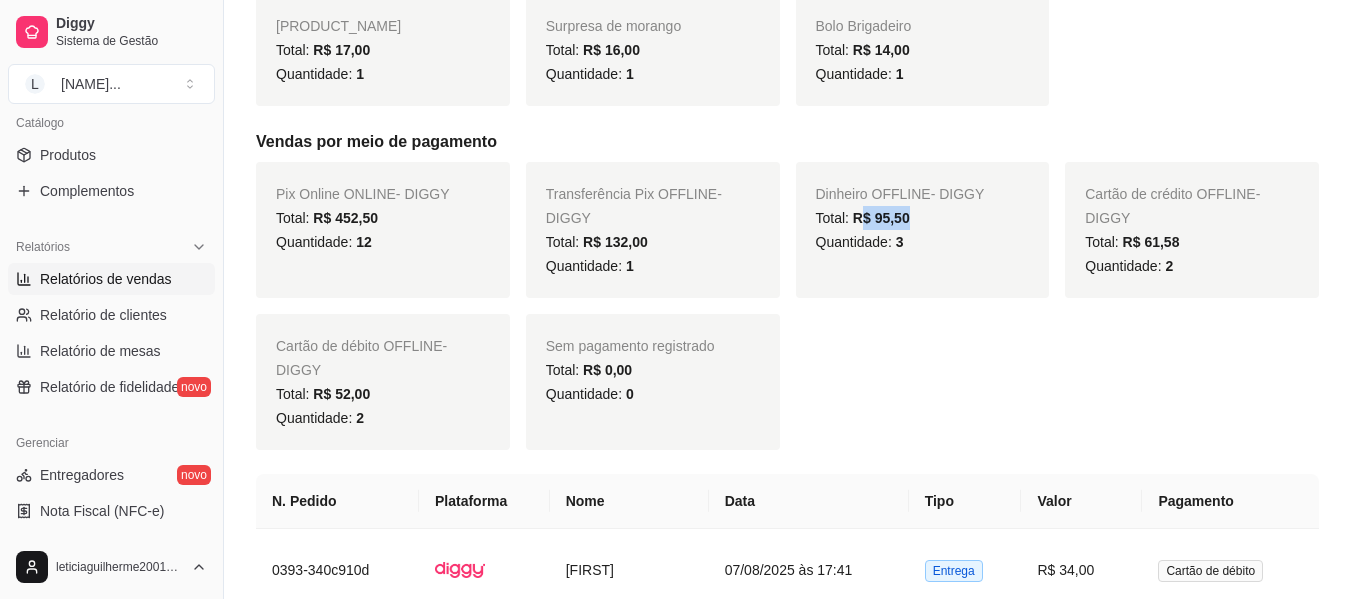 drag, startPoint x: 916, startPoint y: 214, endPoint x: 861, endPoint y: 221, distance: 55.443665 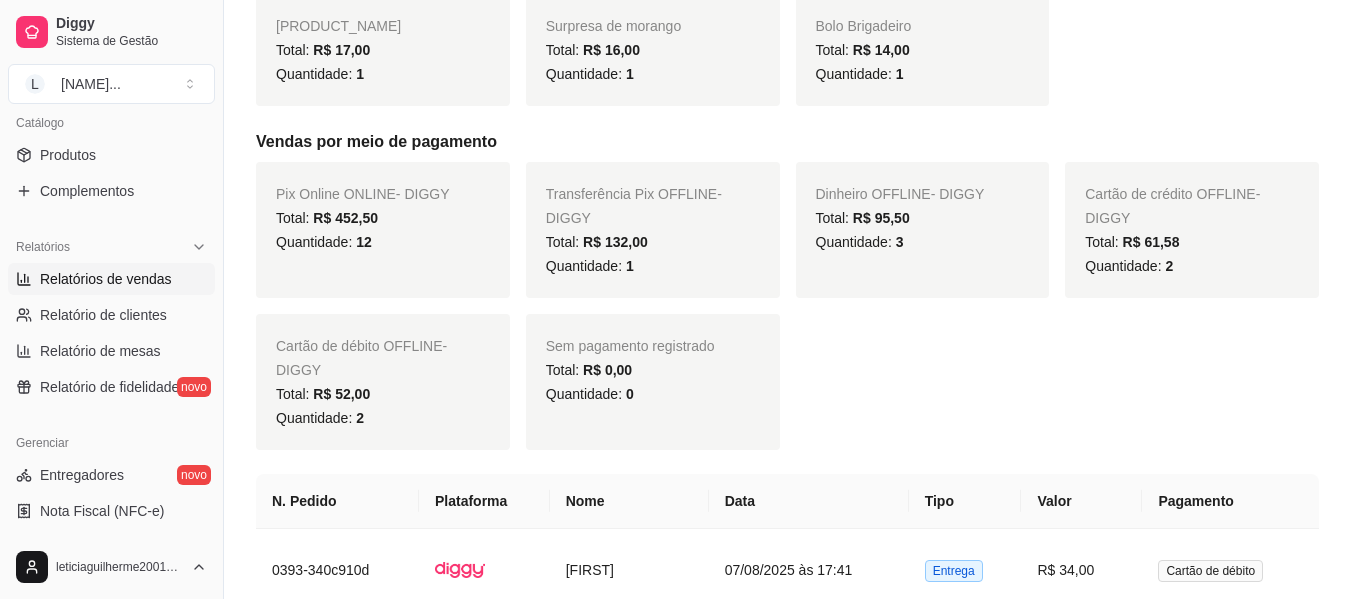 click on "Dinheiro   OFFLINE  -   DIGGY Total:   R$ 95,50 Quantidade:   3" at bounding box center [923, 230] 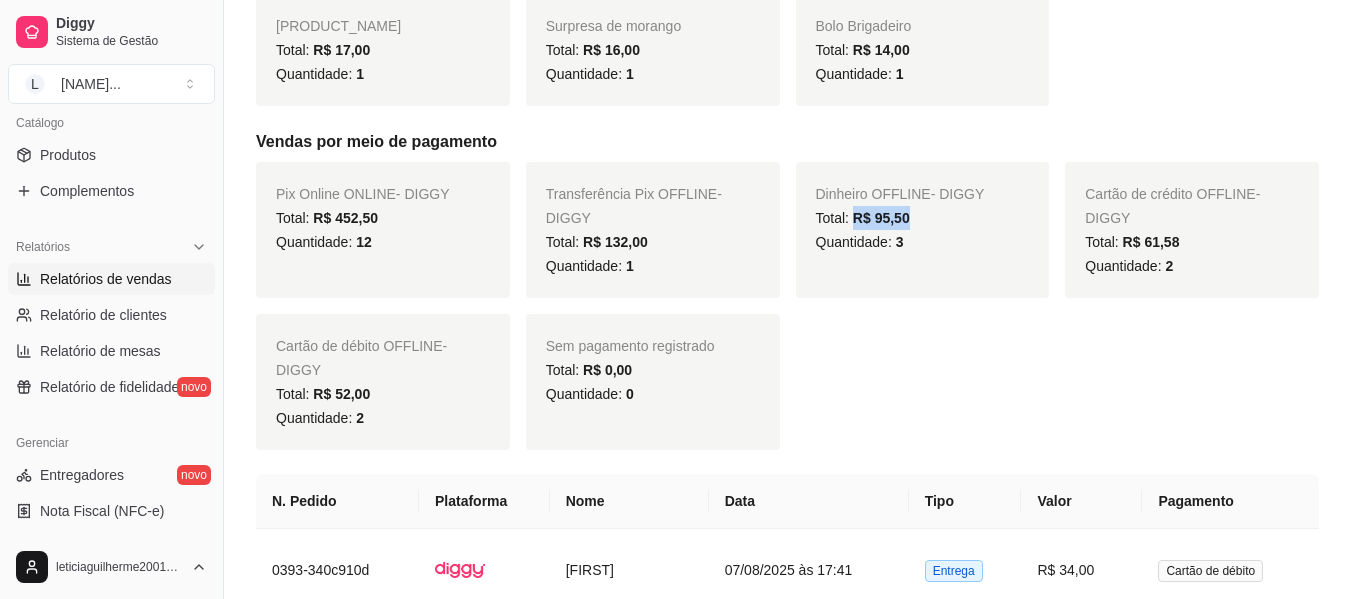 drag, startPoint x: 850, startPoint y: 214, endPoint x: 918, endPoint y: 210, distance: 68.117546 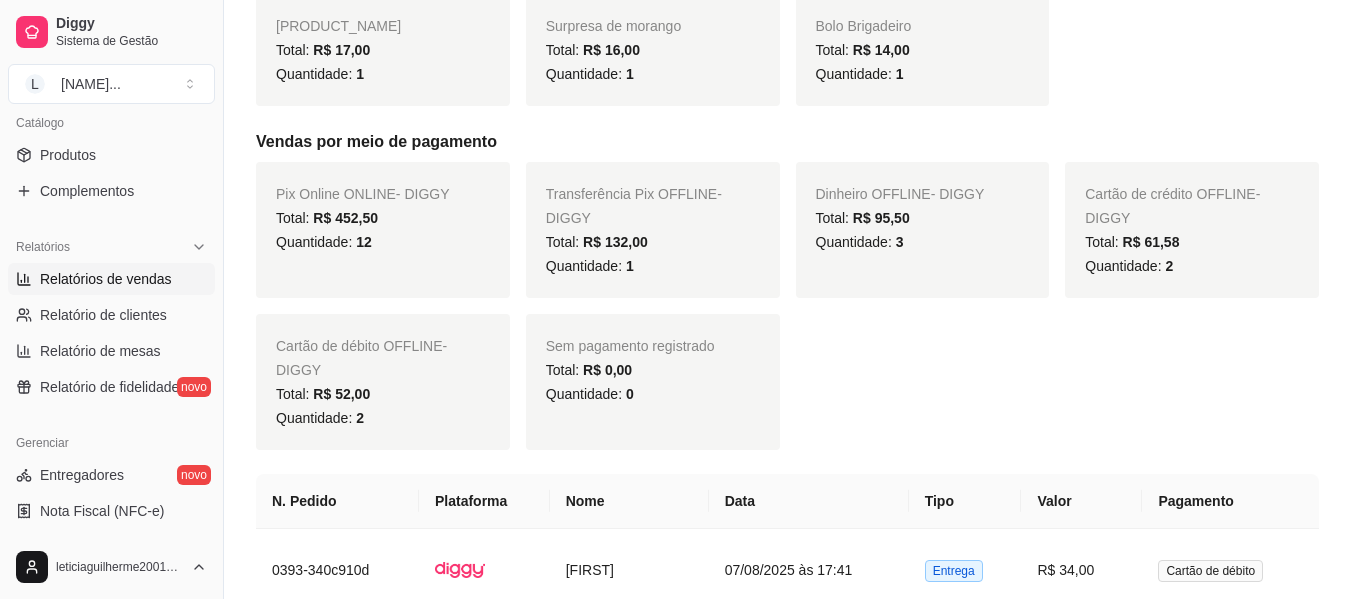 click on "Quantidade:   3" at bounding box center [923, 242] 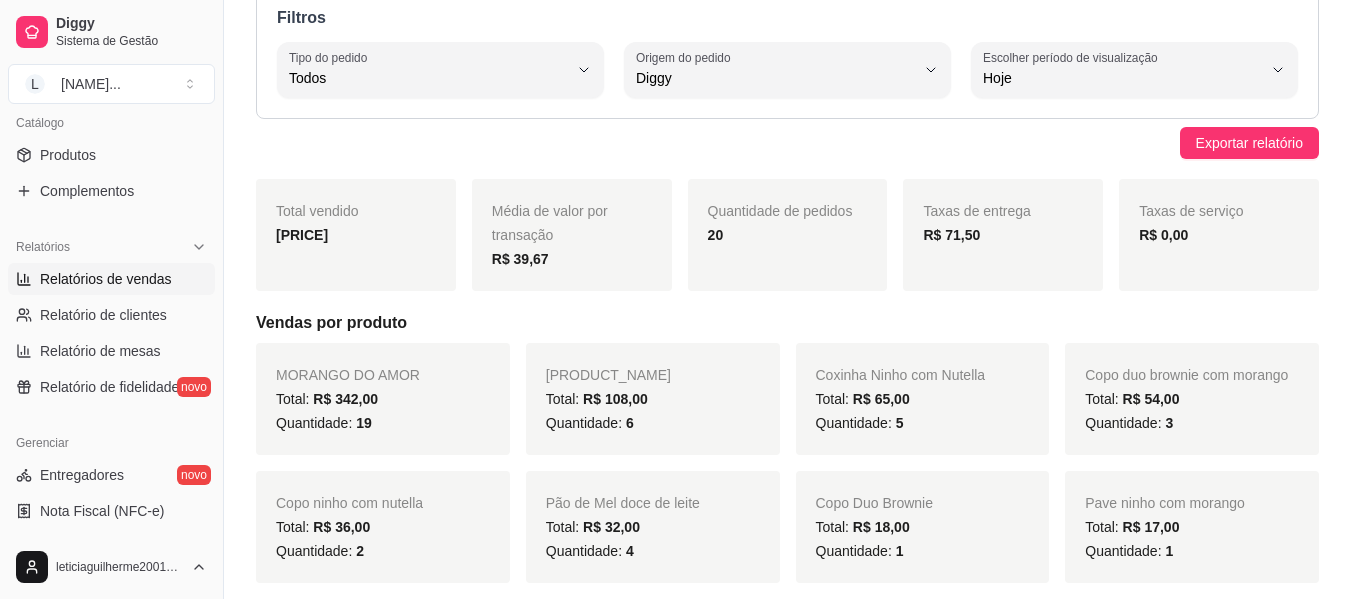 scroll, scrollTop: 0, scrollLeft: 0, axis: both 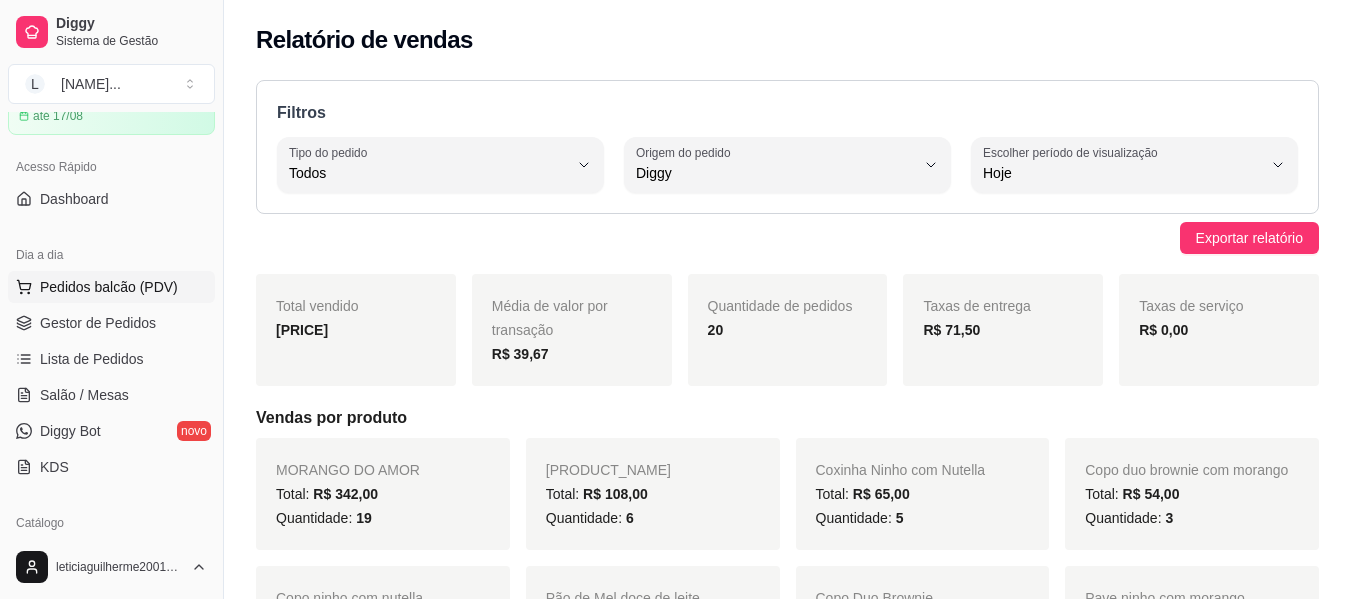 click on "Pedidos balcão (PDV)" at bounding box center [111, 287] 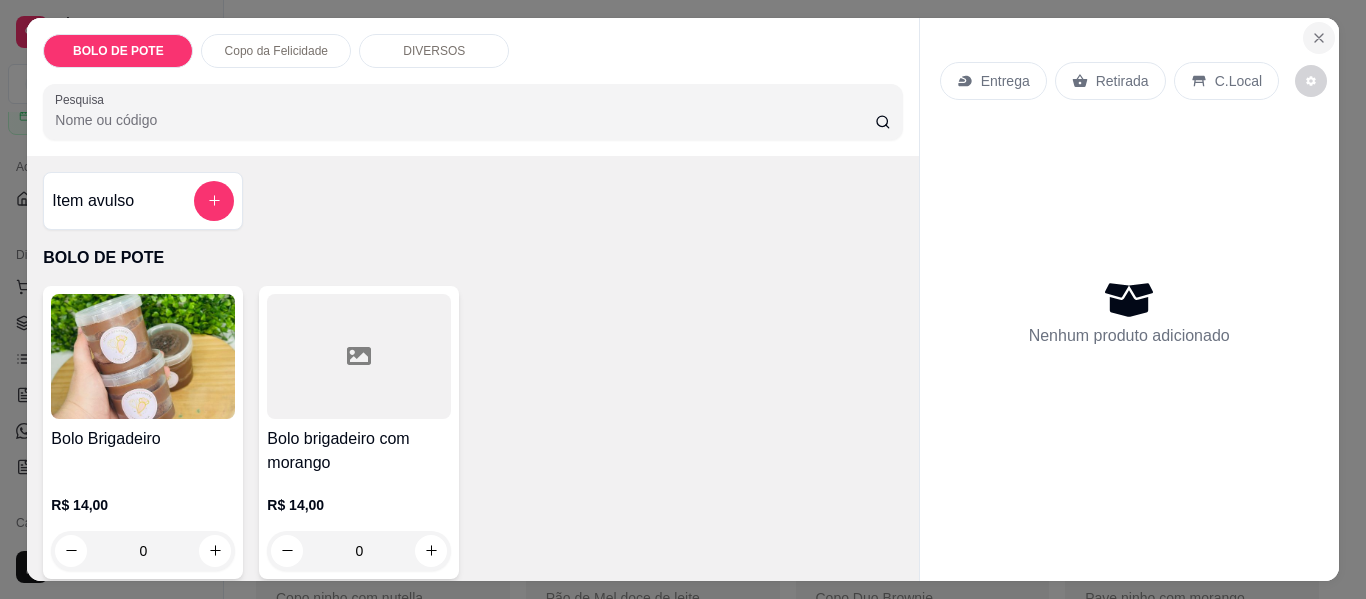 click 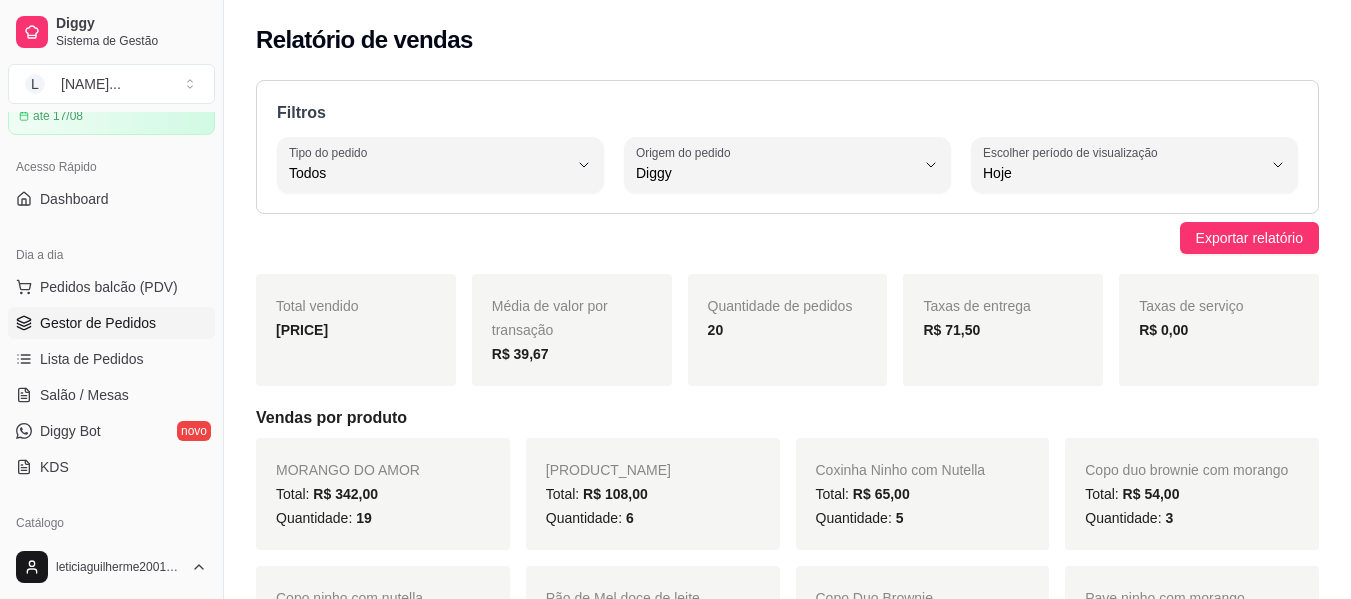 click on "Gestor de Pedidos" at bounding box center (111, 323) 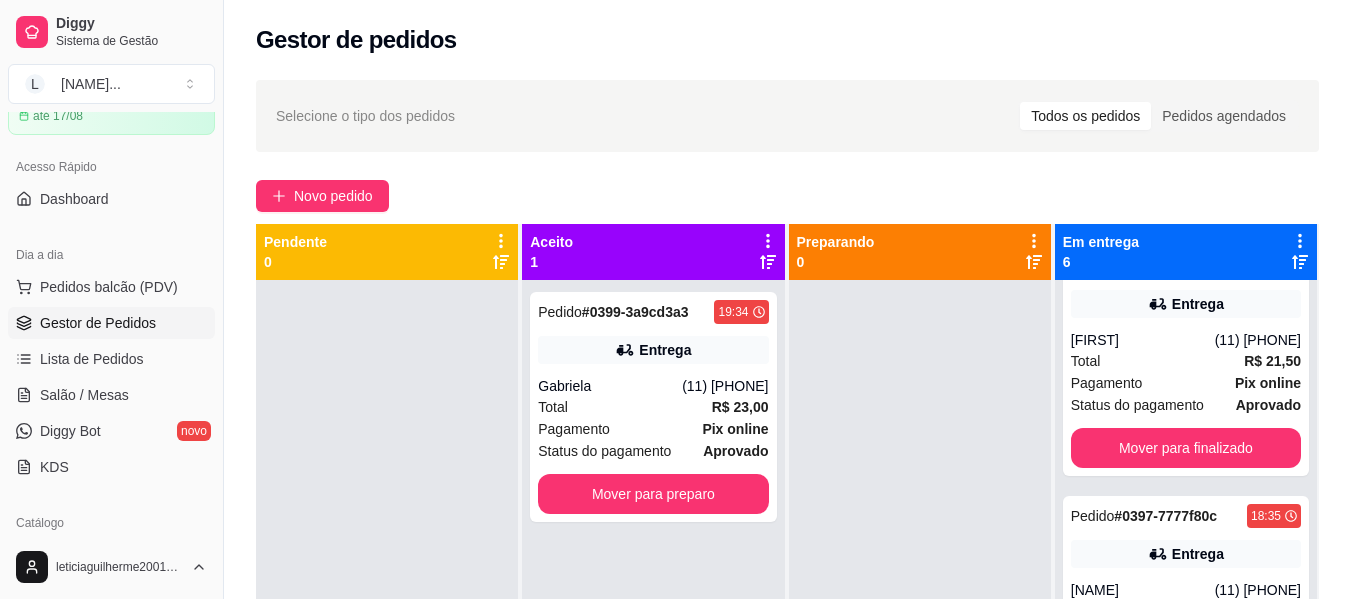 scroll, scrollTop: 877, scrollLeft: 0, axis: vertical 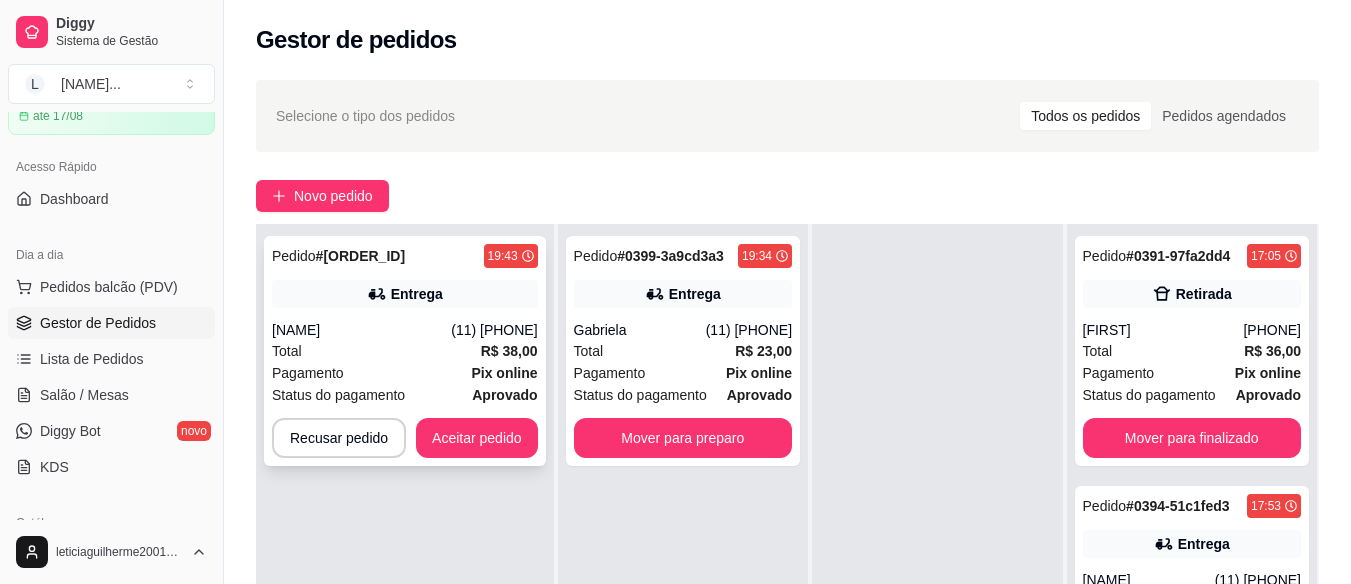 click on "Total R$ 38,00" at bounding box center [405, 351] 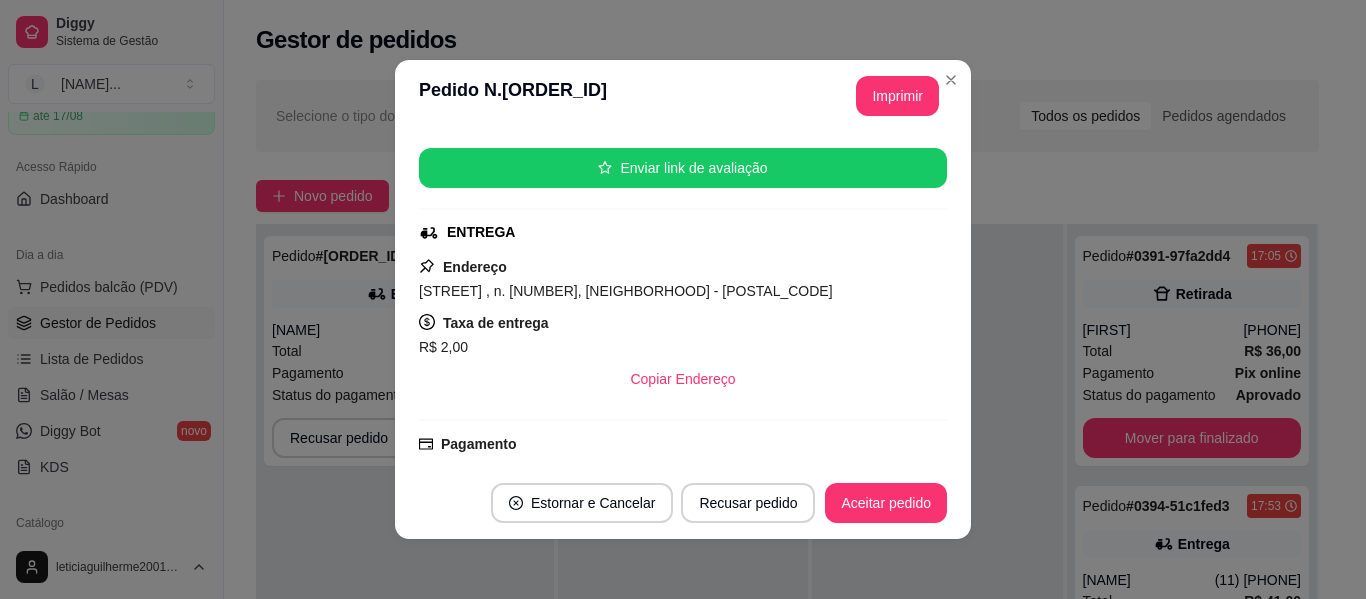 scroll, scrollTop: 500, scrollLeft: 0, axis: vertical 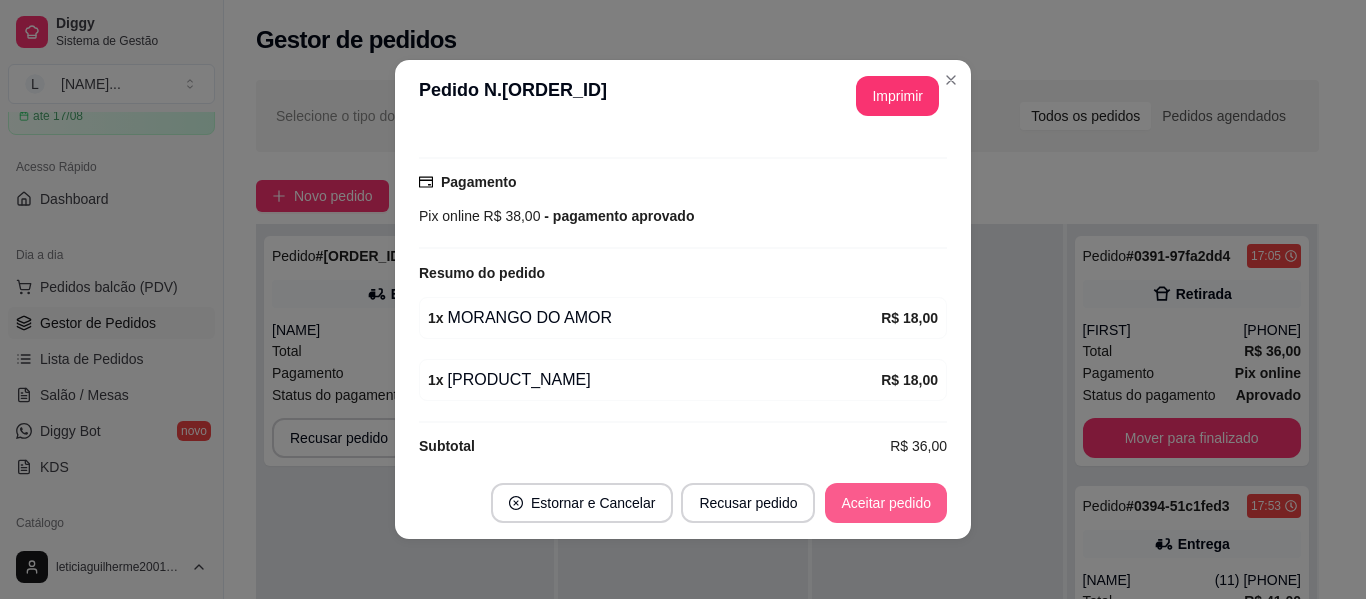 click on "Aceitar pedido" at bounding box center [886, 503] 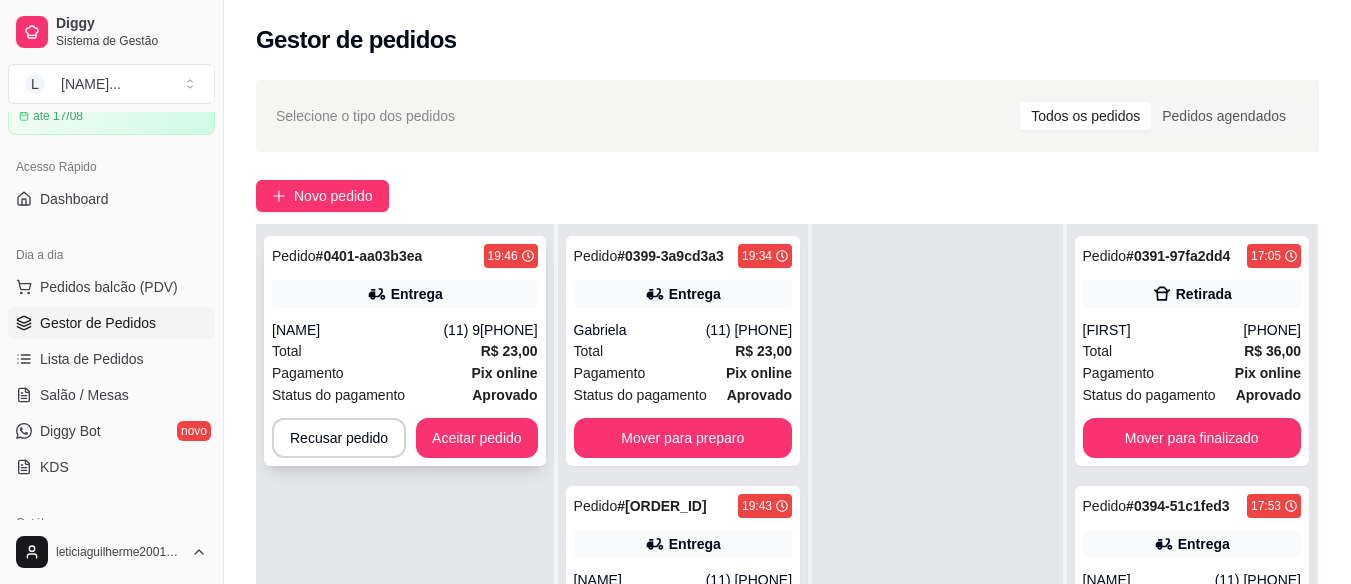 click on "Total R$ 23,00" at bounding box center (405, 351) 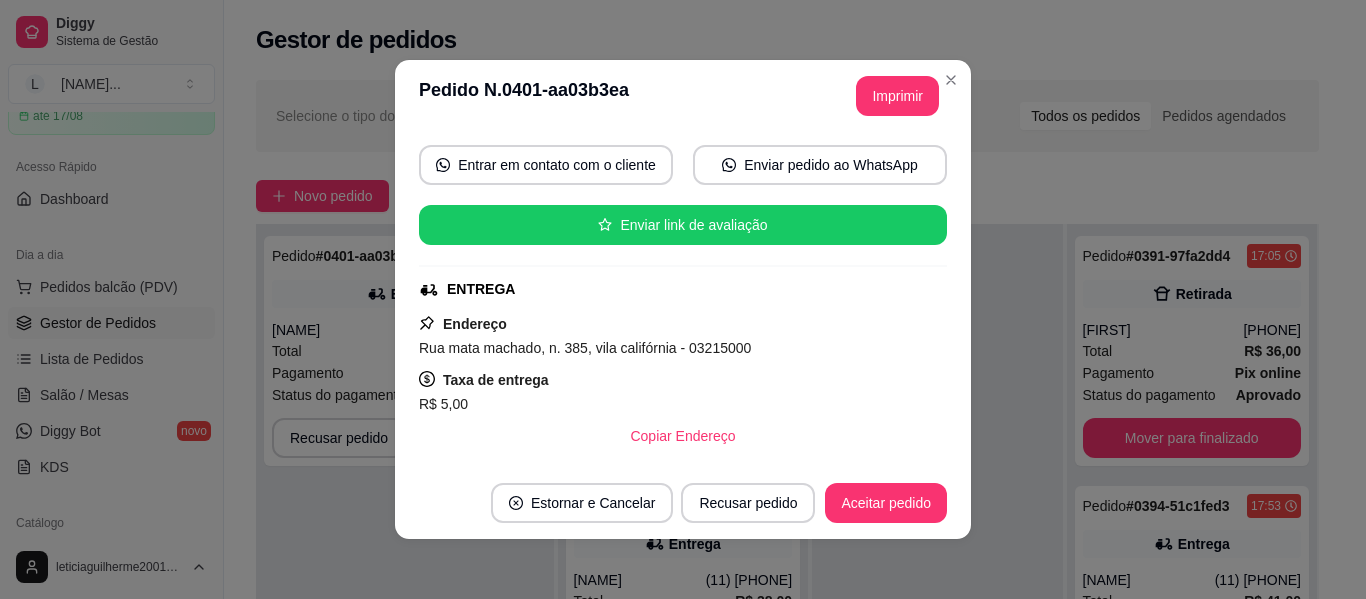 scroll, scrollTop: 458, scrollLeft: 0, axis: vertical 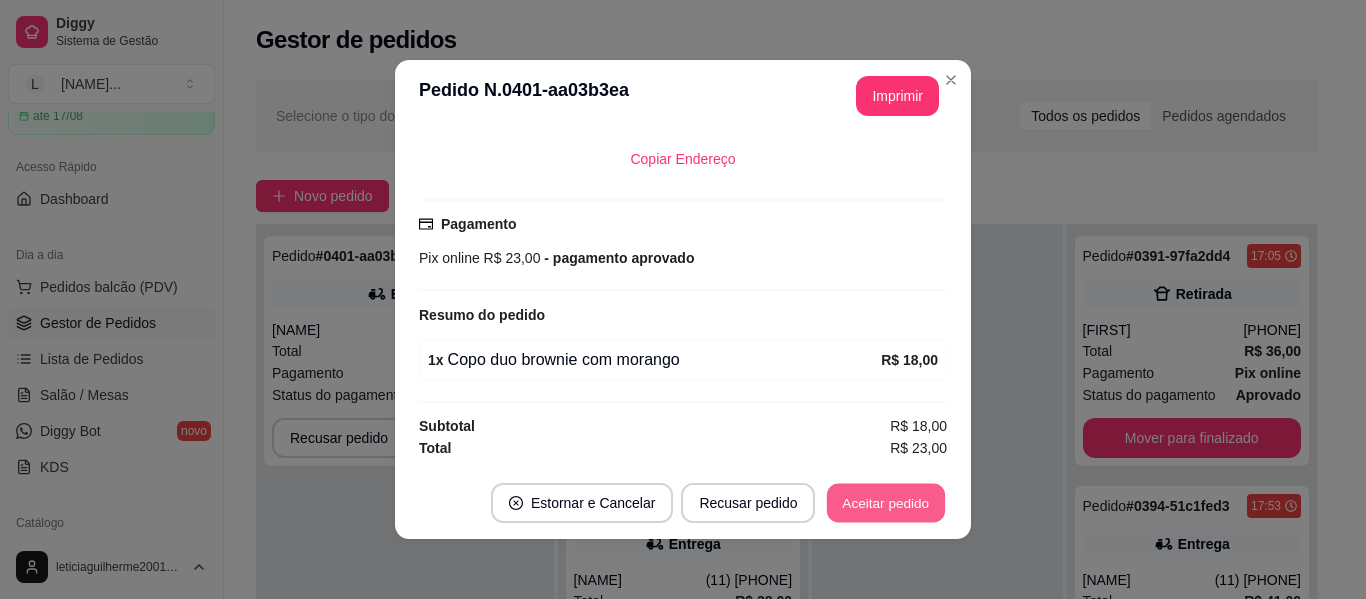 click on "Aceitar pedido" at bounding box center [886, 503] 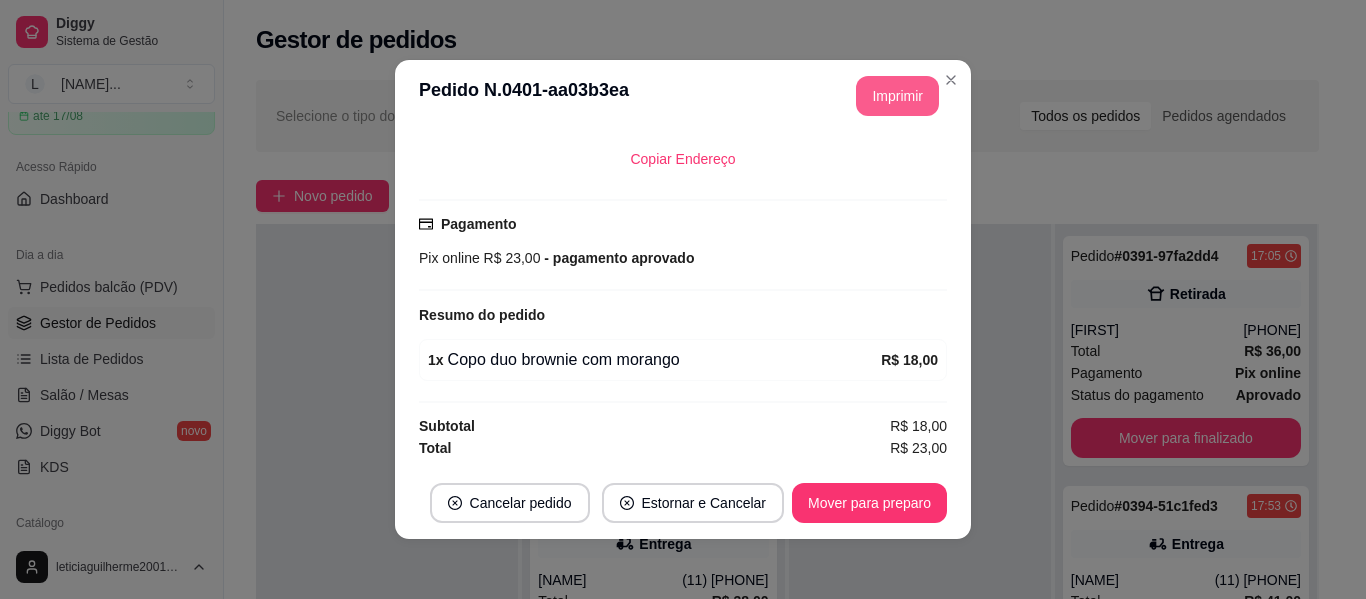 click on "Imprimir" at bounding box center (897, 96) 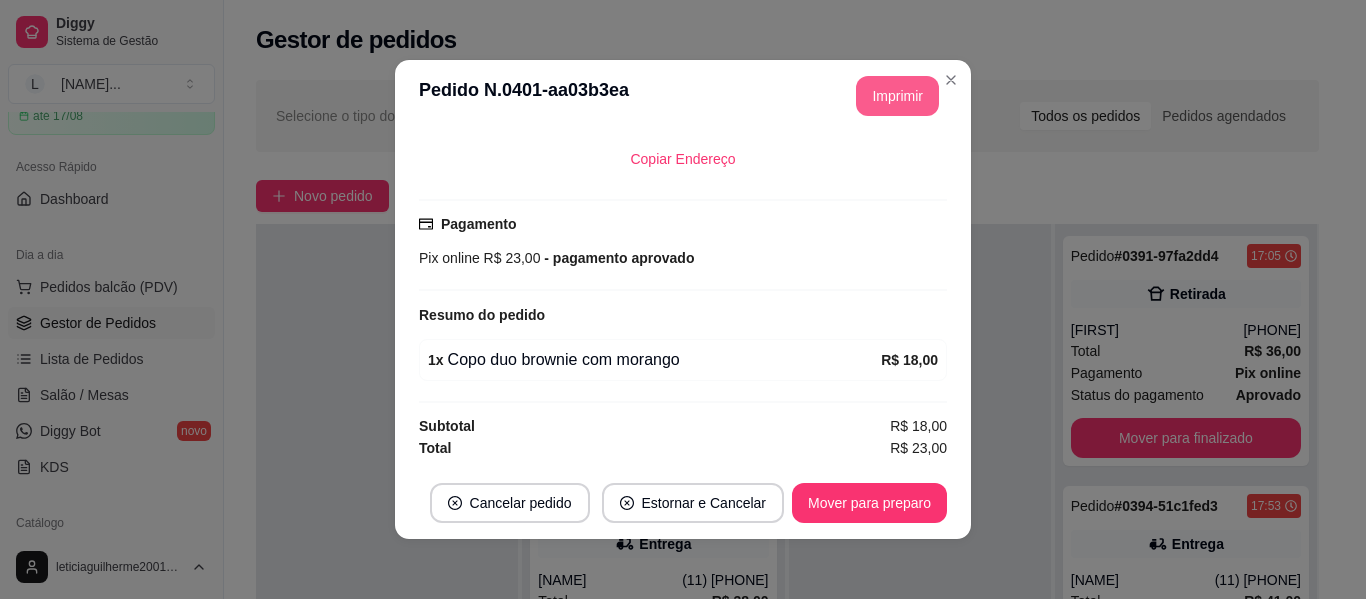 scroll, scrollTop: 0, scrollLeft: 0, axis: both 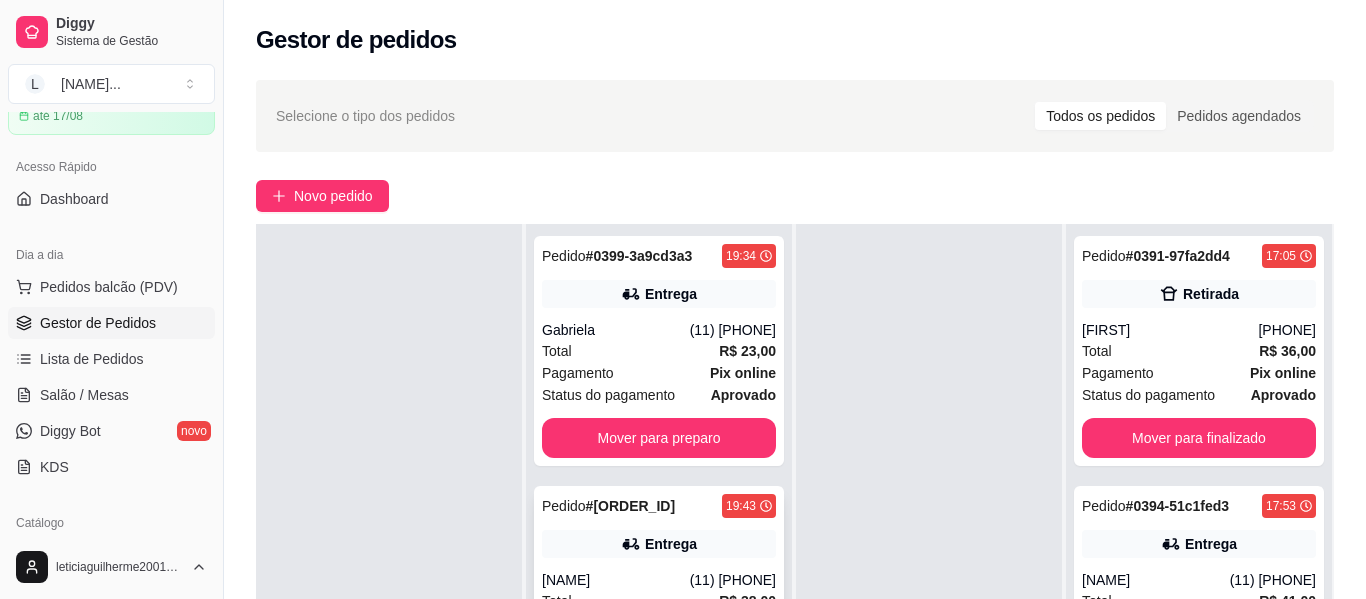 click on "Entrega" at bounding box center (659, 544) 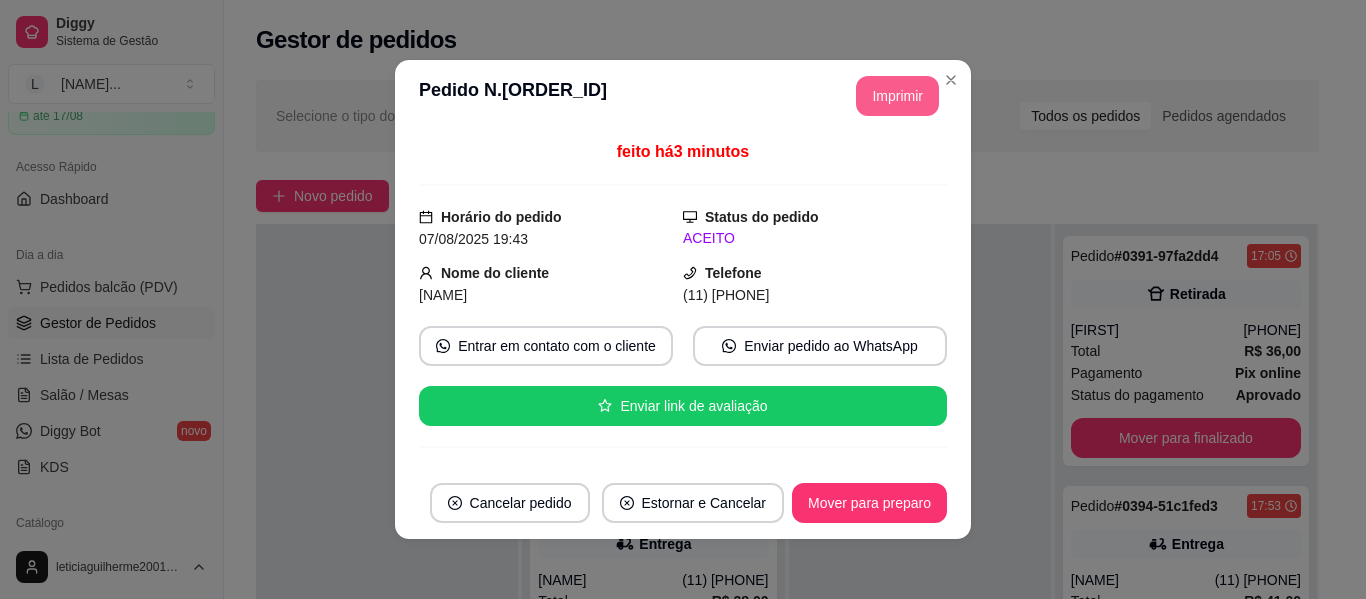 click on "**********" at bounding box center [683, 96] 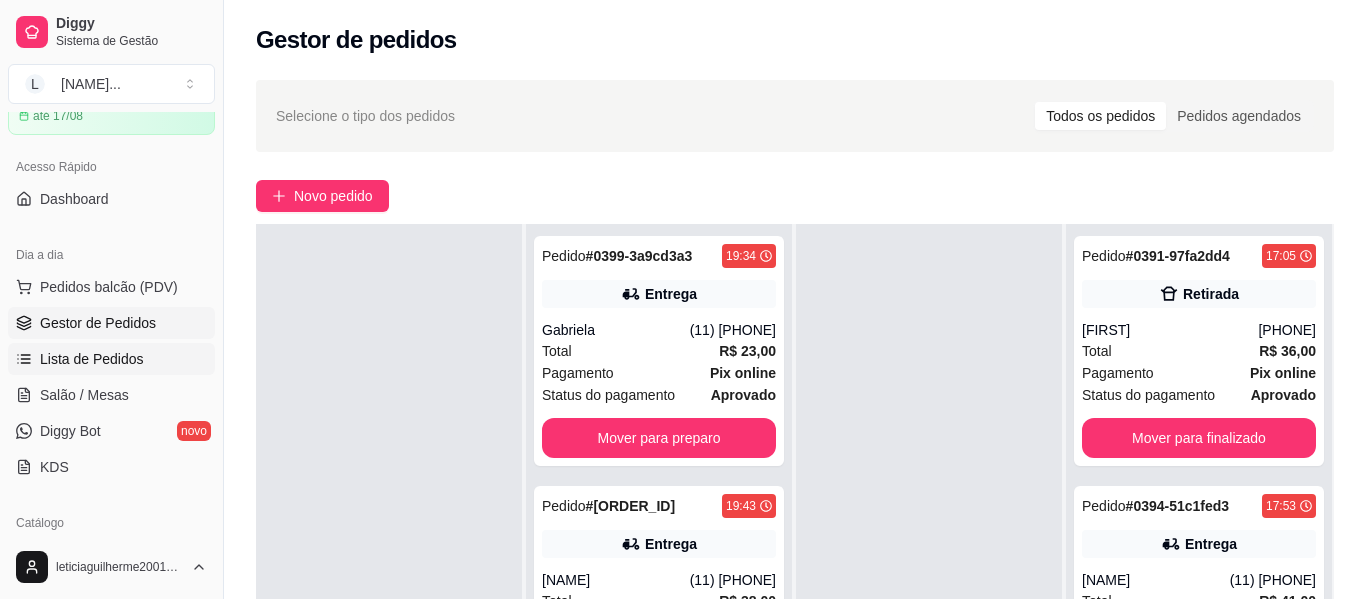 click on "Lista de Pedidos" at bounding box center (111, 359) 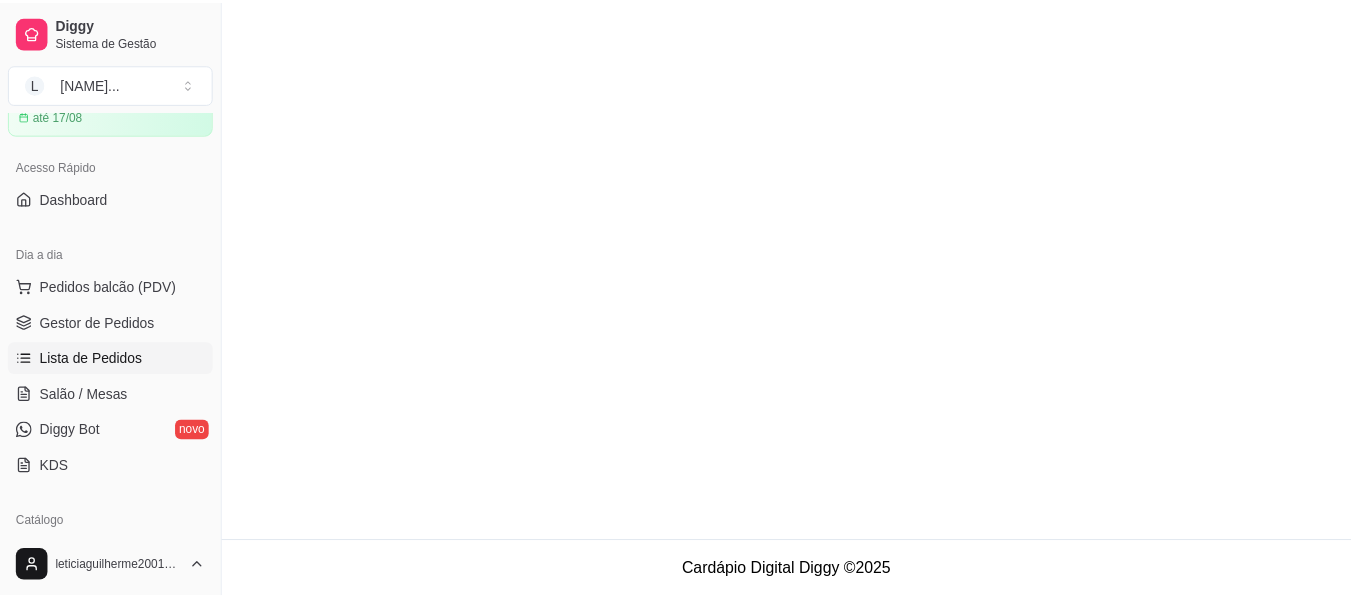 scroll, scrollTop: 0, scrollLeft: 0, axis: both 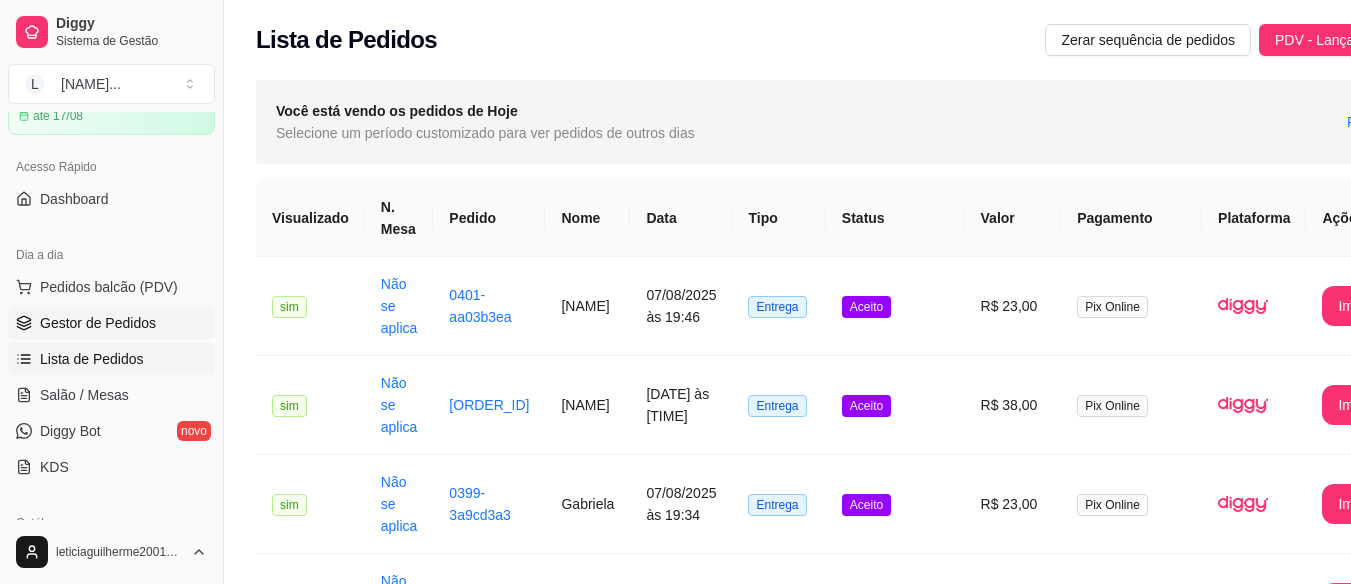 click on "Gestor de Pedidos" at bounding box center (98, 323) 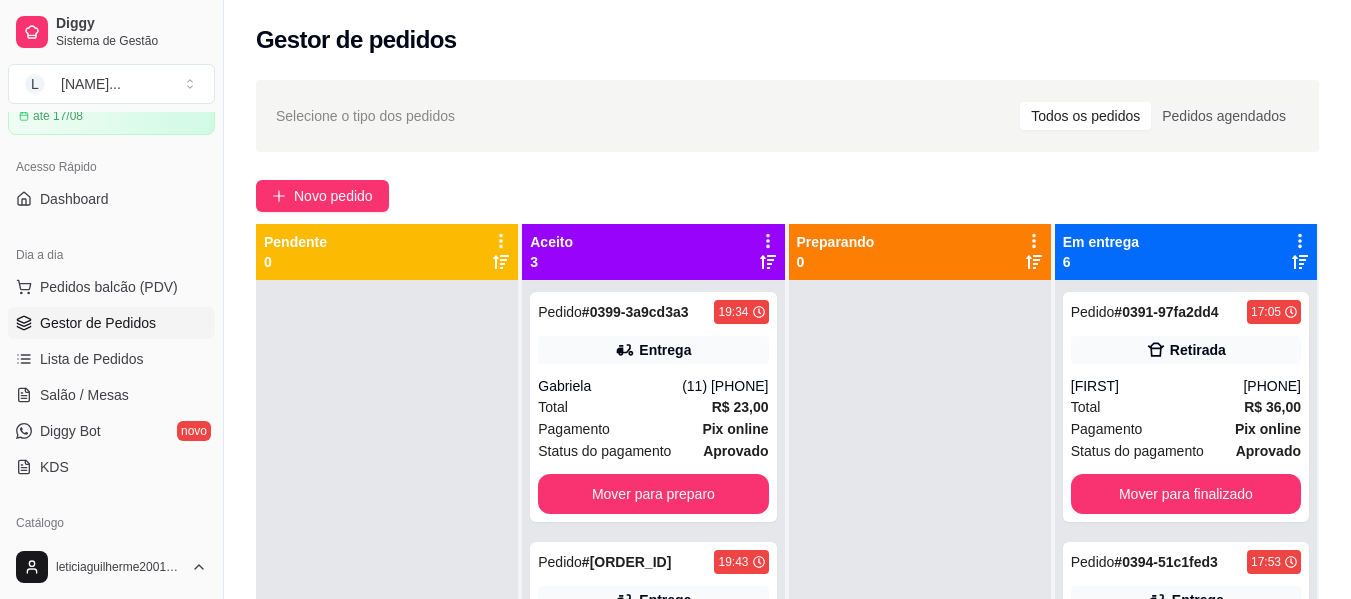 scroll, scrollTop: 300, scrollLeft: 0, axis: vertical 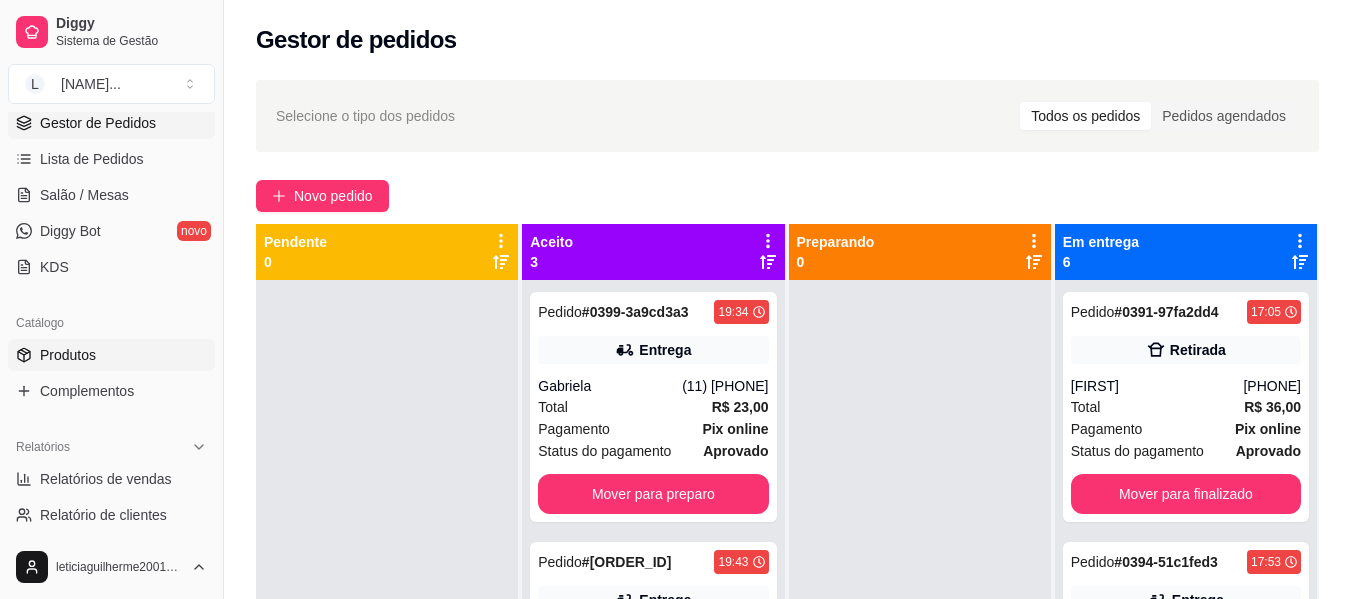 click on "Produtos" at bounding box center [111, 355] 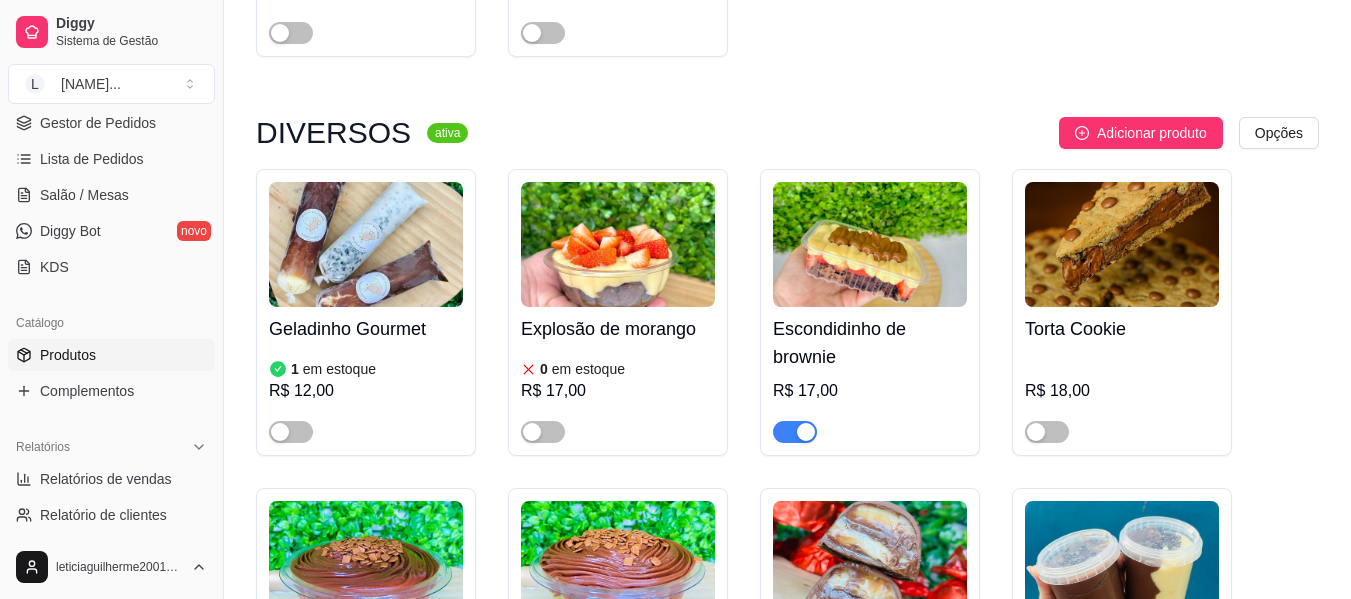 scroll, scrollTop: 1600, scrollLeft: 0, axis: vertical 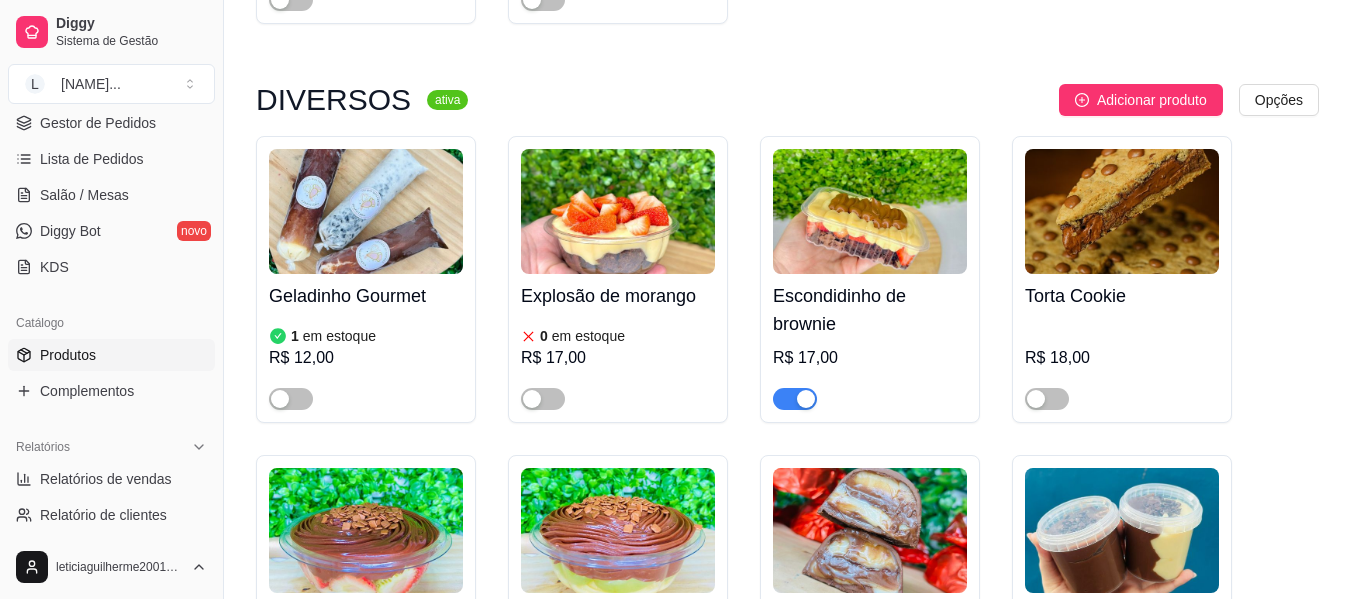 click at bounding box center [795, 399] 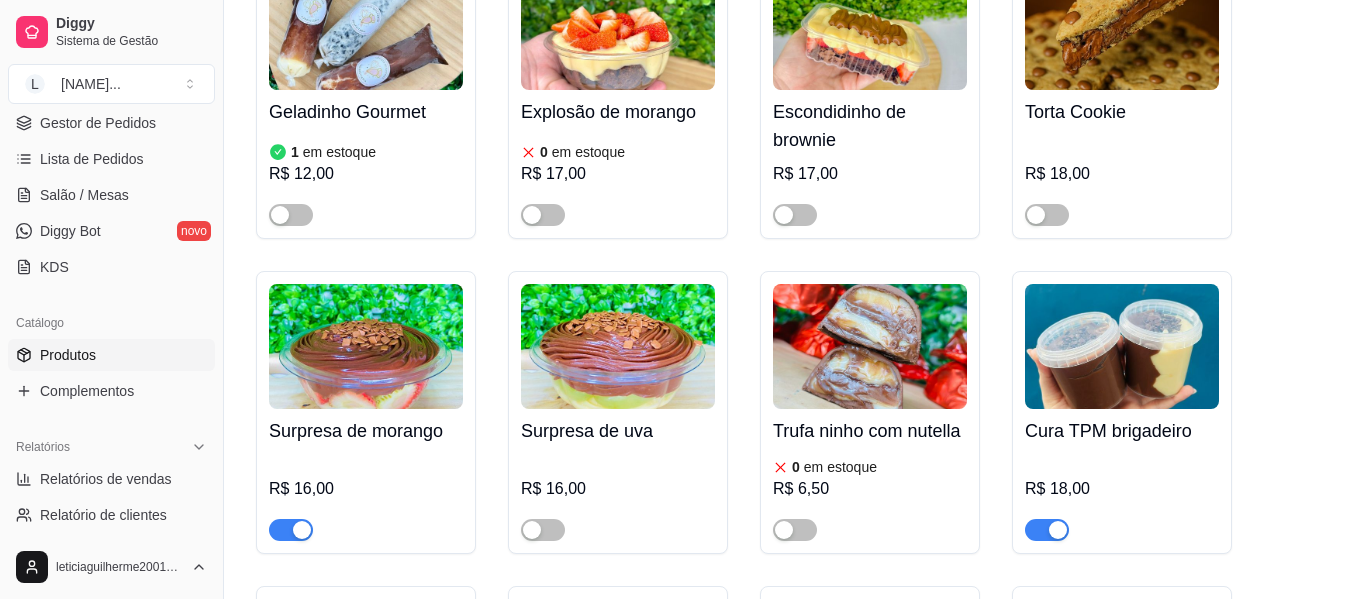 scroll, scrollTop: 1900, scrollLeft: 0, axis: vertical 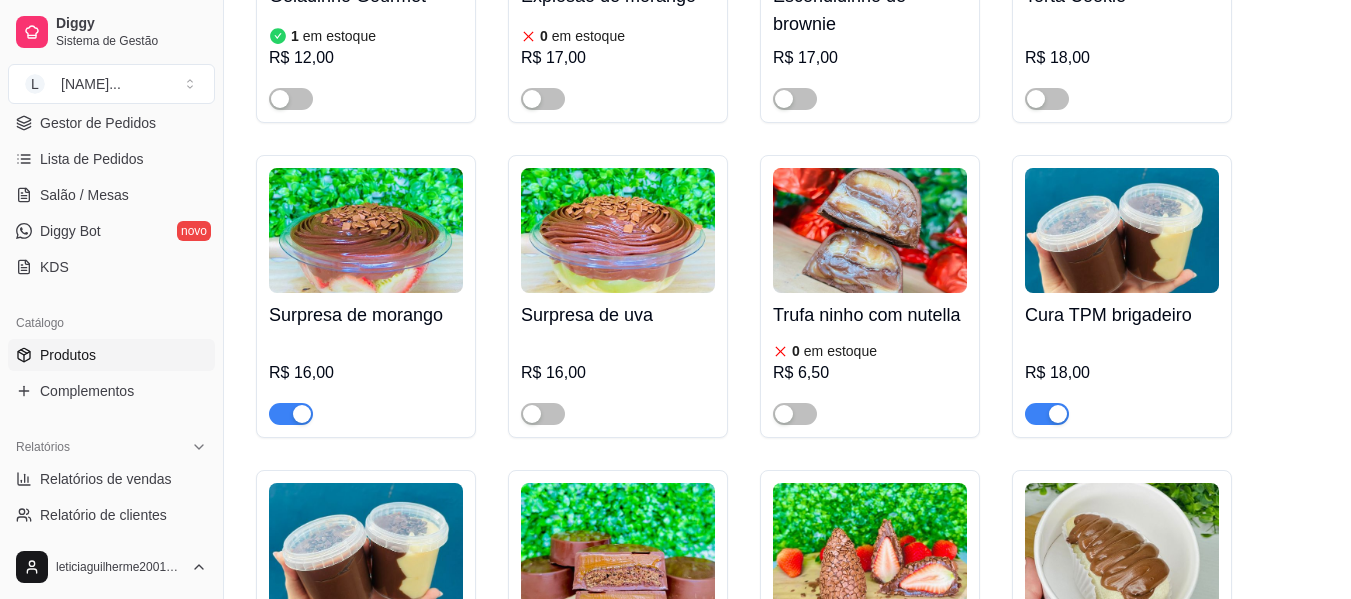 click at bounding box center [302, 414] 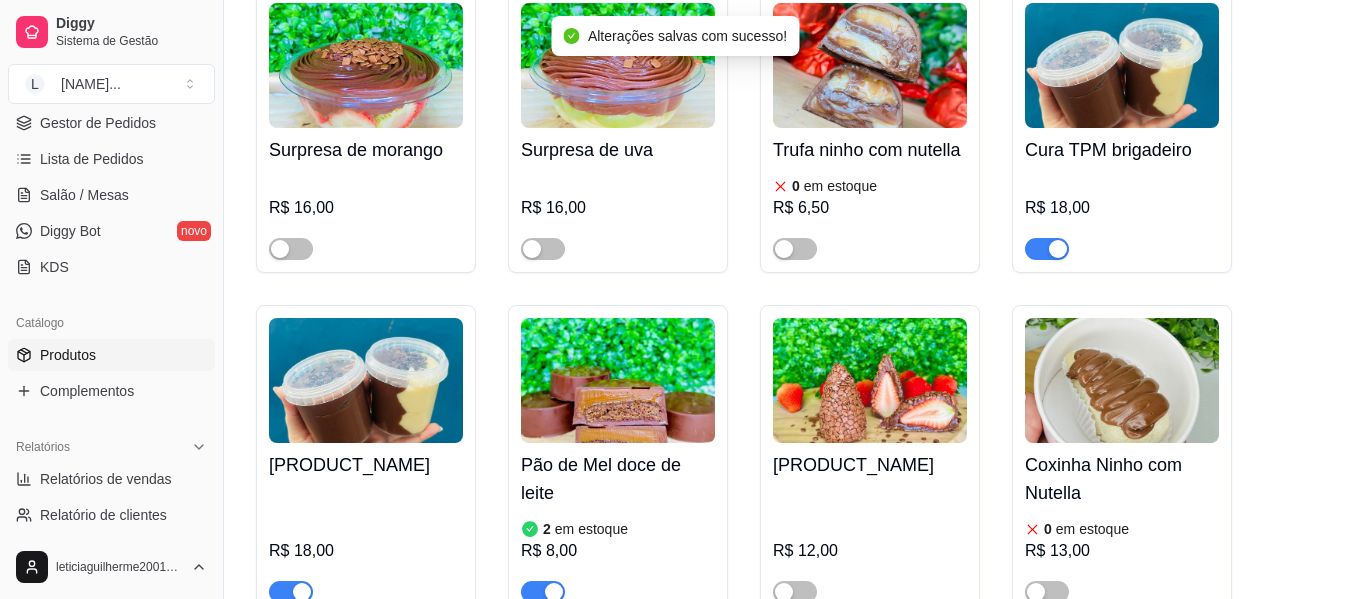 scroll, scrollTop: 2100, scrollLeft: 0, axis: vertical 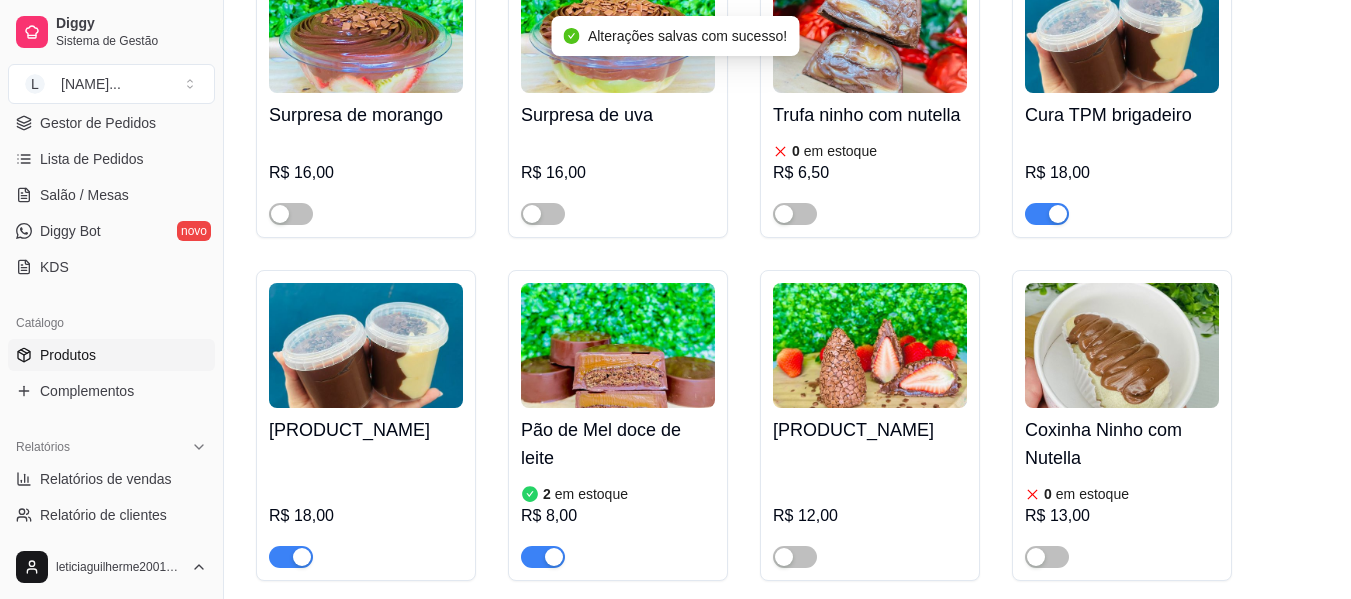 click at bounding box center [291, 557] 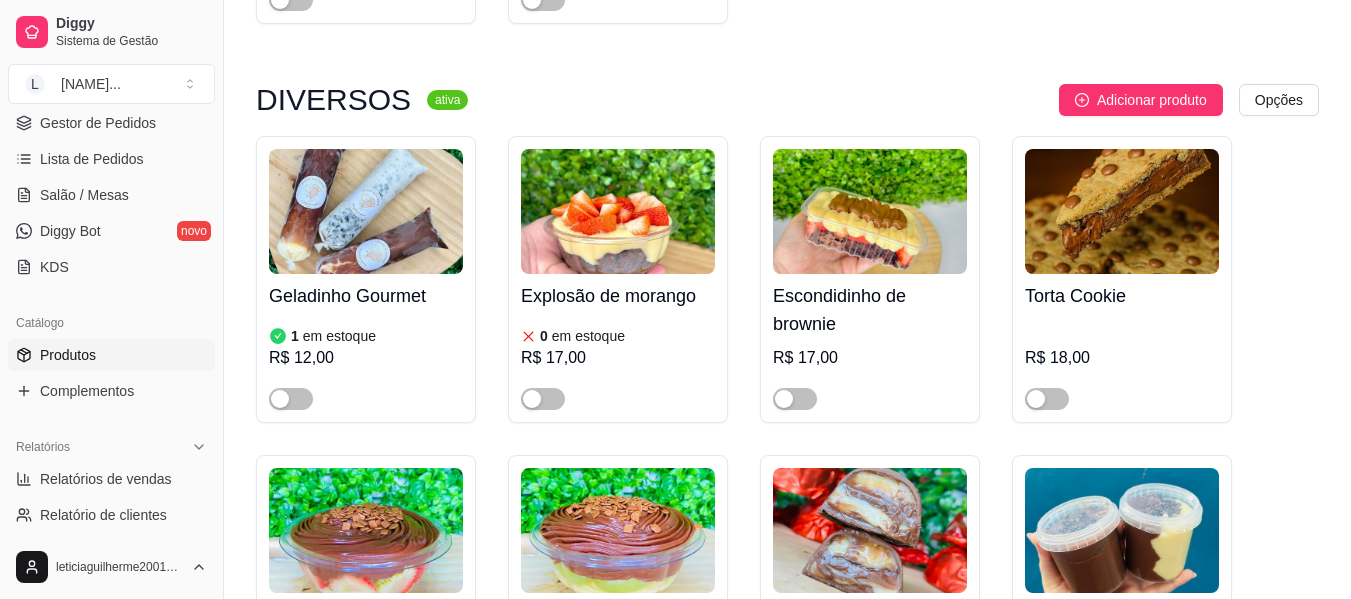 scroll, scrollTop: 1000, scrollLeft: 0, axis: vertical 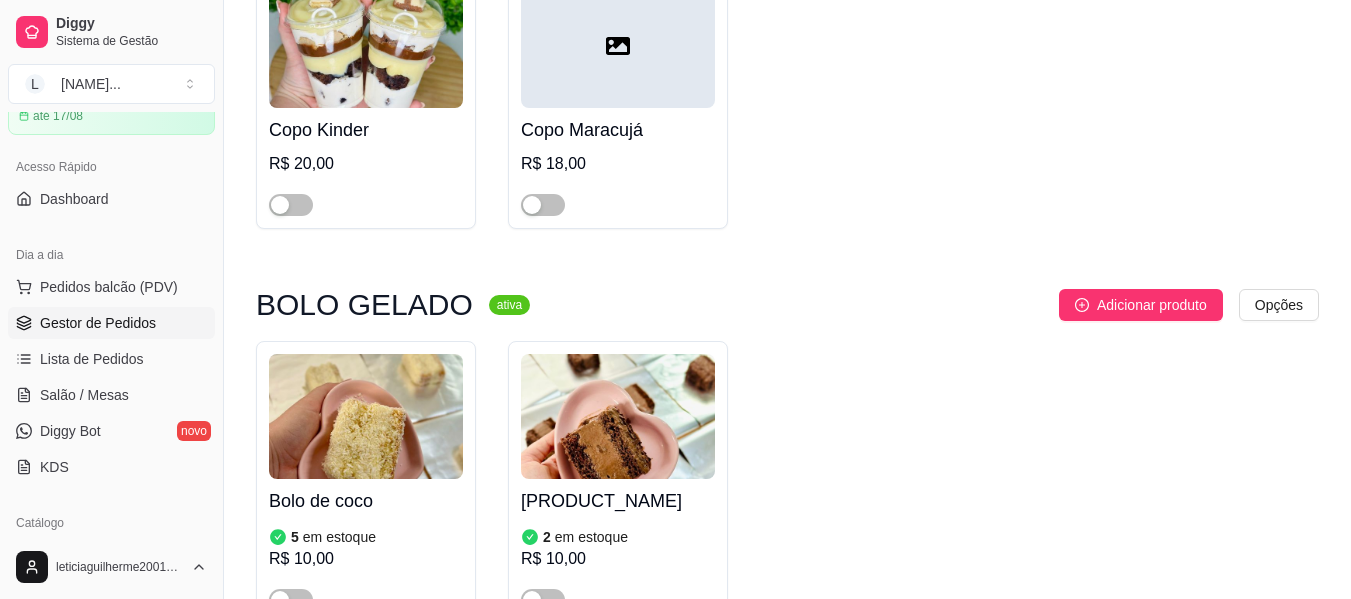 click on "Gestor de Pedidos" at bounding box center [98, 323] 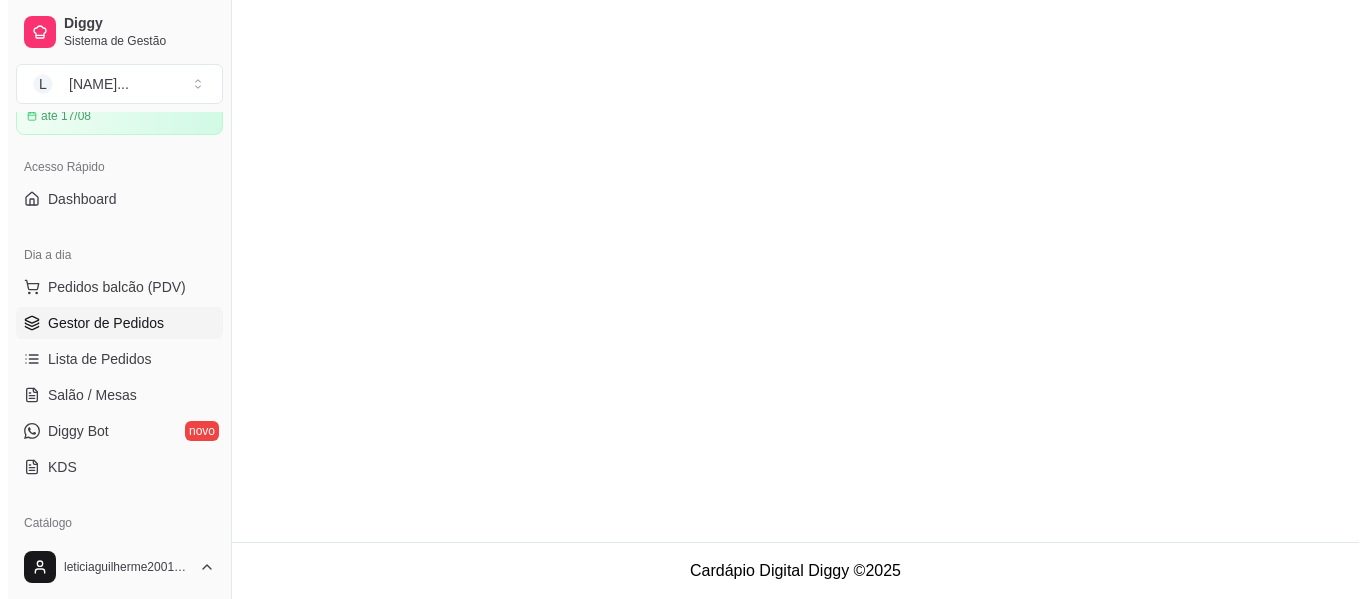 scroll, scrollTop: 0, scrollLeft: 0, axis: both 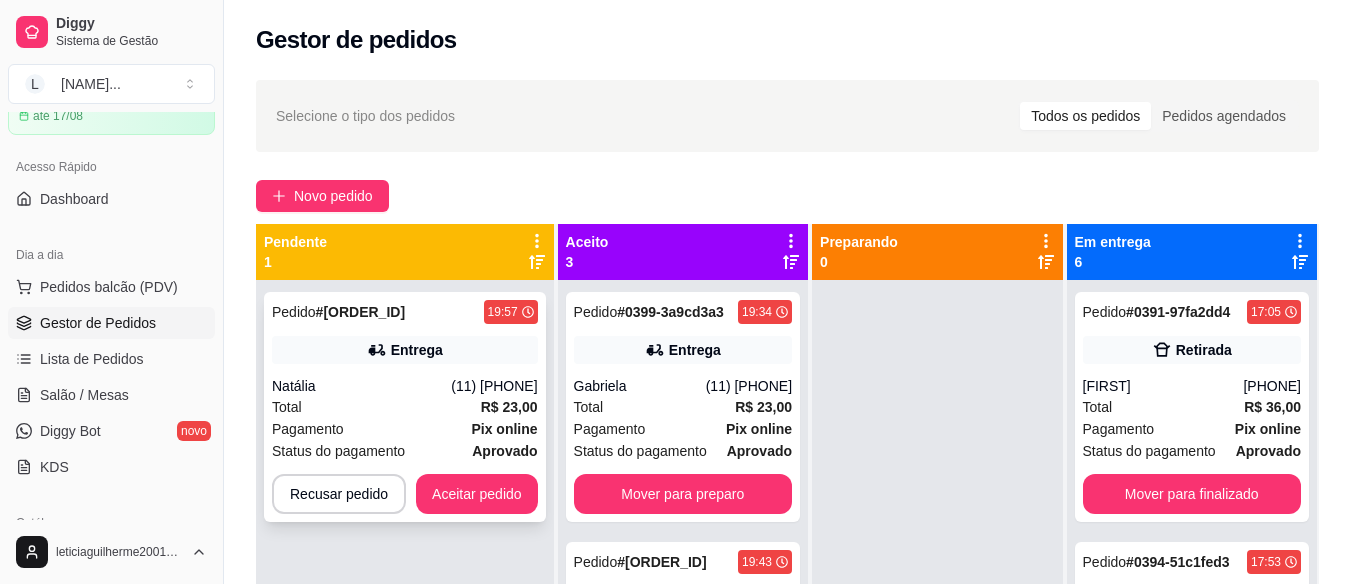 click on "Pedido  # 0402-59230c5a 19:57 Entrega [FIRST]  (11) [PHONE] Total R$ 23,00 Pagamento Pix online Status do pagamento aprovado Recusar pedido Aceitar pedido" at bounding box center (405, 407) 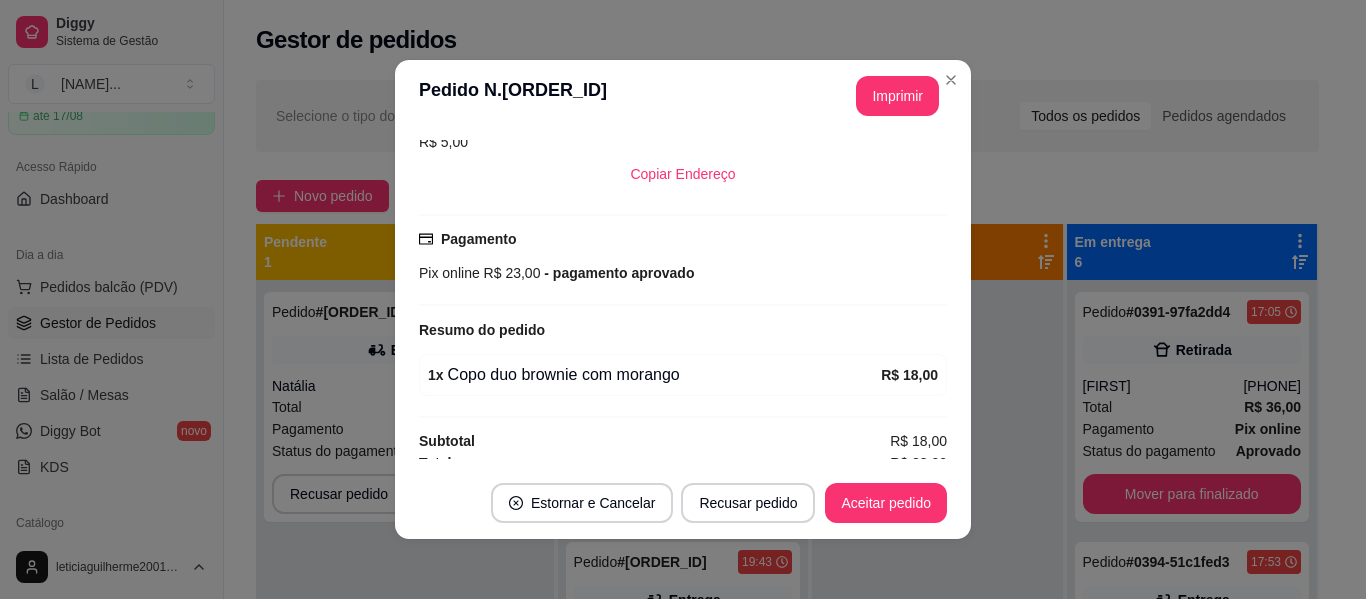 scroll, scrollTop: 458, scrollLeft: 0, axis: vertical 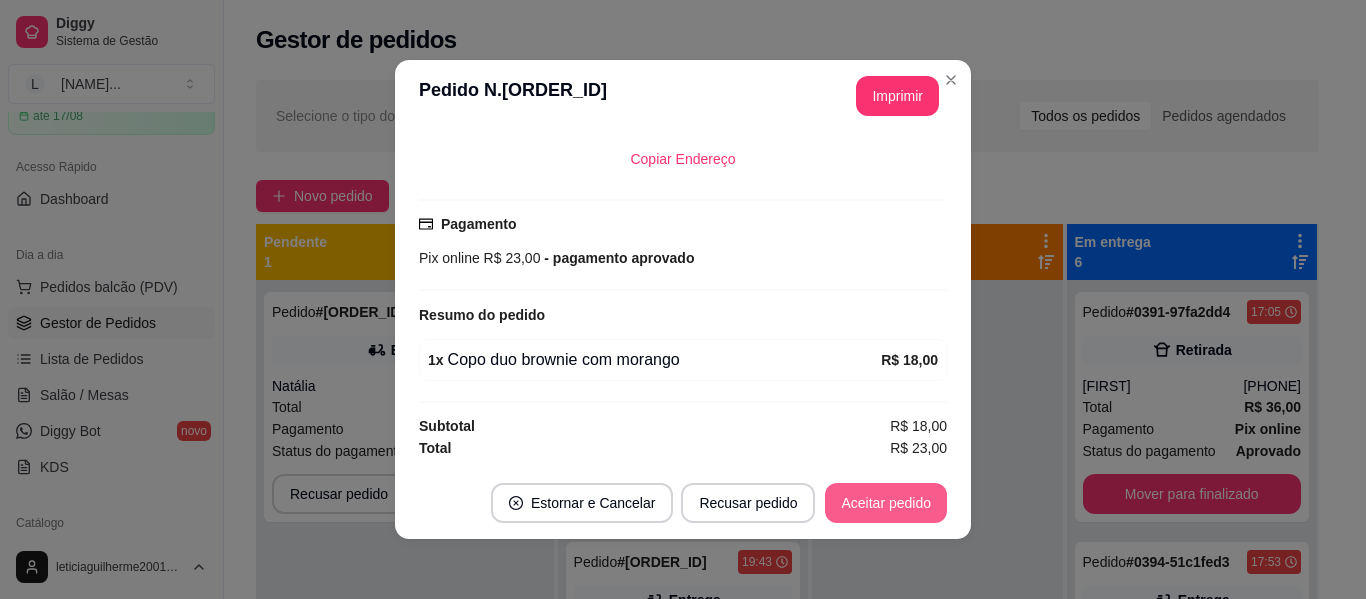 click on "Aceitar pedido" at bounding box center [886, 503] 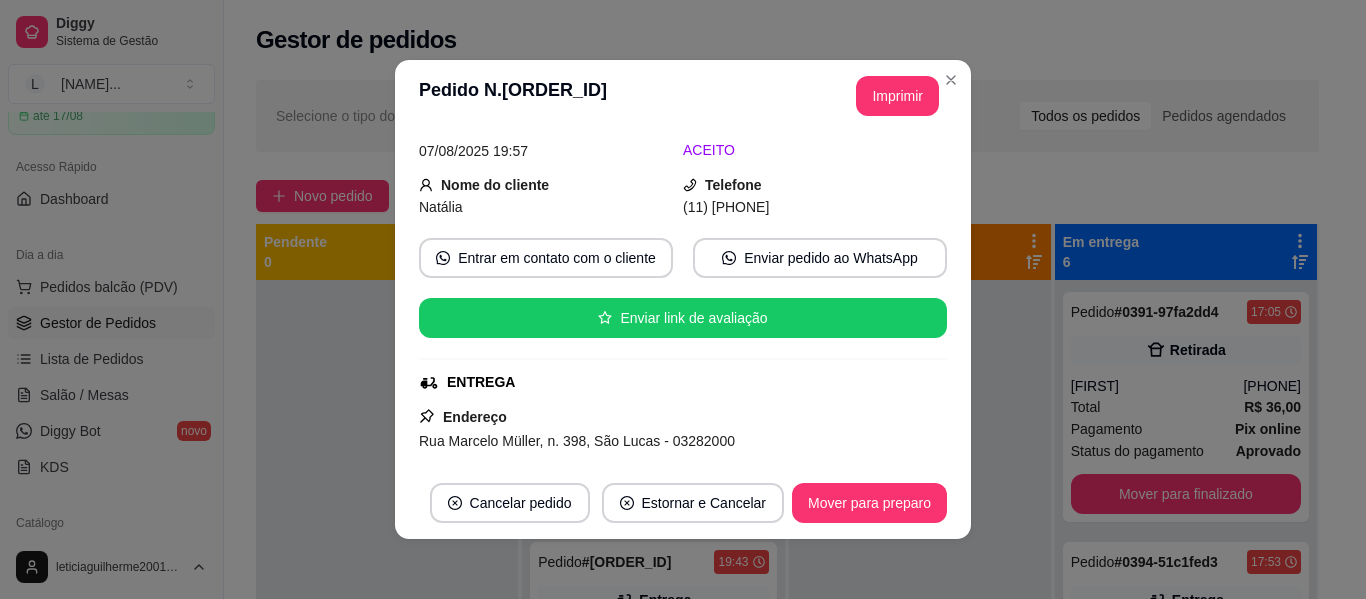 scroll, scrollTop: 0, scrollLeft: 0, axis: both 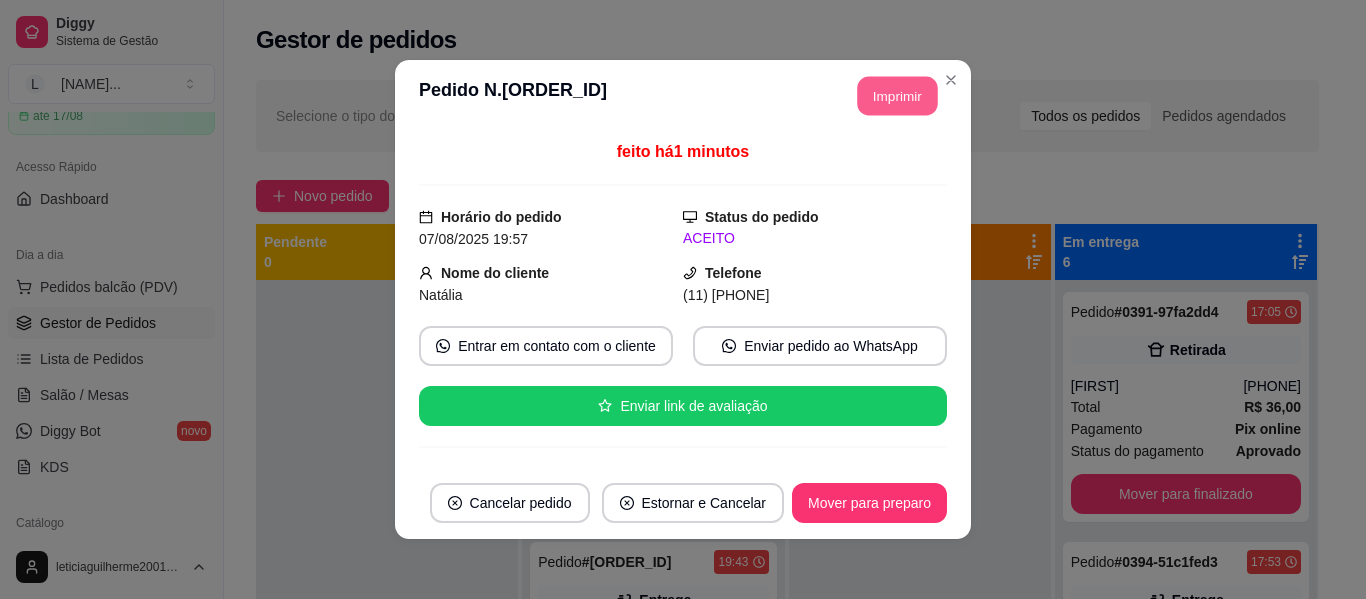 click on "Imprimir" at bounding box center [898, 96] 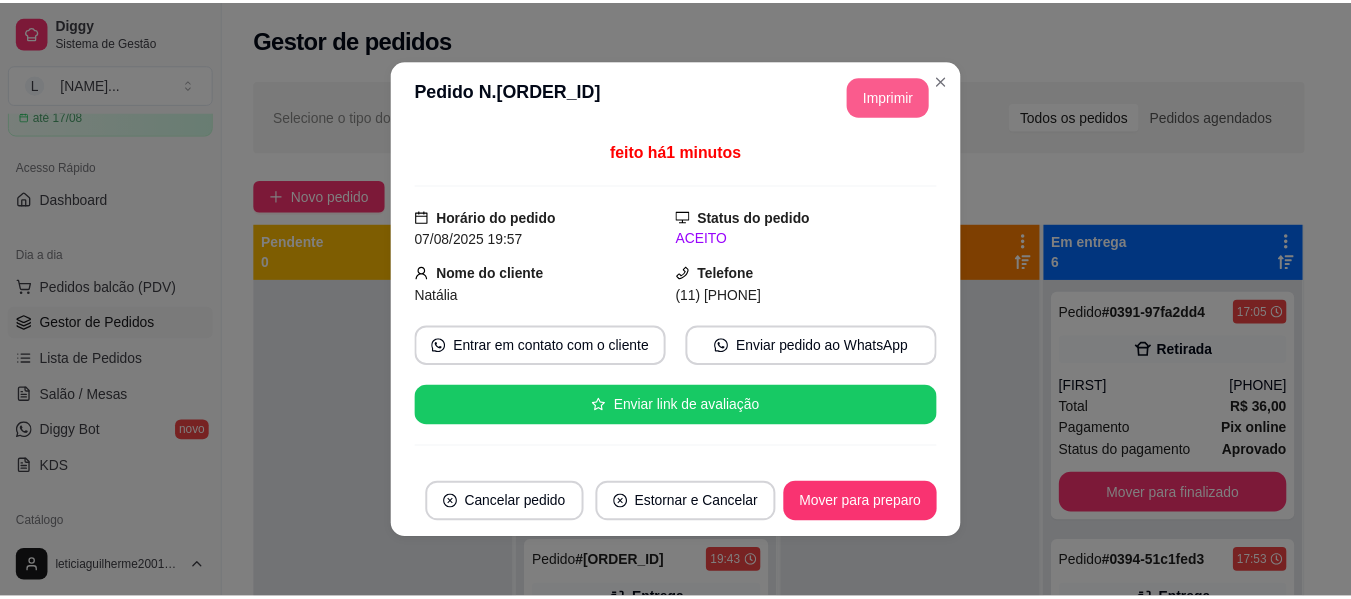 scroll, scrollTop: 0, scrollLeft: 0, axis: both 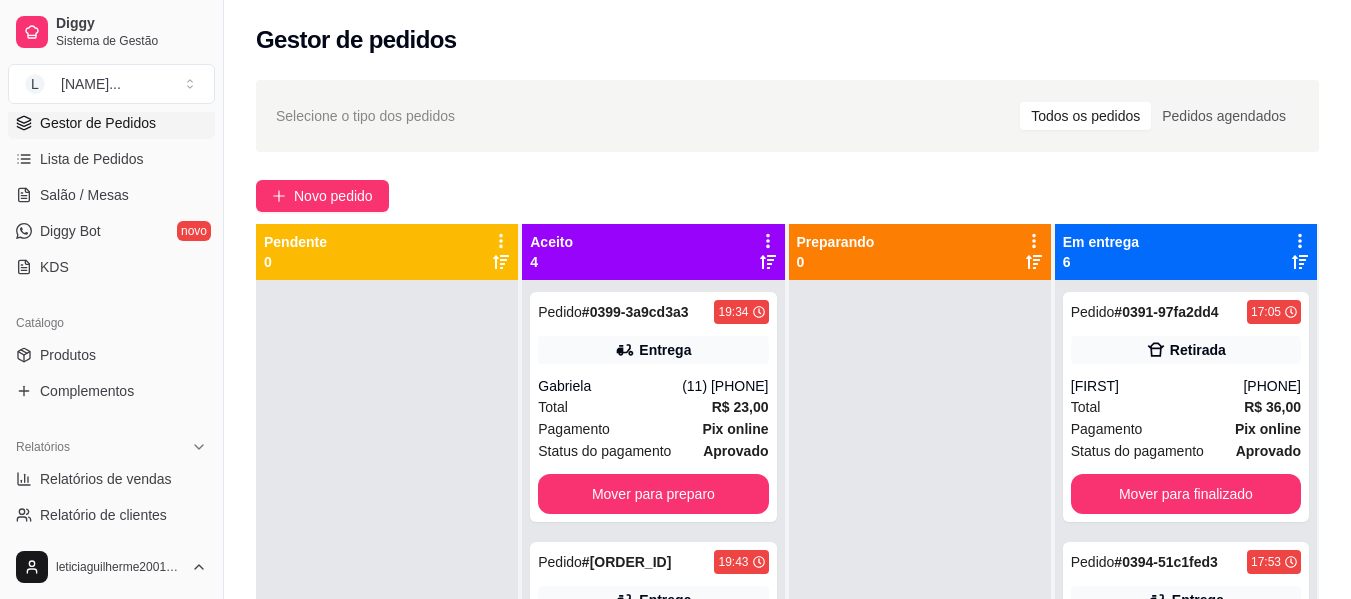 click on "Catálogo" at bounding box center [111, 323] 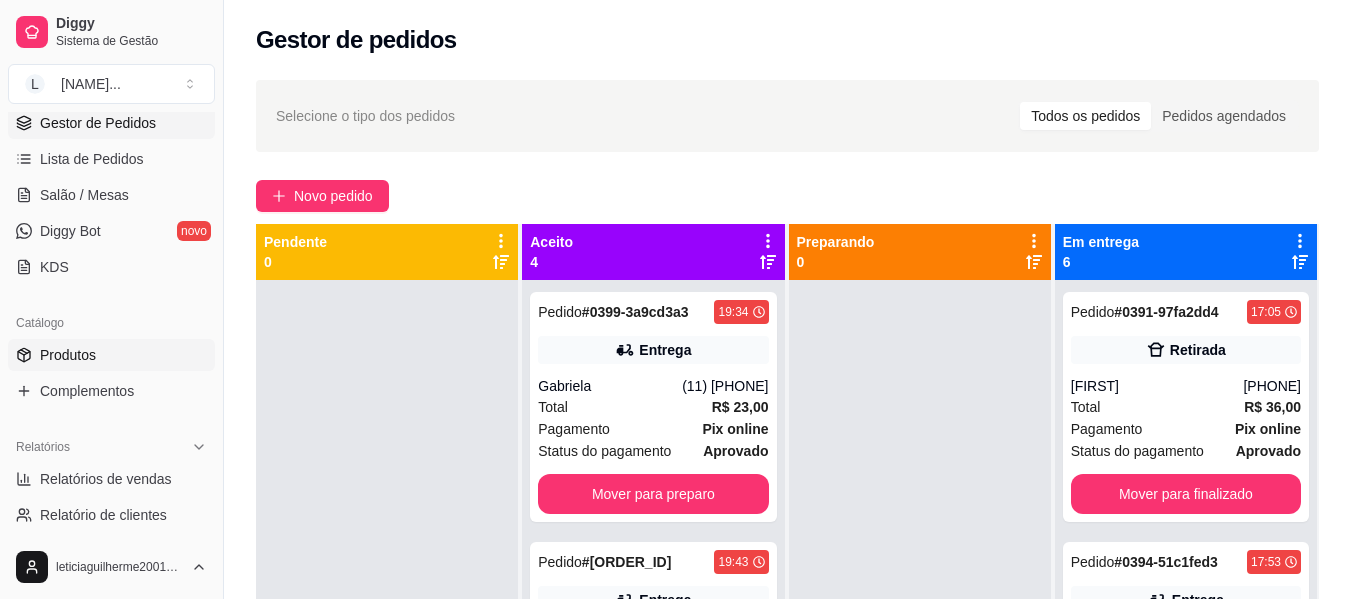 click on "Produtos" at bounding box center (111, 355) 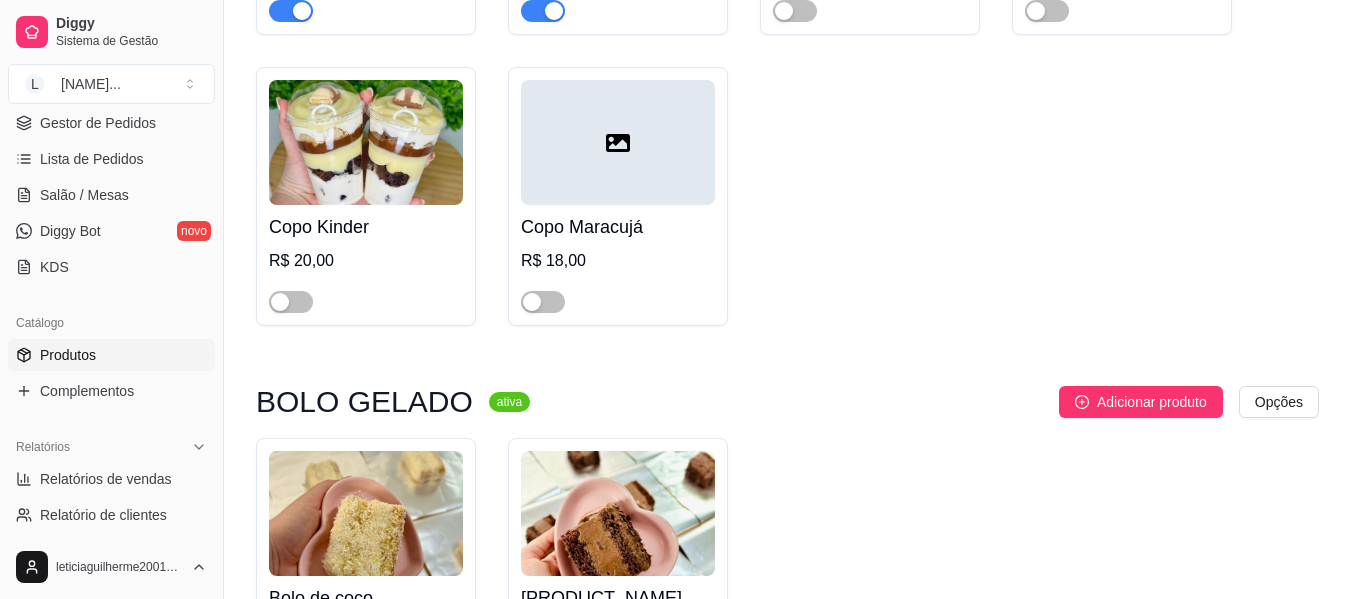 scroll, scrollTop: 700, scrollLeft: 0, axis: vertical 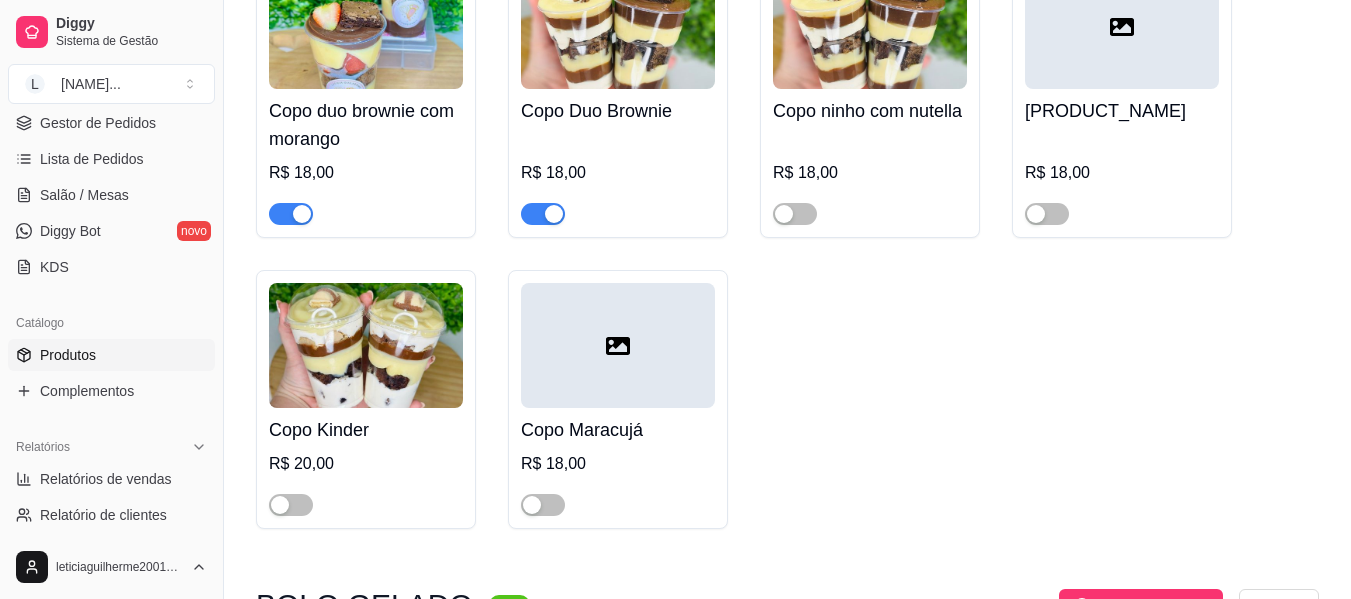 click at bounding box center [302, 214] 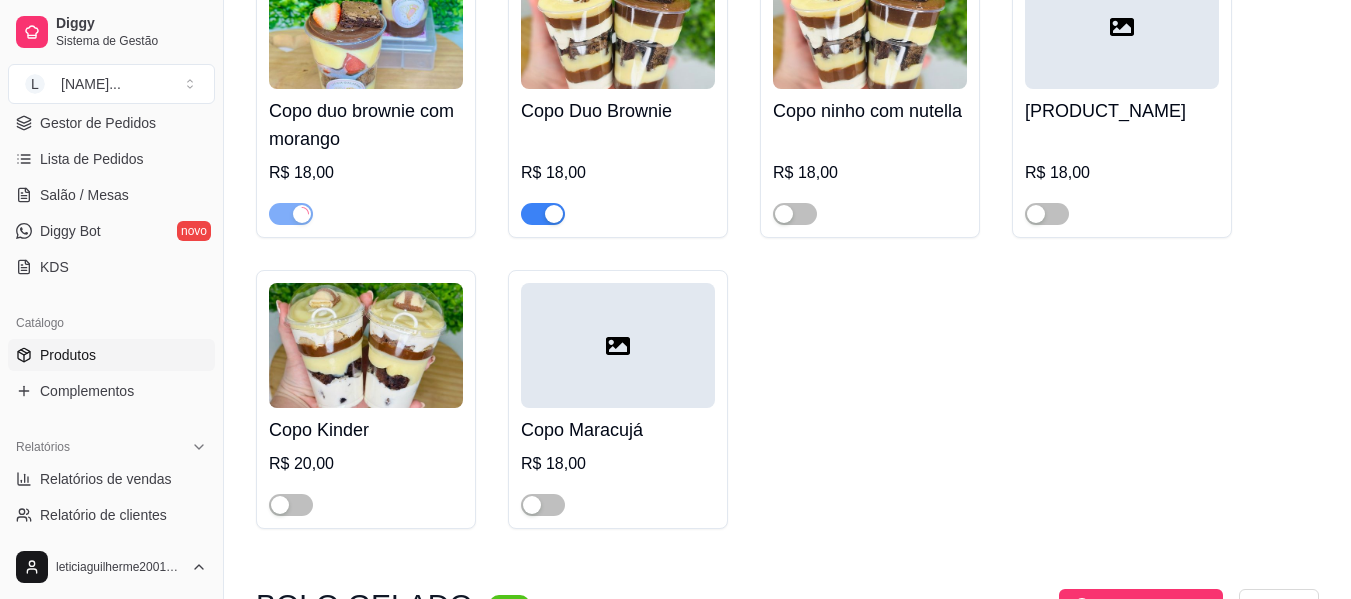 click at bounding box center (543, 214) 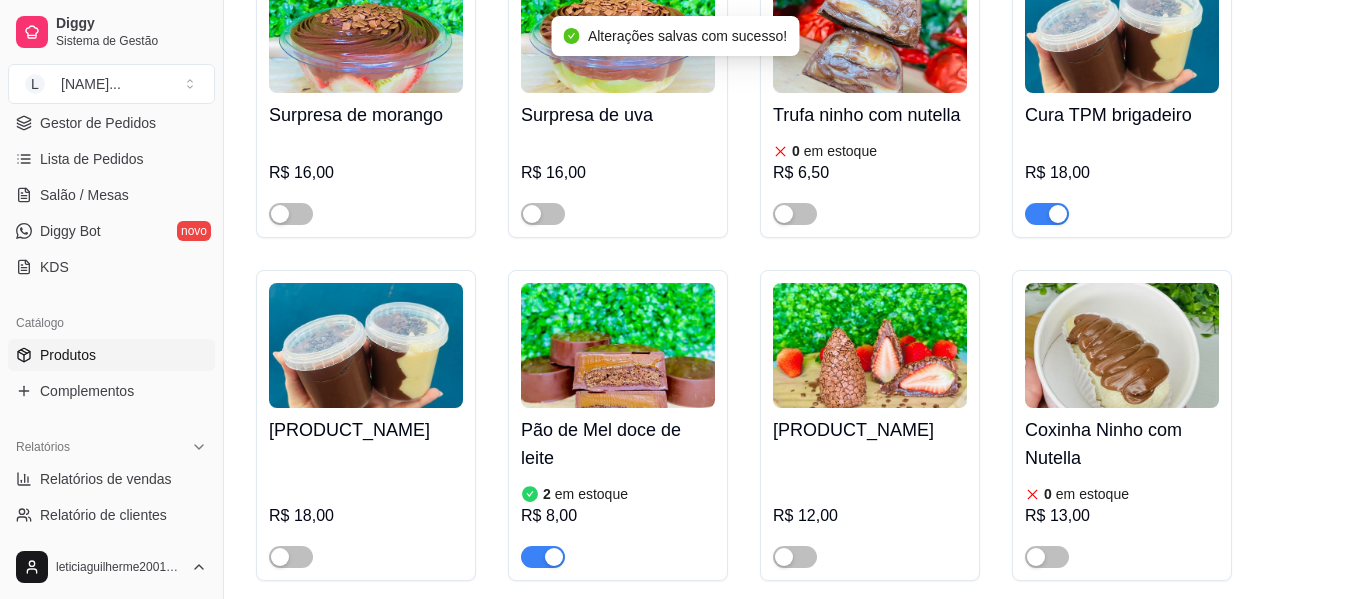 scroll, scrollTop: 2800, scrollLeft: 0, axis: vertical 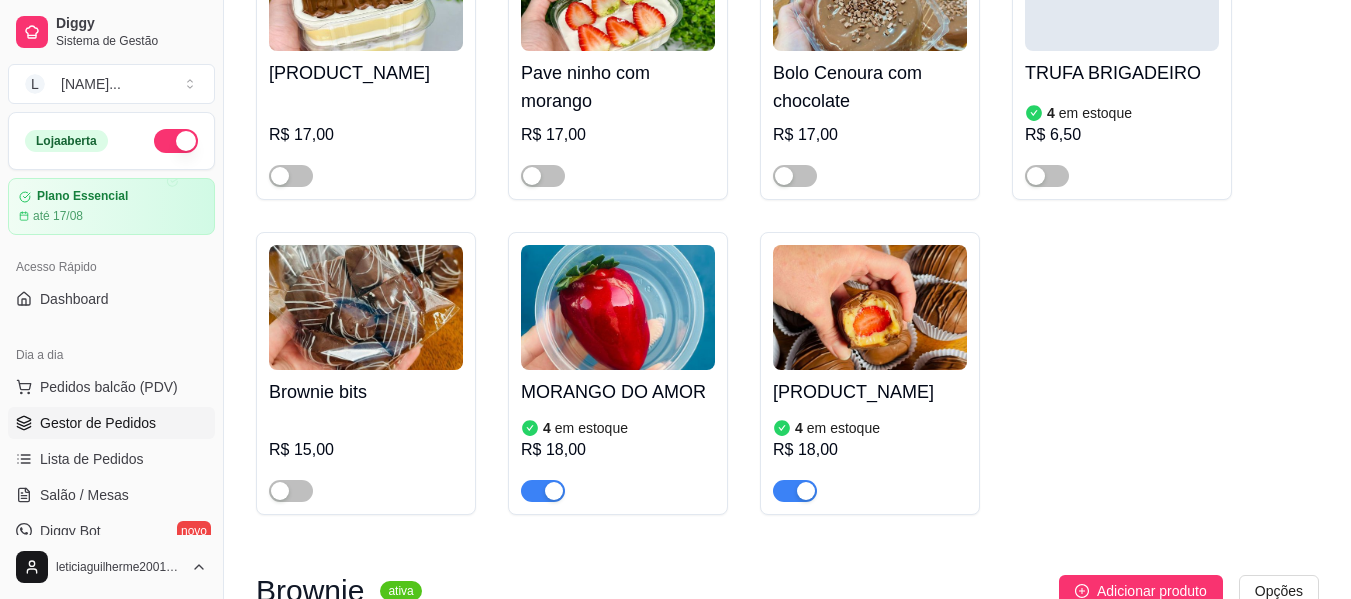 click on "Gestor de Pedidos" at bounding box center [98, 423] 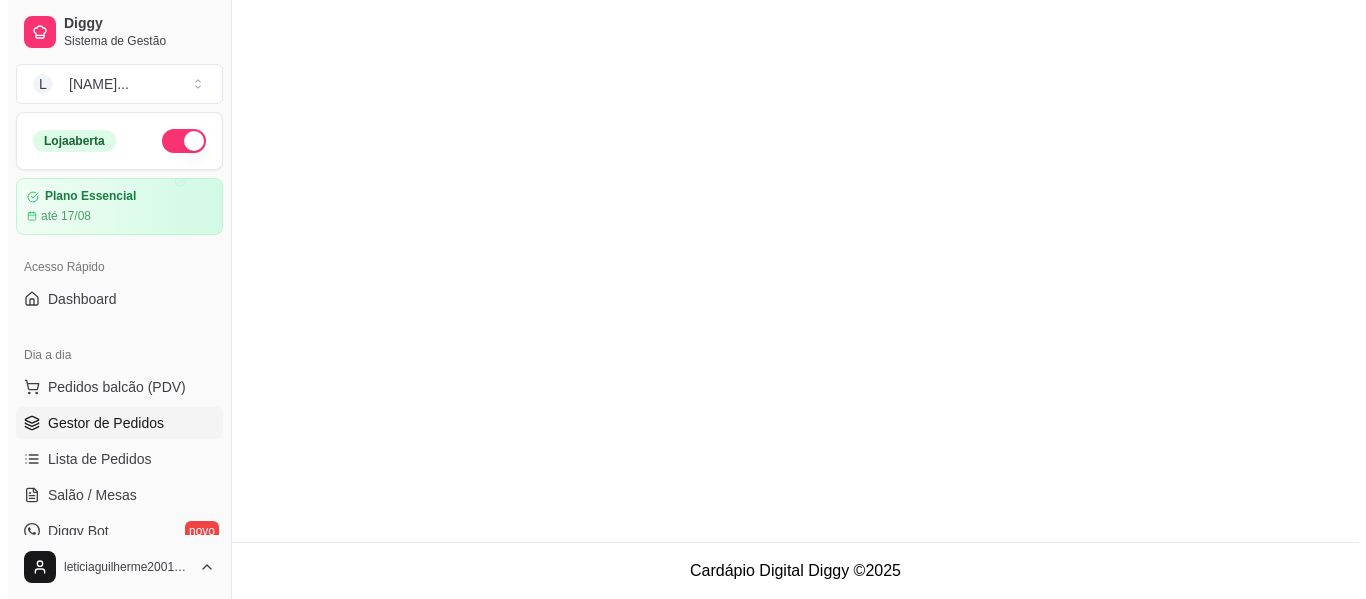 scroll, scrollTop: 0, scrollLeft: 0, axis: both 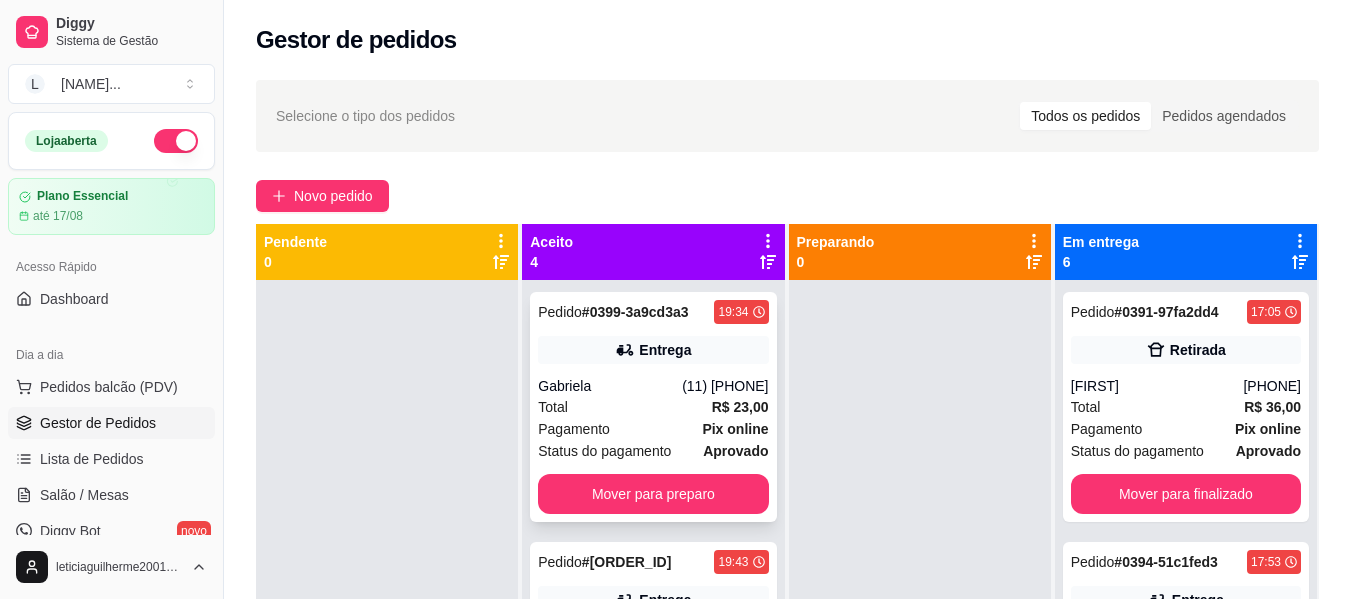 drag, startPoint x: 824, startPoint y: 346, endPoint x: 746, endPoint y: 356, distance: 78.63841 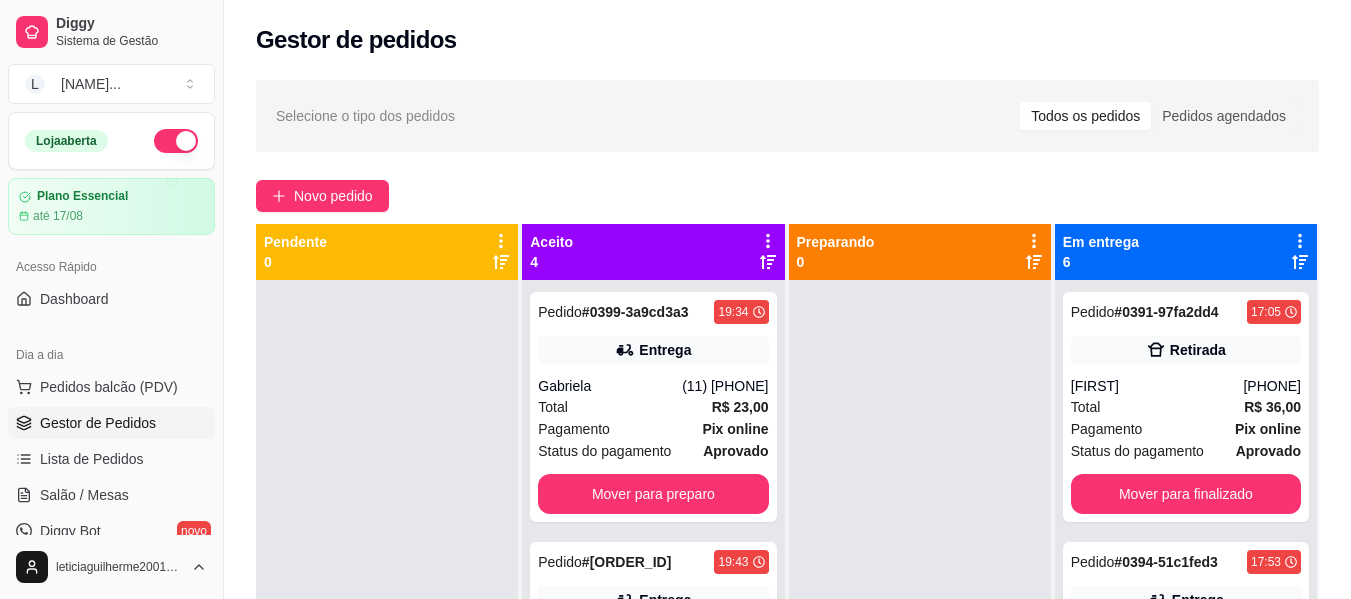 drag, startPoint x: 746, startPoint y: 356, endPoint x: 434, endPoint y: 418, distance: 318.10062 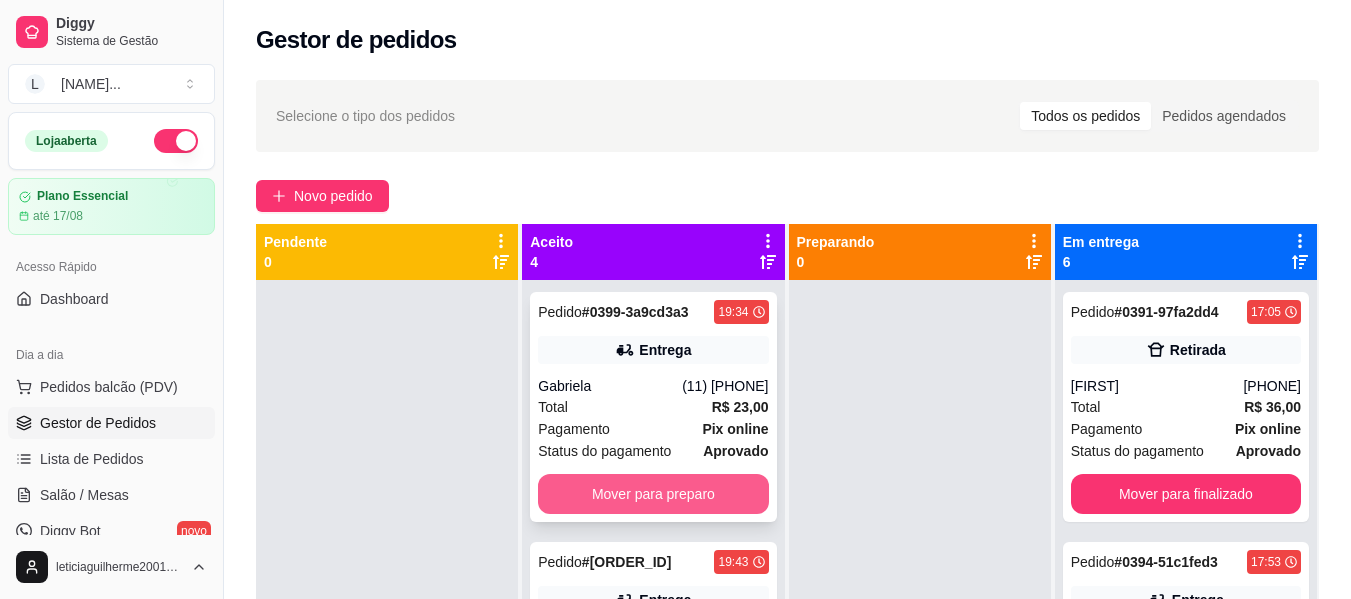 click on "Mover para preparo" at bounding box center (653, 494) 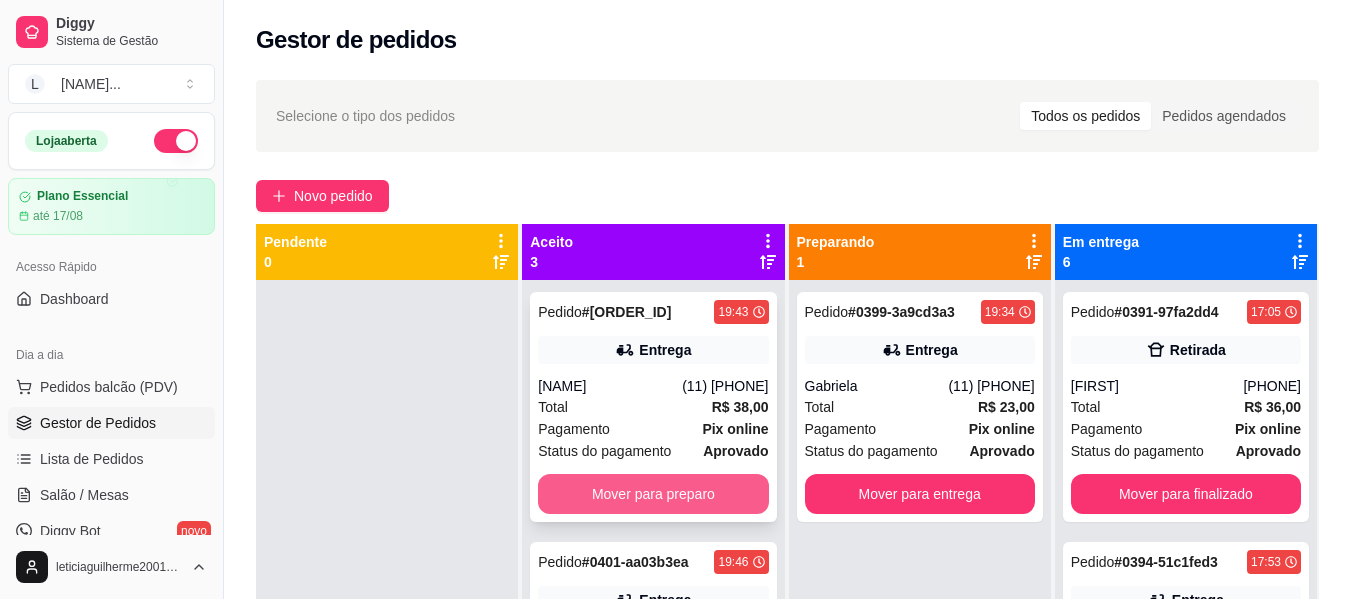 click on "Mover para preparo" at bounding box center (653, 494) 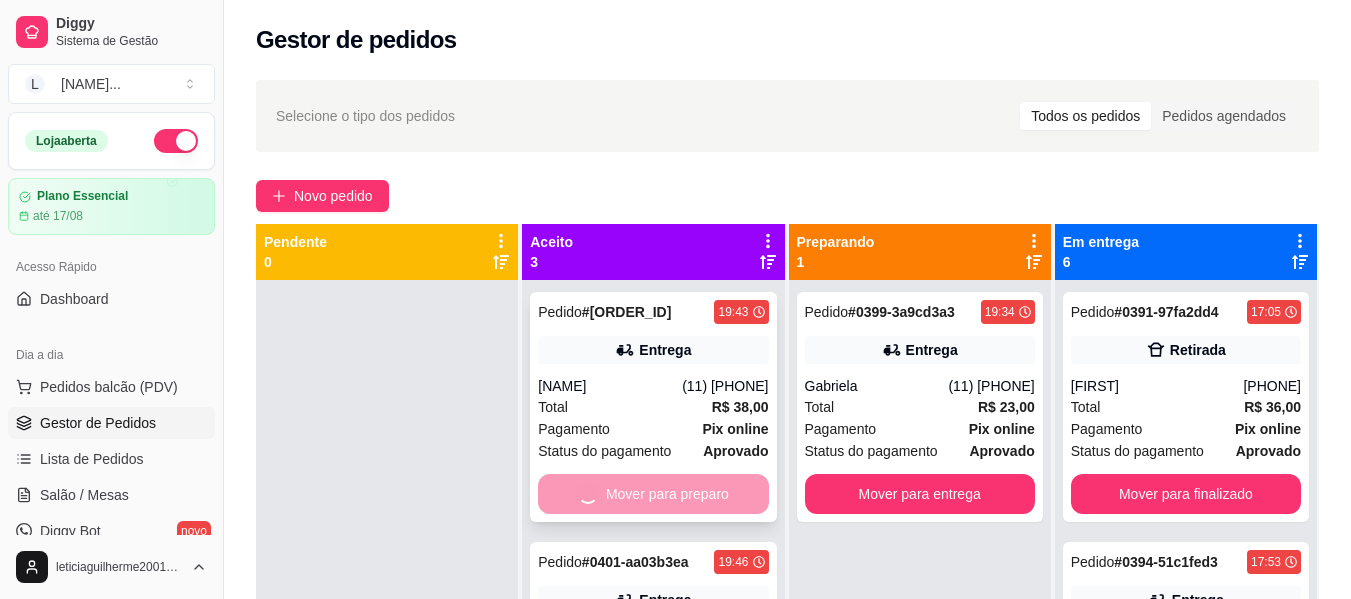 click on "Mover para preparo" at bounding box center [653, 744] 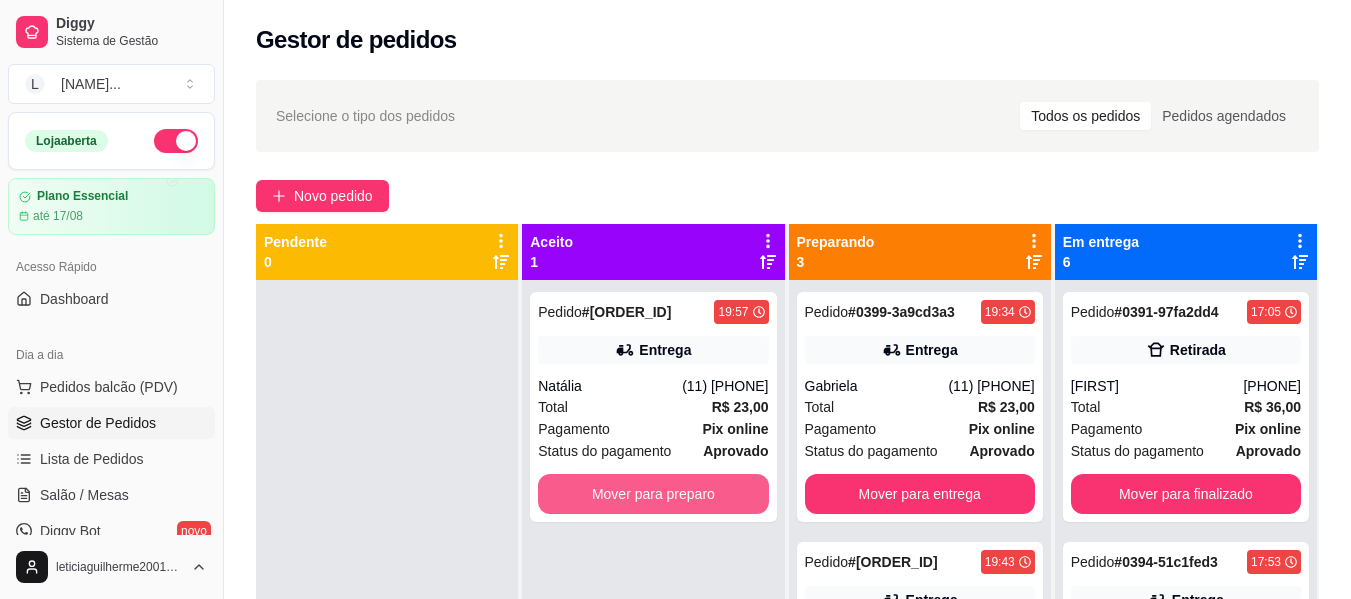 click on "Mover para preparo" at bounding box center (653, 494) 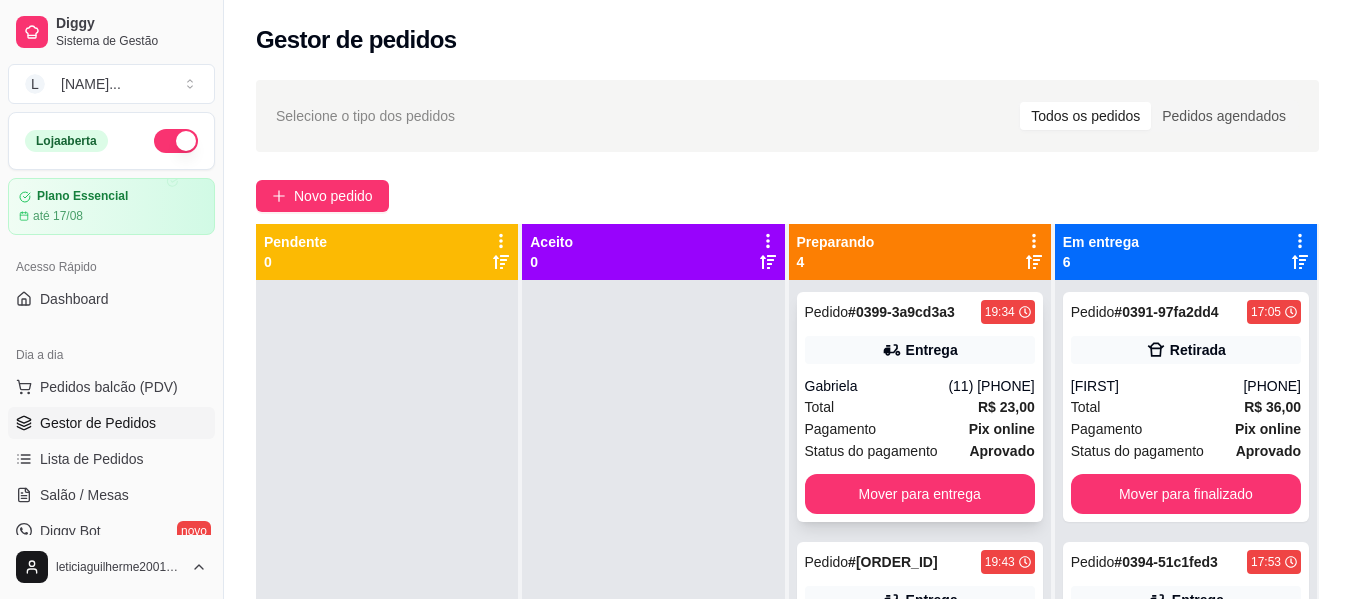 click on "(11) [PHONE]" at bounding box center [991, 386] 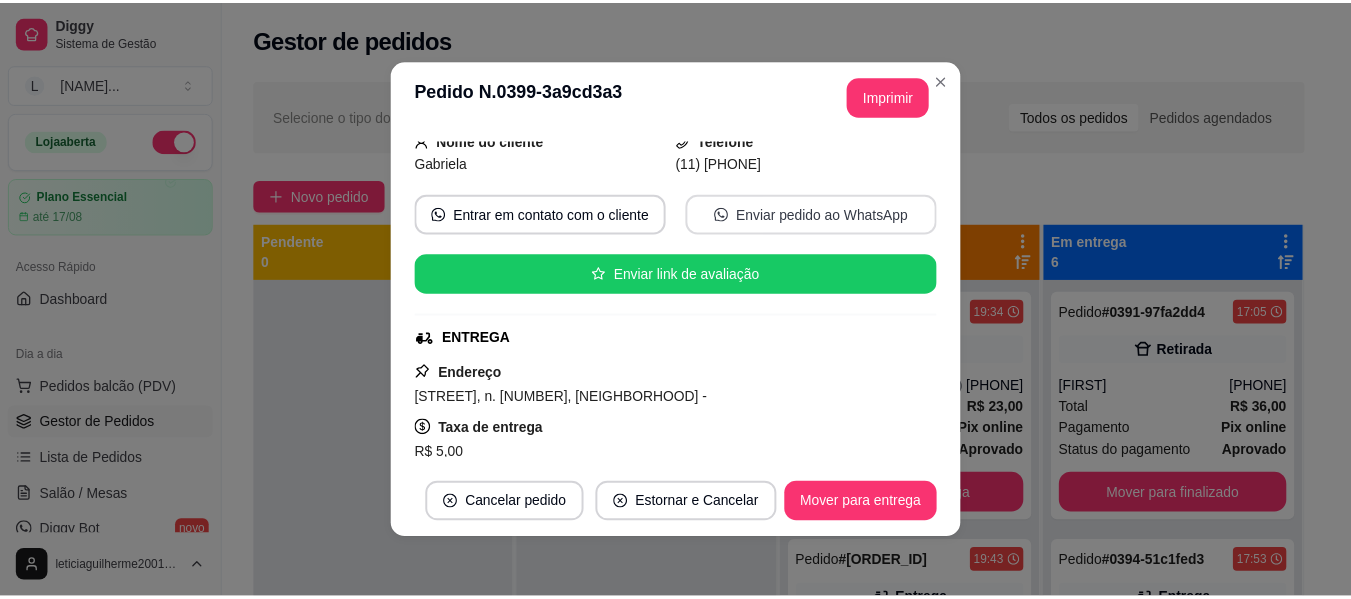 scroll, scrollTop: 458, scrollLeft: 0, axis: vertical 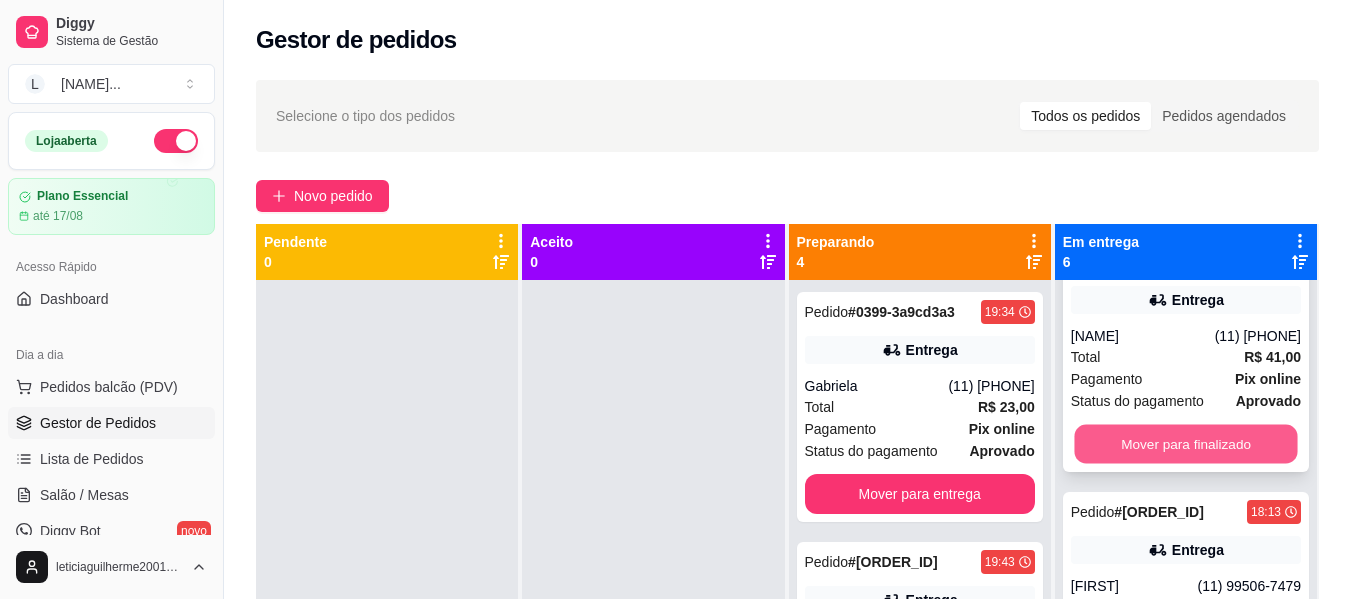 click on "Mover para finalizado" at bounding box center (1185, 444) 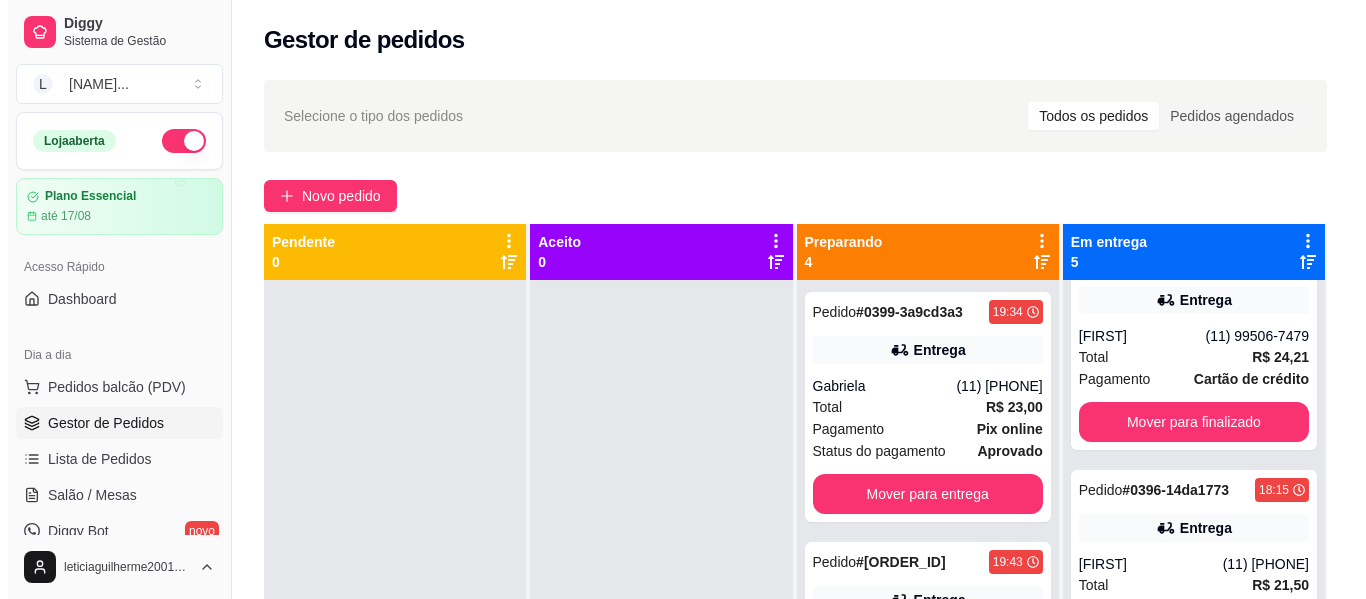 scroll, scrollTop: 50, scrollLeft: 0, axis: vertical 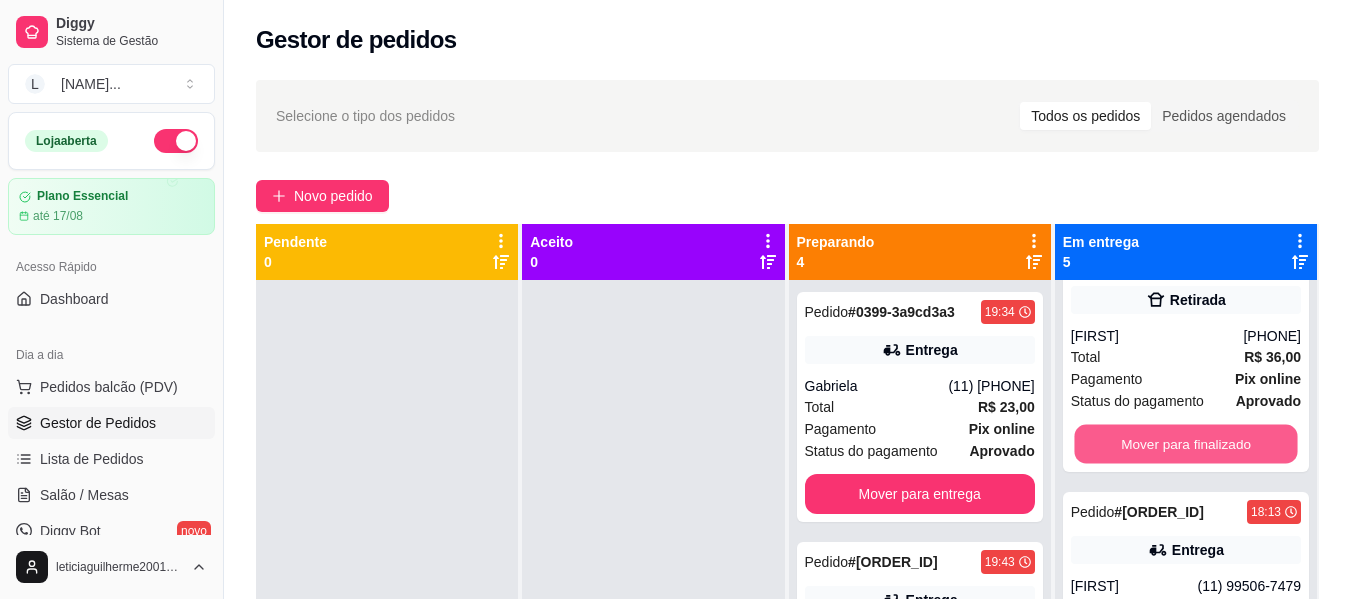 click on "Mover para finalizado" at bounding box center [1185, 444] 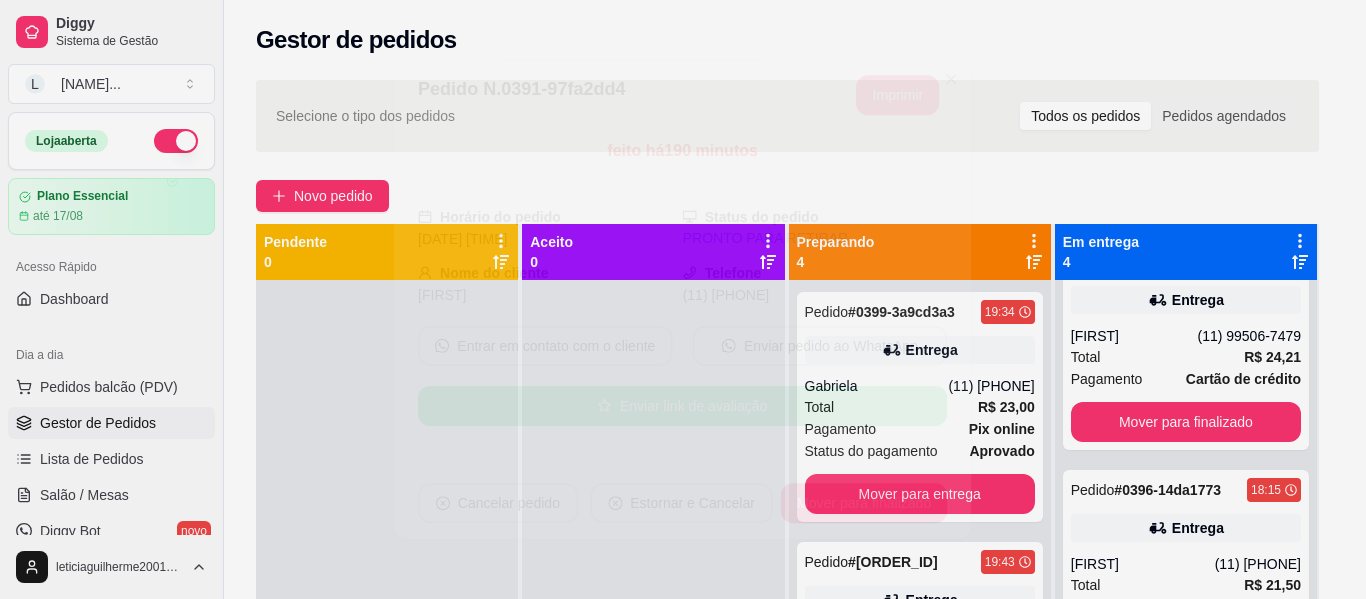 scroll, scrollTop: 0, scrollLeft: 0, axis: both 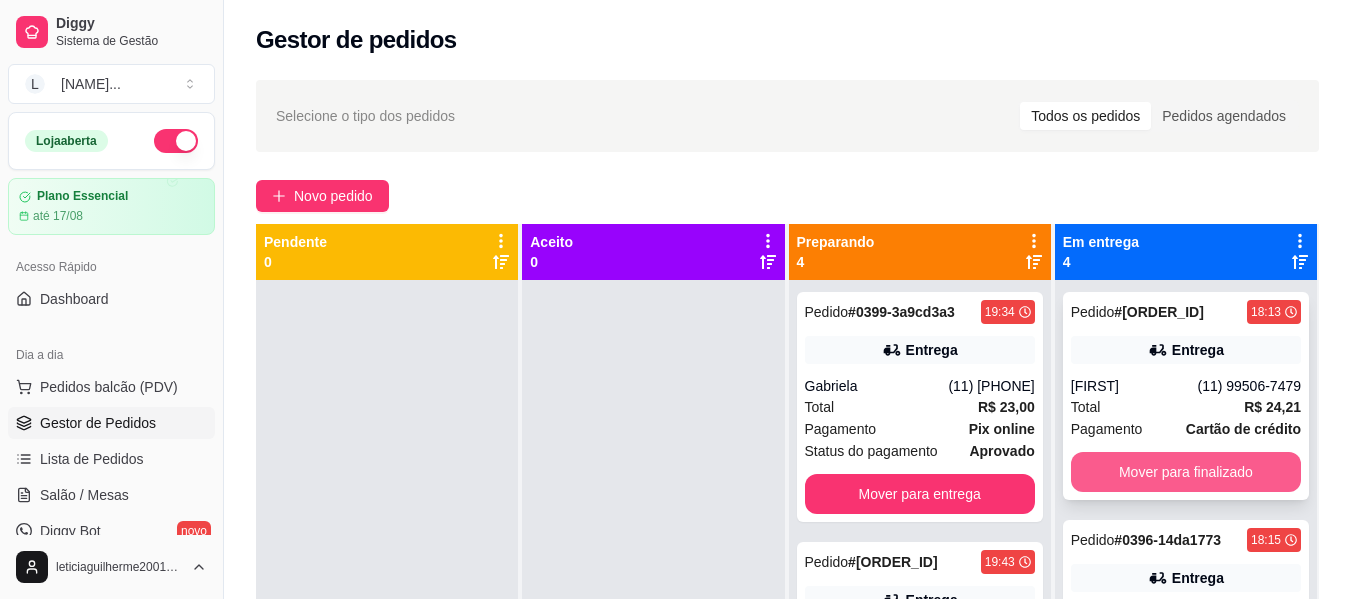 click on "Mover para finalizado" at bounding box center [1186, 472] 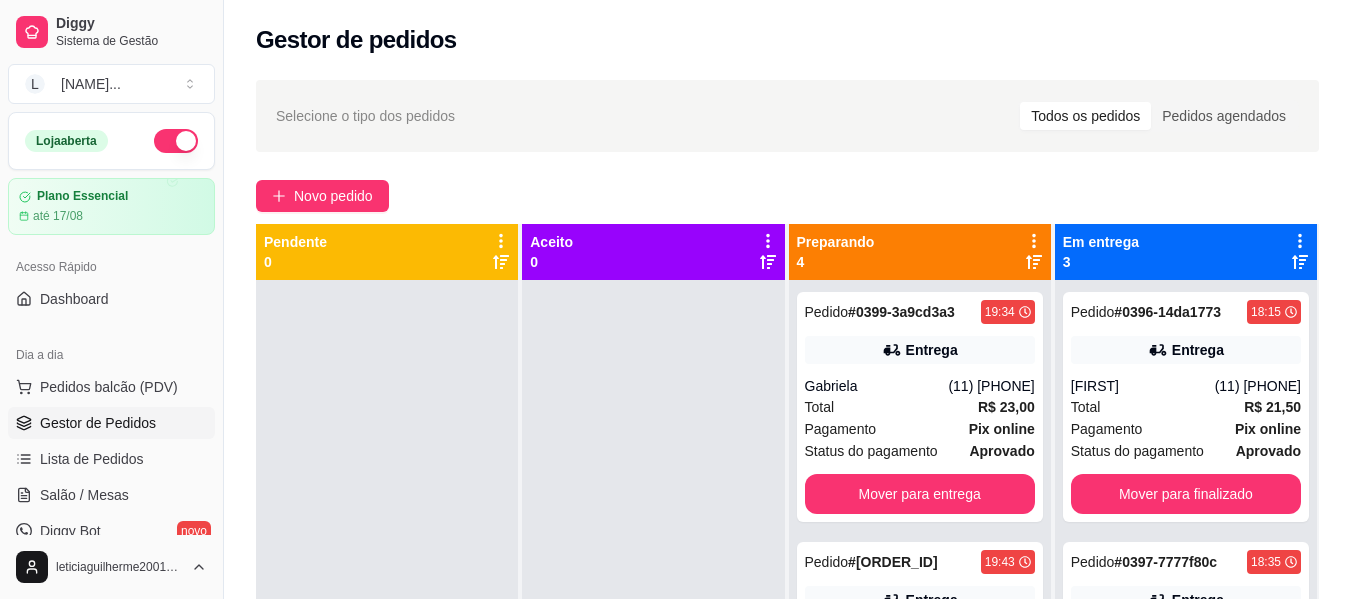 click on "Pedido  # [ORDER_ID] [TIME] Entrega [NAME] ([PHONE]) Total R$ 21,50 Pagamento Pix online Status do pagamento aprovado Mover para finalizado" at bounding box center [1186, 407] 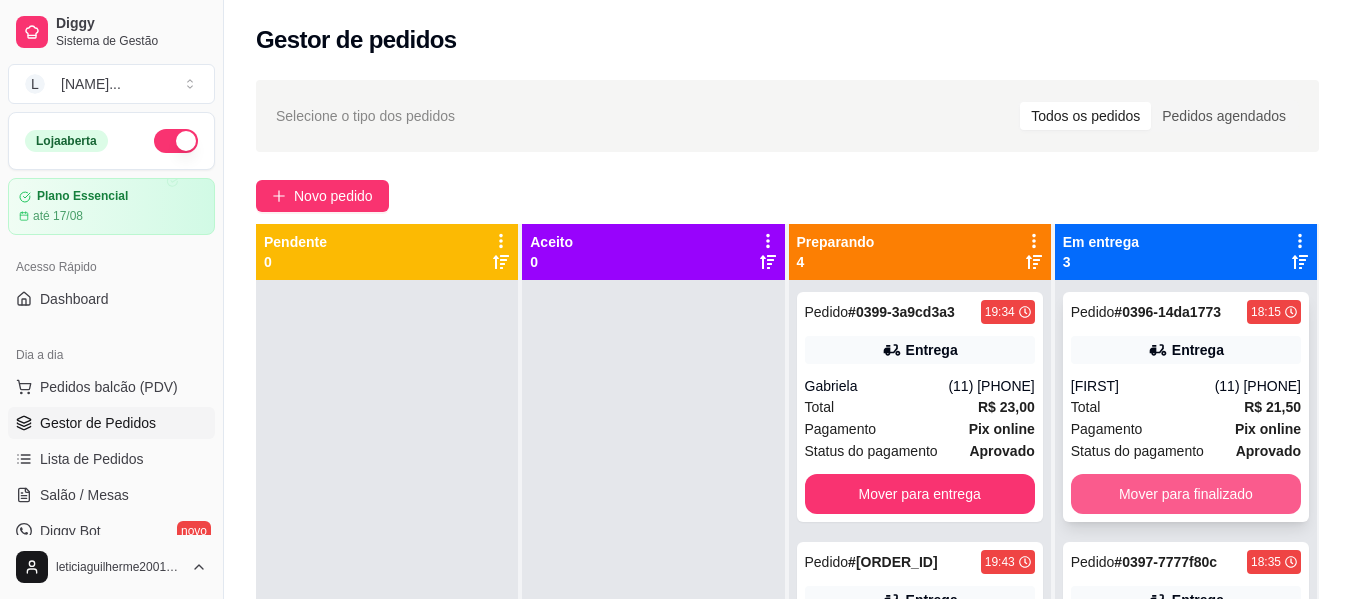 click on "Mover para finalizado" at bounding box center (1186, 494) 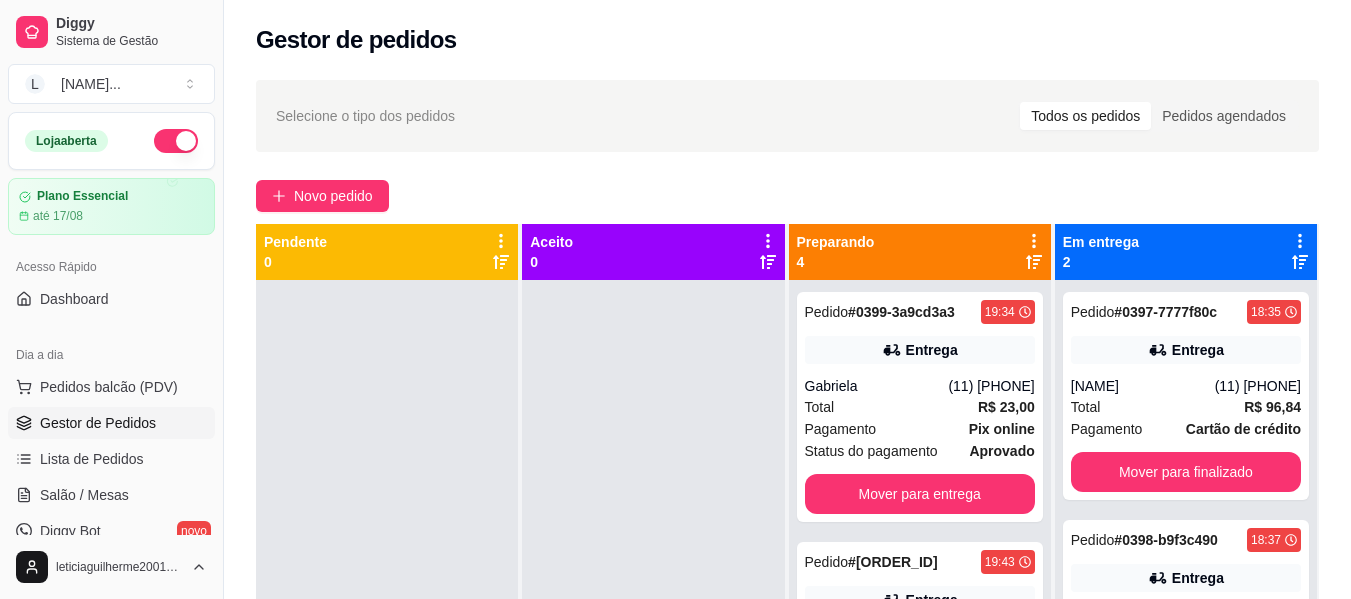 click on "Pedido  # 0397-7777f80c 18:35 Entrega [FIRST] [LAST] (11) 96344-6825 Total R$ 96,84 Pagamento Cartão de crédito Mover para finalizado" at bounding box center [1186, 396] 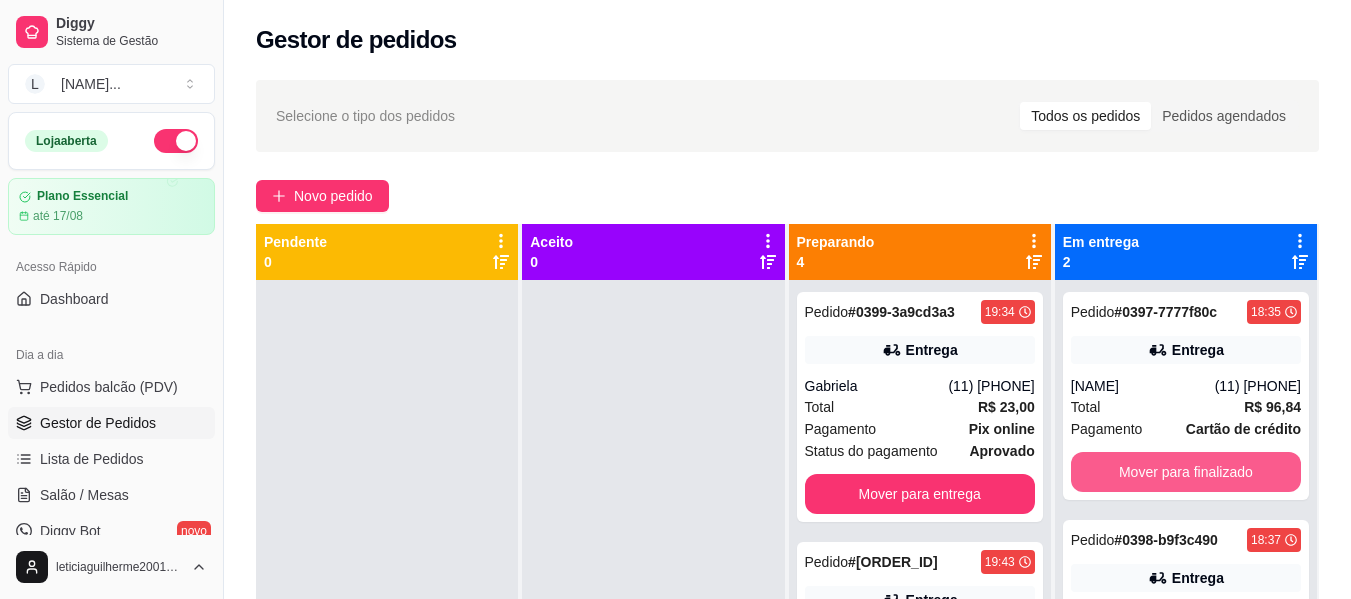 click on "Mover para finalizado" at bounding box center [1186, 472] 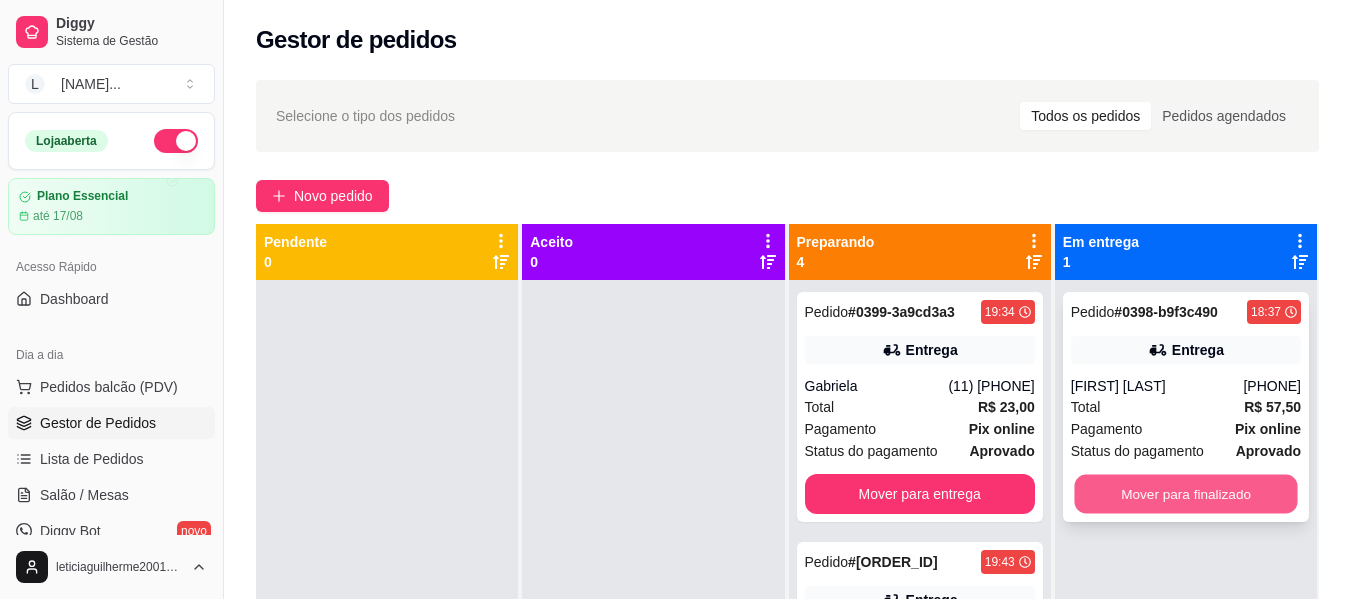 click on "Mover para finalizado" at bounding box center (1185, 494) 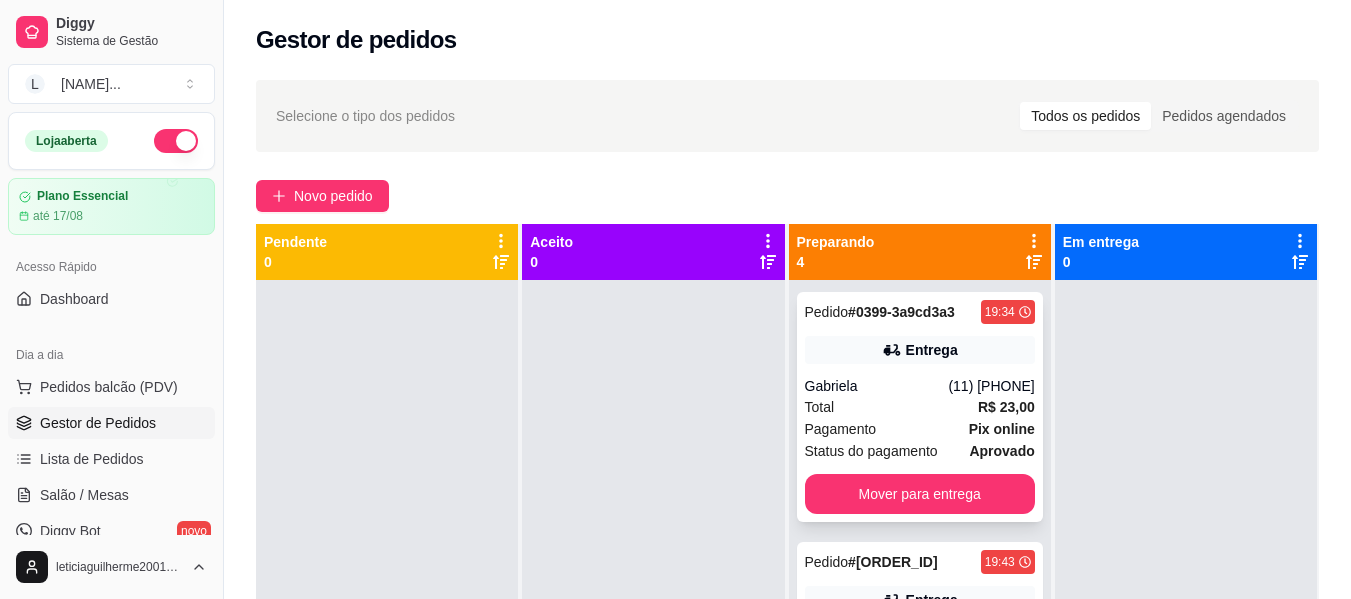 click on "Total R$ 23,00" at bounding box center (920, 407) 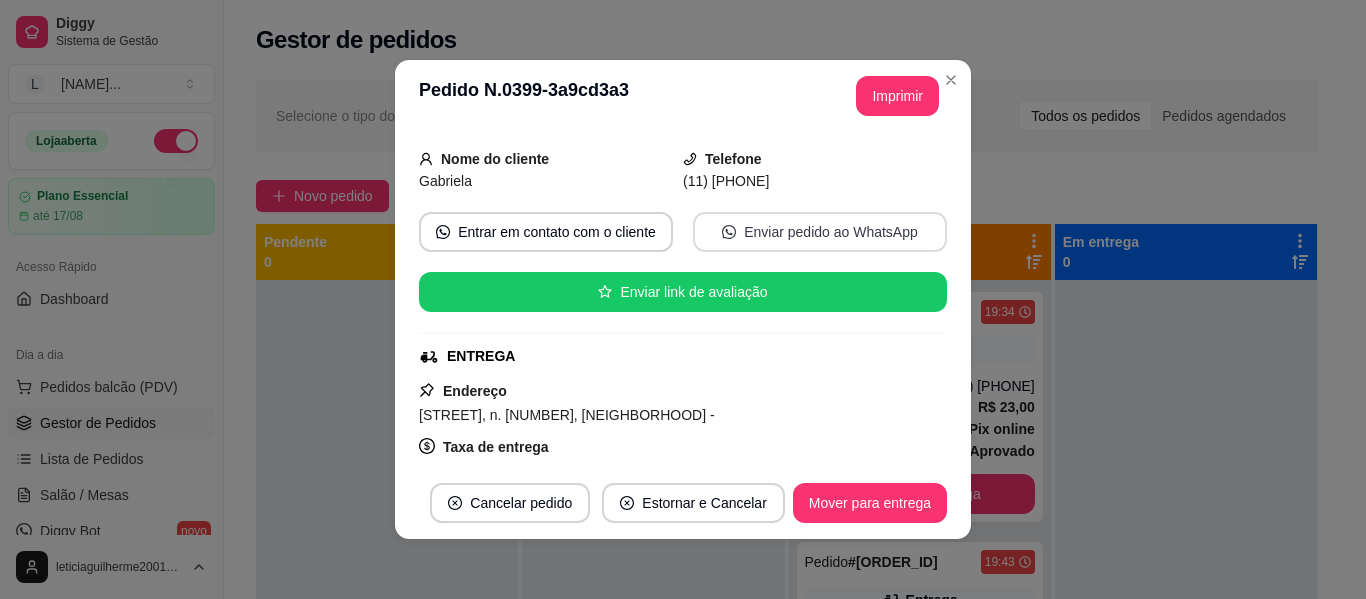 scroll, scrollTop: 458, scrollLeft: 0, axis: vertical 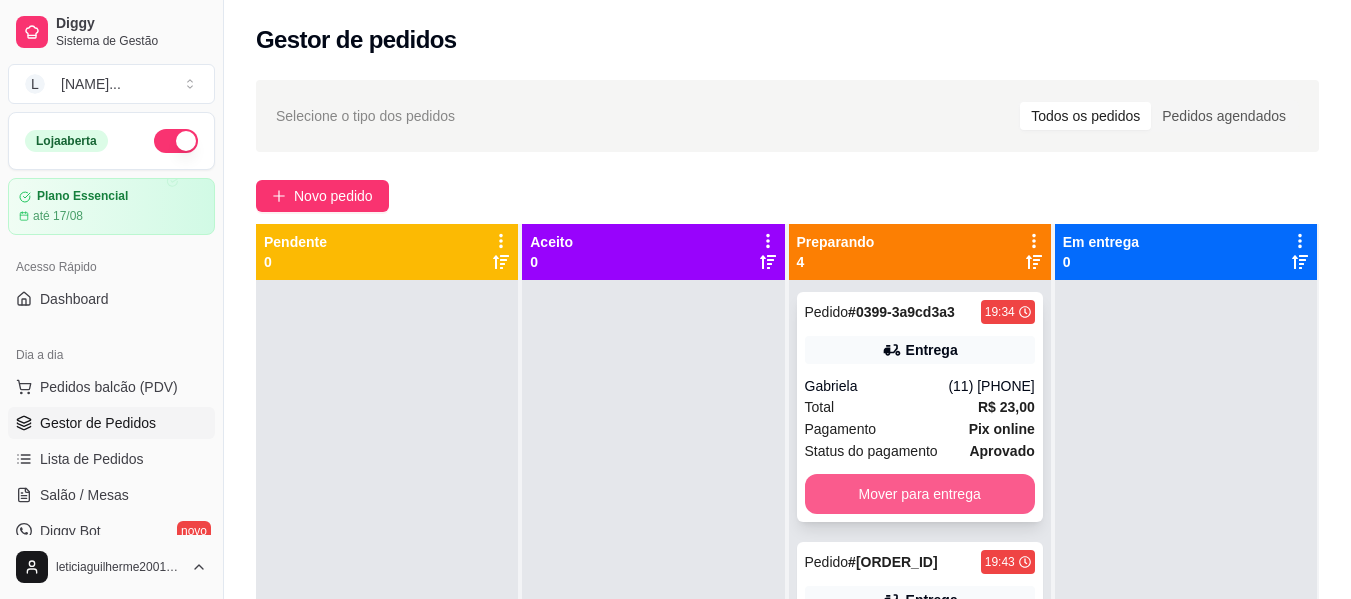 click on "Mover para entrega" at bounding box center [920, 494] 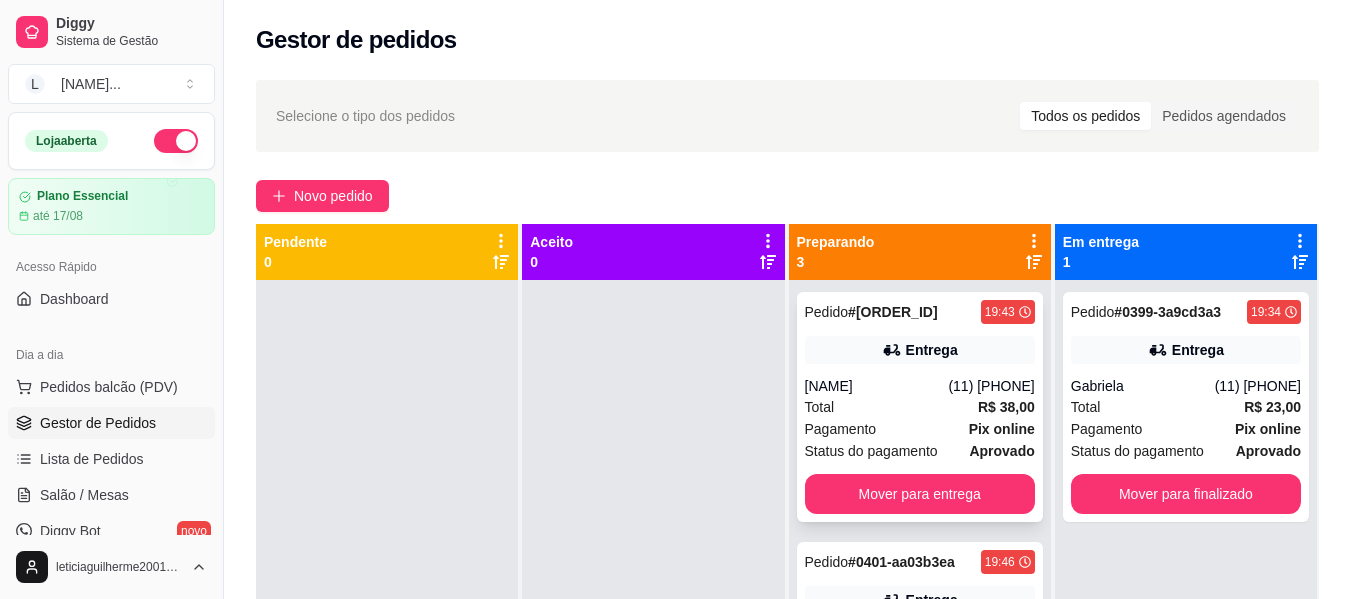 click on "Pedido  # [ORDER_ID] [TIME] Entrega [NAME] ([PHONE]) Total R$ 38,00 Pagamento Pix online Status do pagamento aprovado Mover para entrega" at bounding box center [920, 407] 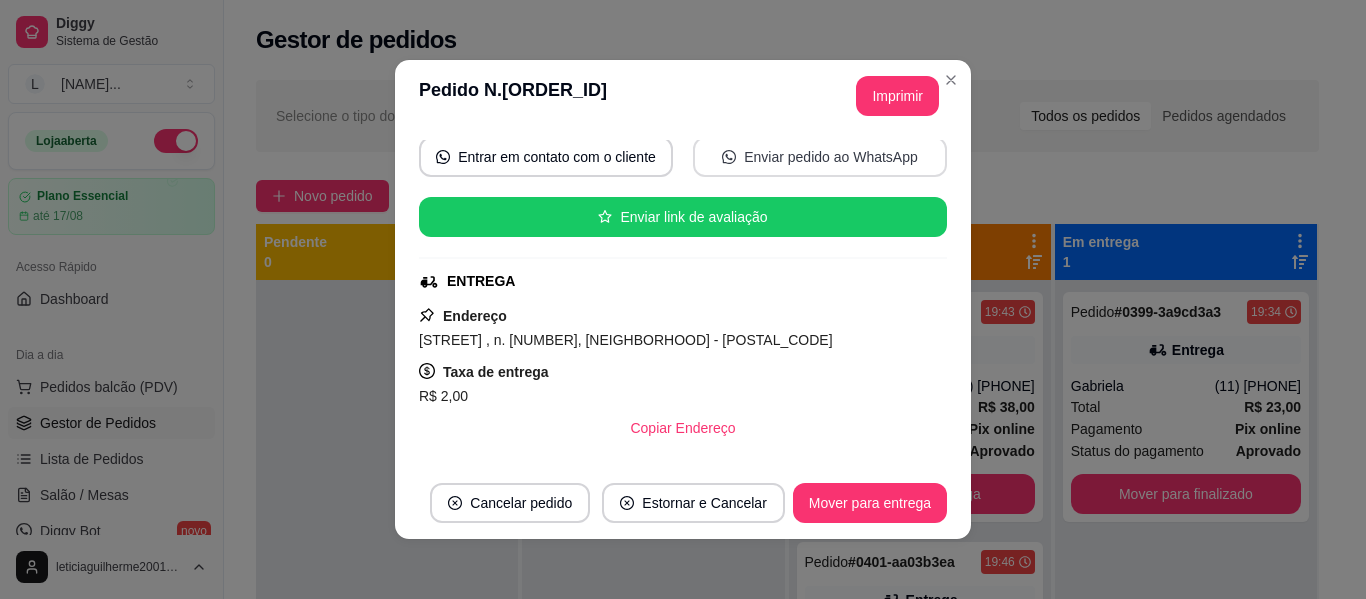 scroll, scrollTop: 520, scrollLeft: 0, axis: vertical 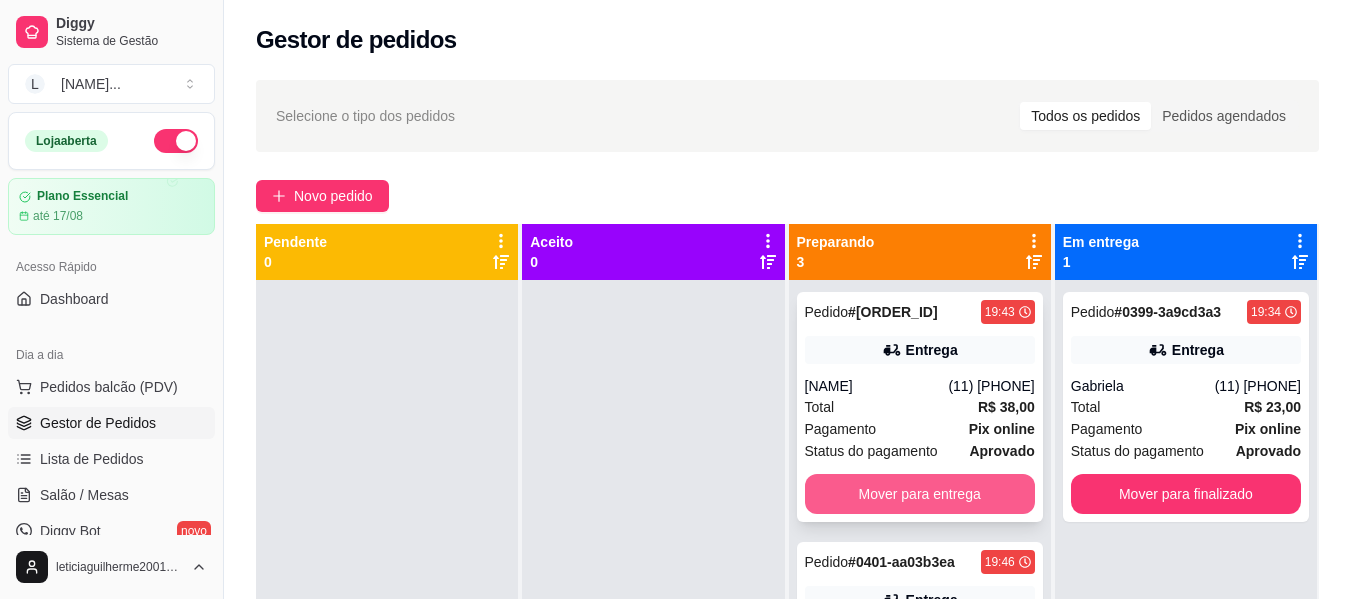 click on "Mover para entrega" at bounding box center [920, 494] 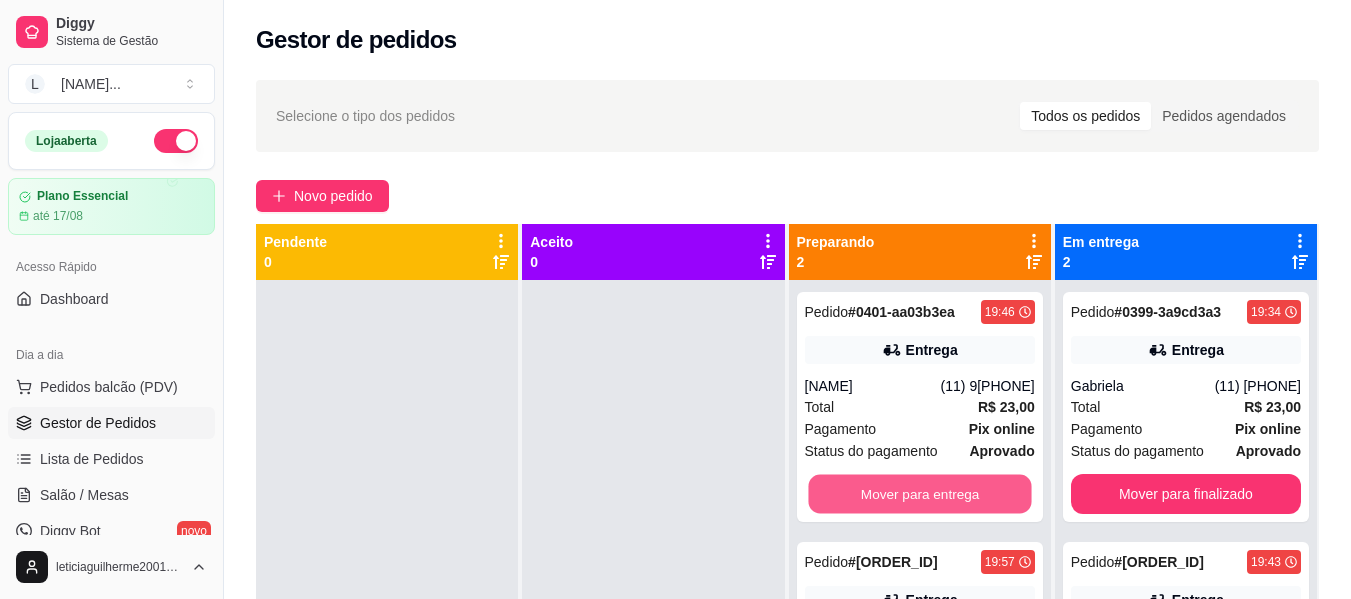 click on "Mover para entrega" at bounding box center [919, 494] 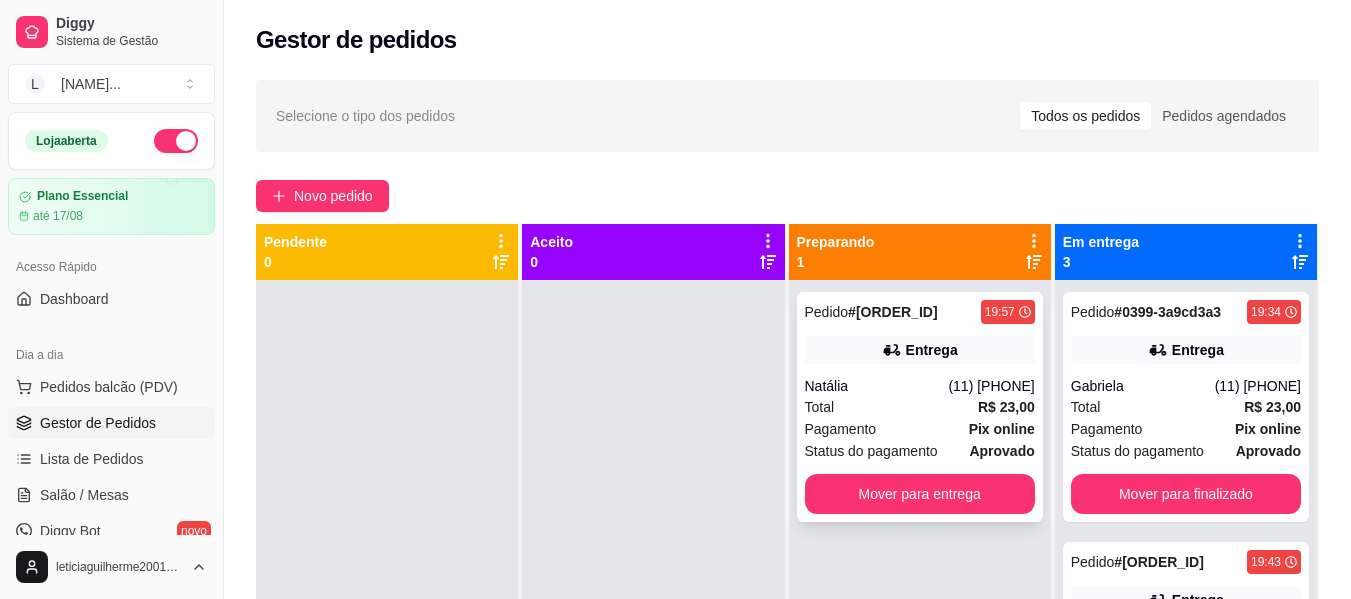 click on "Pagamento Pix online" at bounding box center (920, 429) 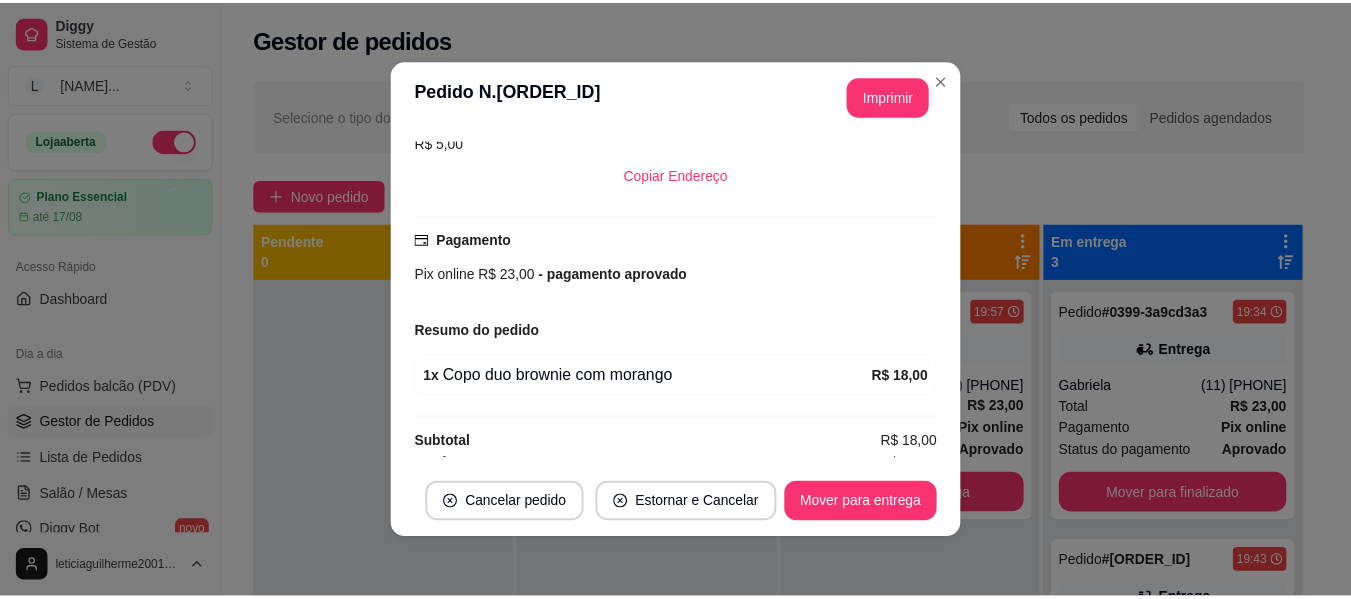 scroll, scrollTop: 458, scrollLeft: 0, axis: vertical 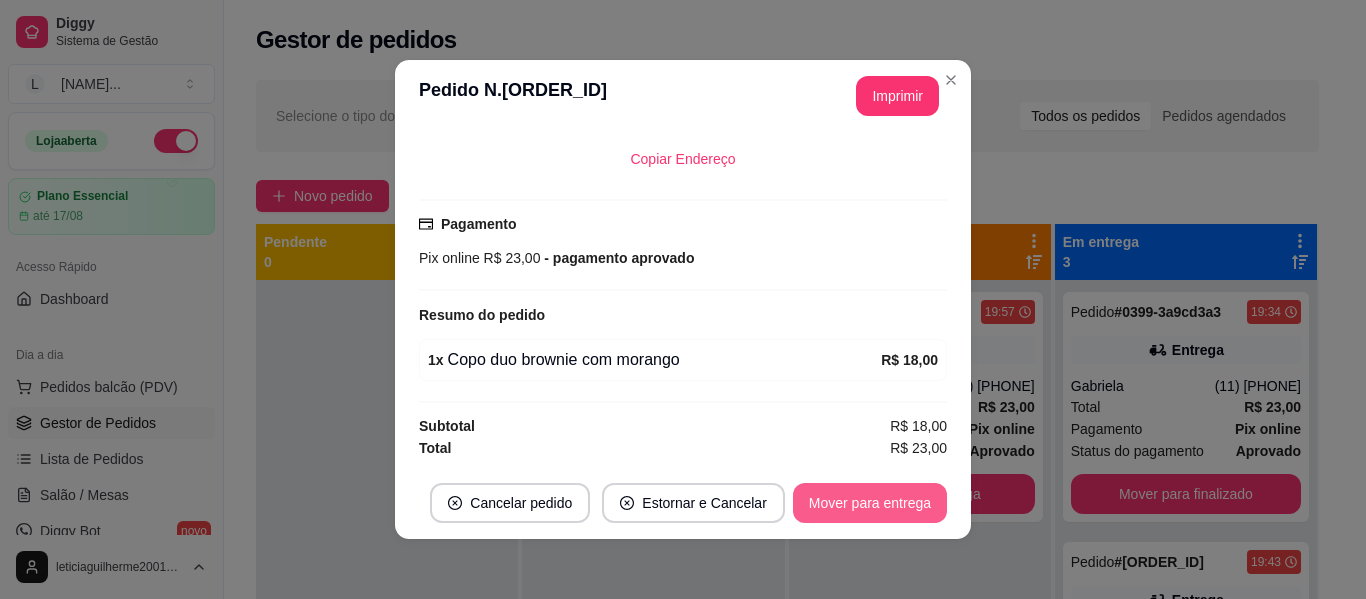 click on "Mover para entrega" at bounding box center [870, 503] 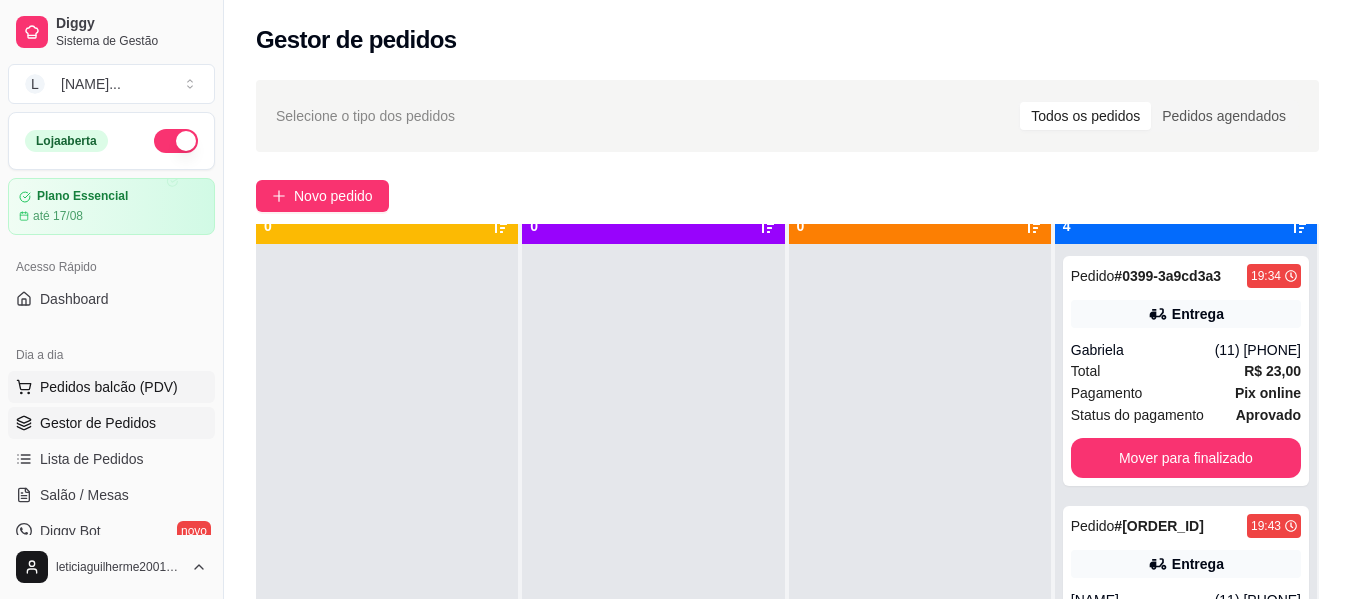 scroll, scrollTop: 56, scrollLeft: 0, axis: vertical 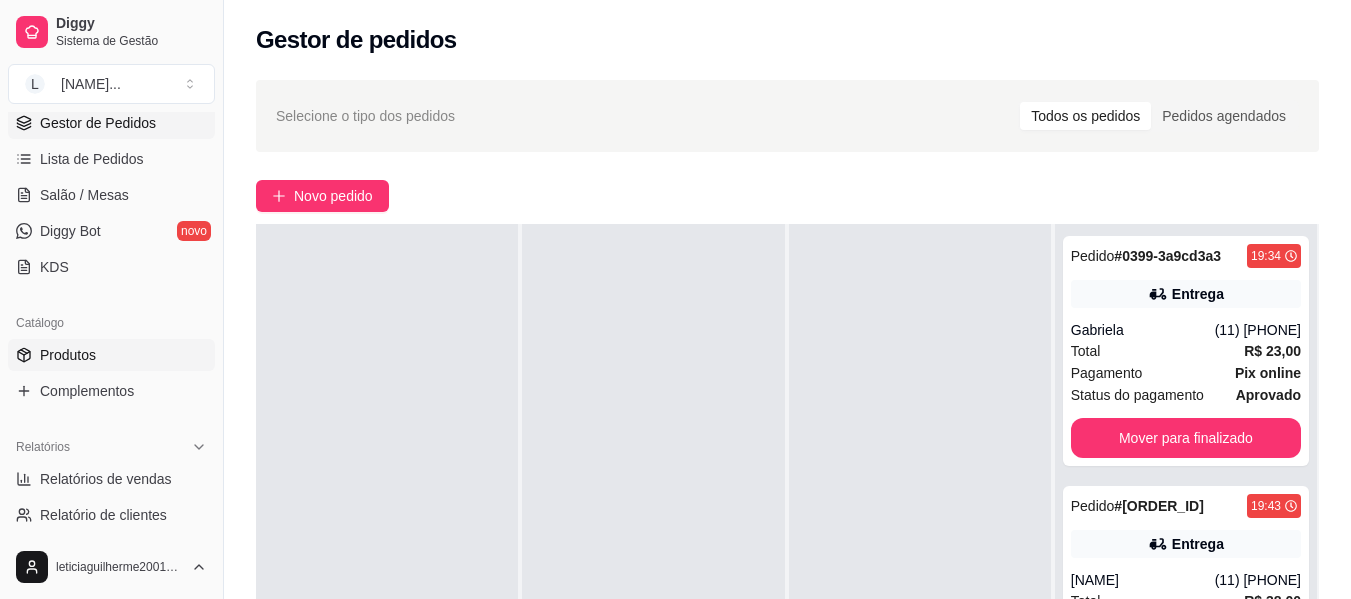 click on "Produtos" at bounding box center [111, 355] 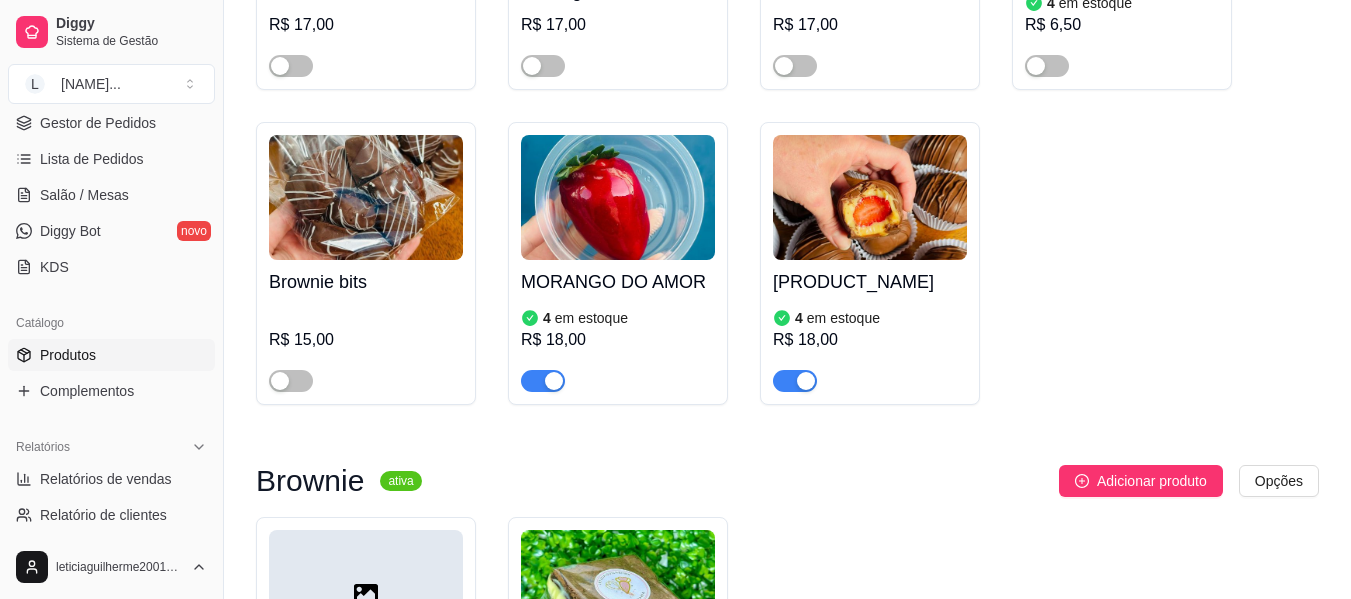scroll, scrollTop: 3000, scrollLeft: 0, axis: vertical 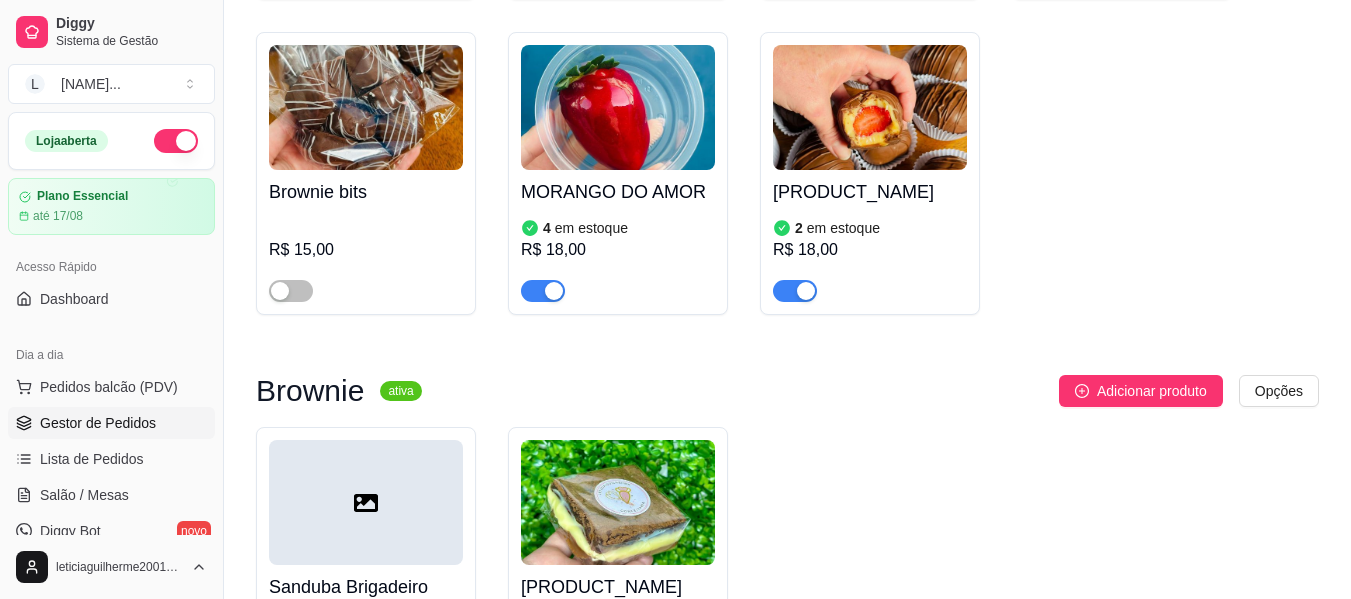 click on "Gestor de Pedidos" at bounding box center (98, 423) 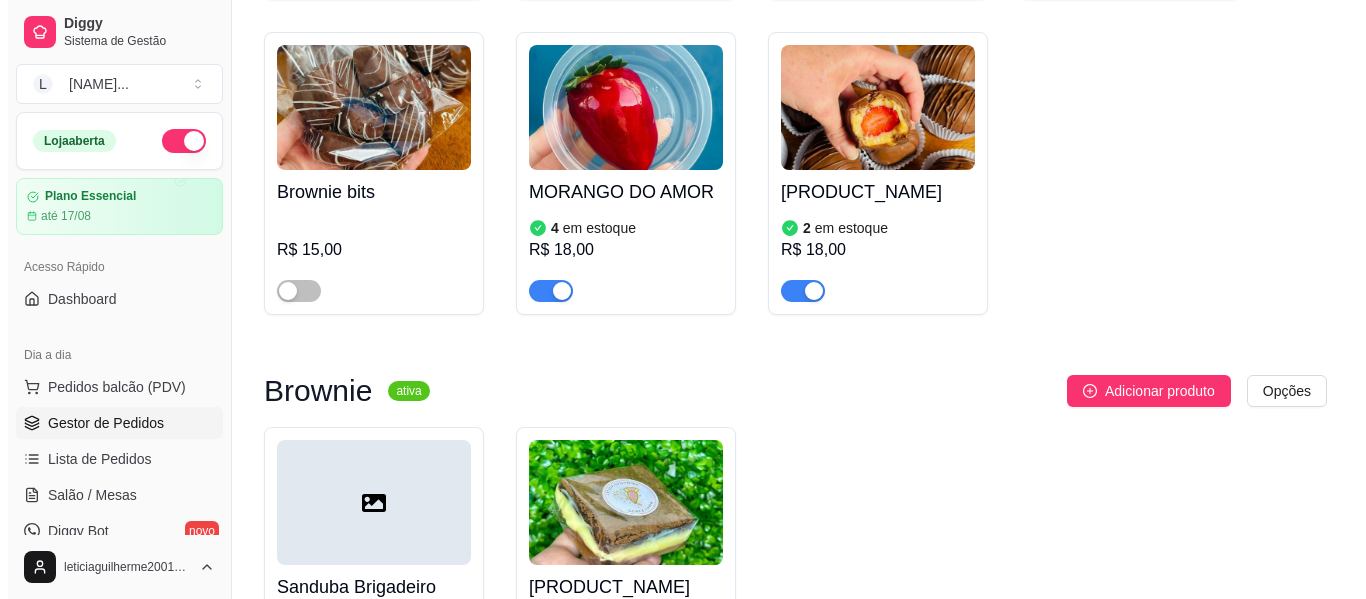 scroll, scrollTop: 0, scrollLeft: 0, axis: both 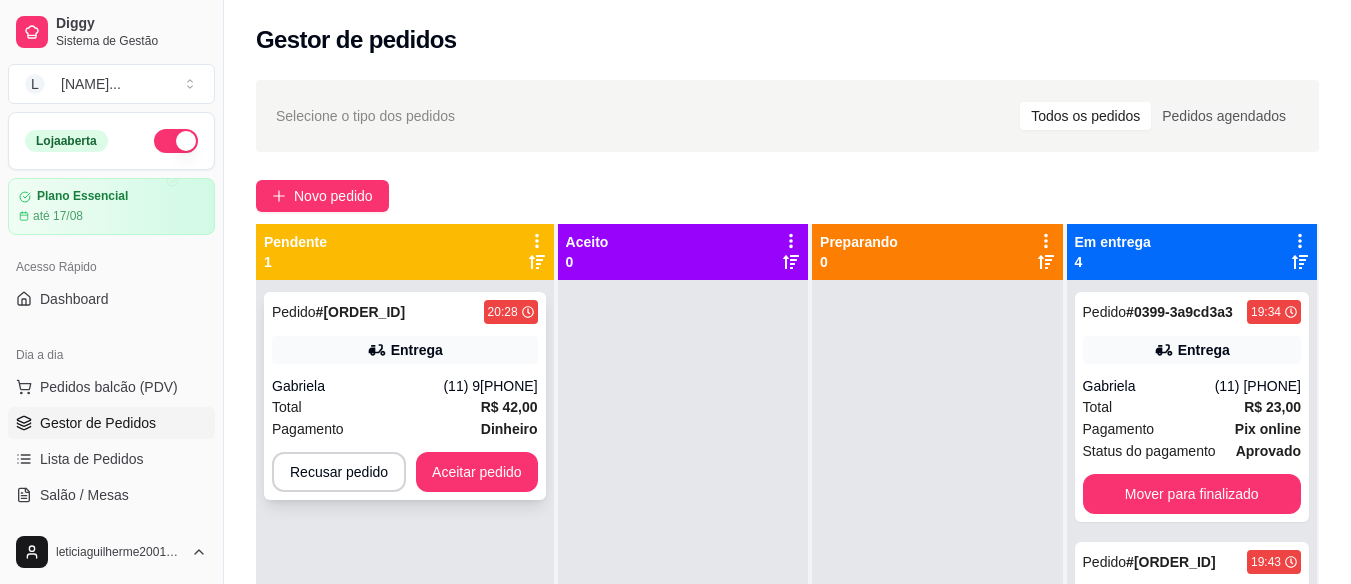 click on "Pedido  # [ORDER_ID] [TIME] Entrega [NAME] ([PHONE]) Total R$ 42,00 Pagamento Dinheiro Recusar pedido Aceitar pedido" at bounding box center [405, 396] 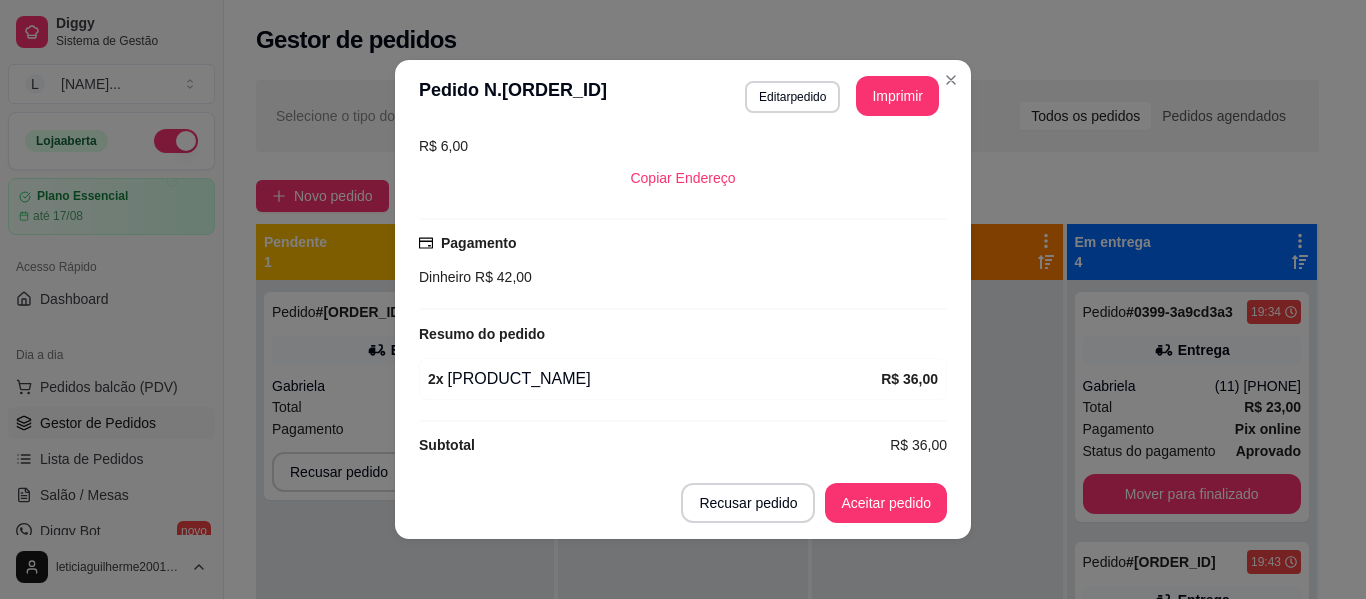 scroll, scrollTop: 458, scrollLeft: 0, axis: vertical 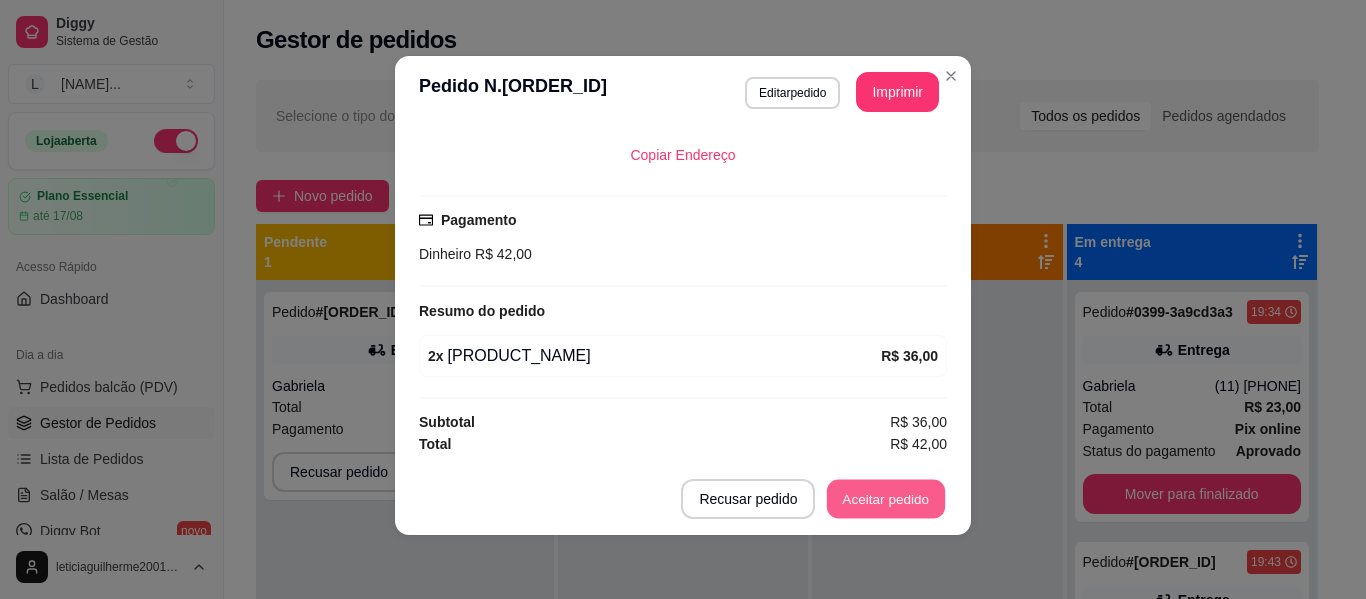 click on "Aceitar pedido" at bounding box center (886, 499) 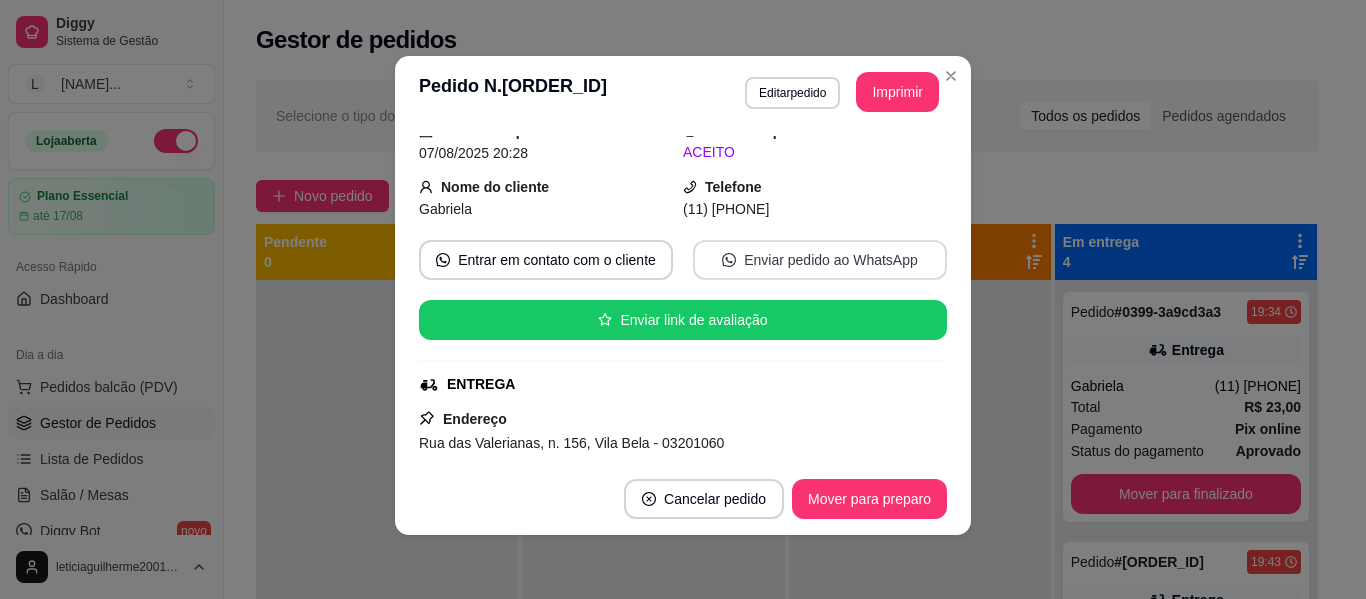 scroll, scrollTop: 0, scrollLeft: 0, axis: both 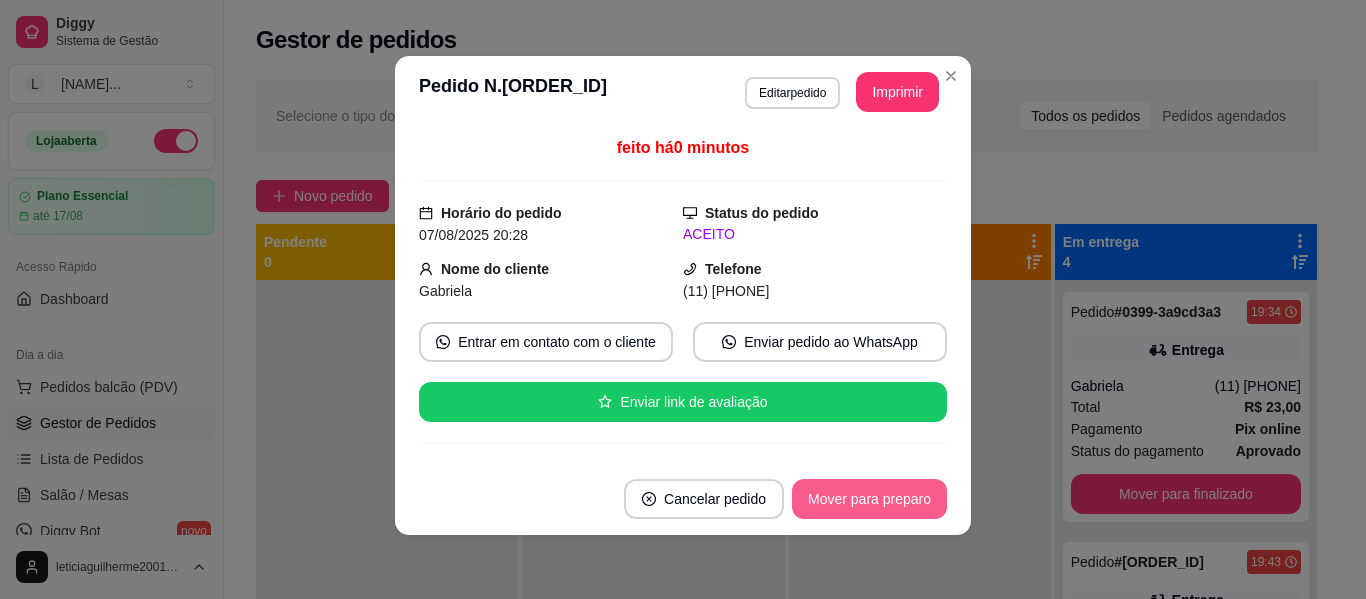 click on "Mover para preparo" at bounding box center [869, 499] 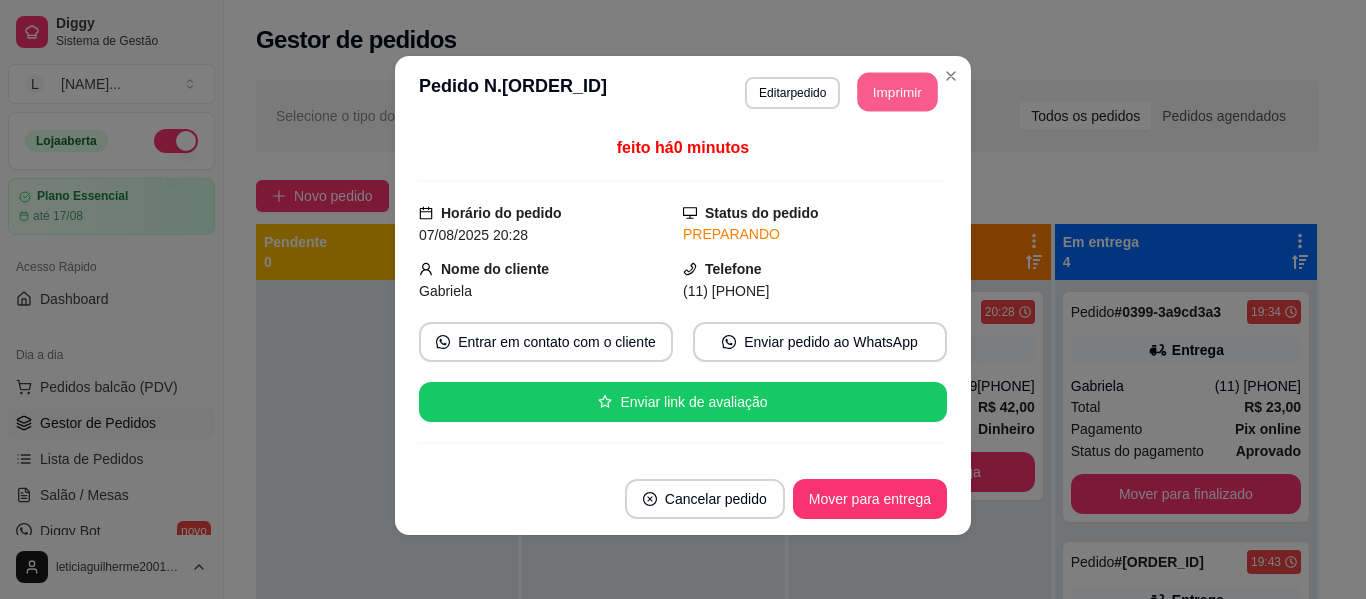 click on "Imprimir" at bounding box center (898, 92) 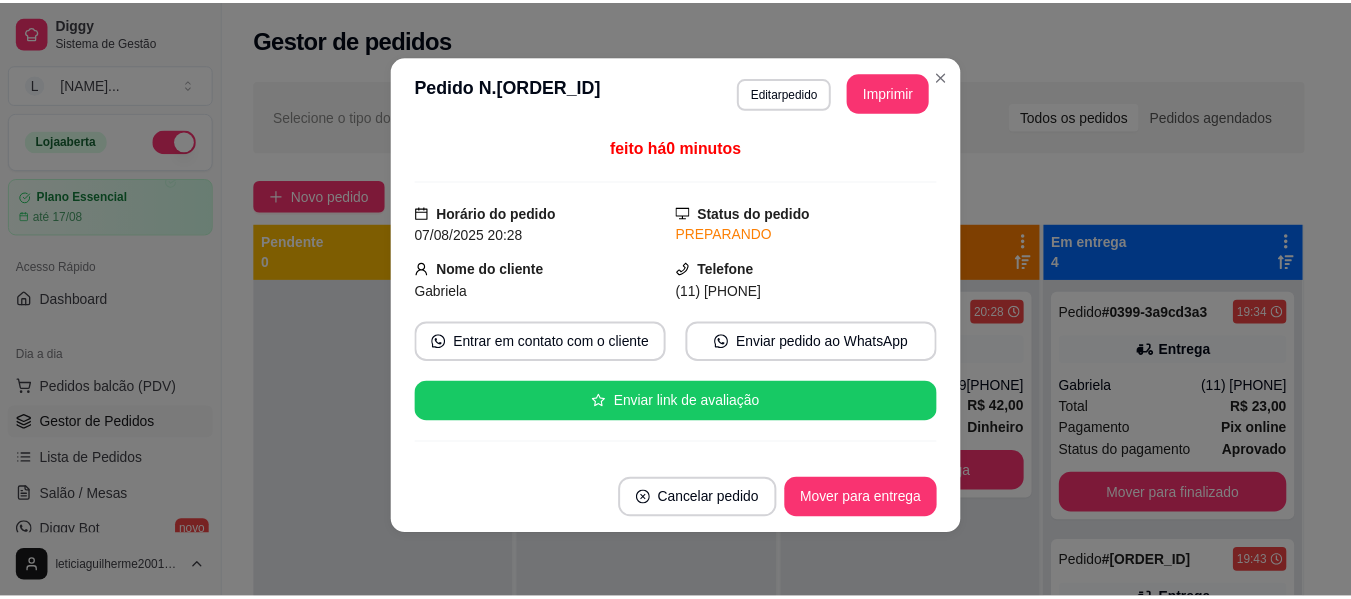 scroll, scrollTop: 0, scrollLeft: 0, axis: both 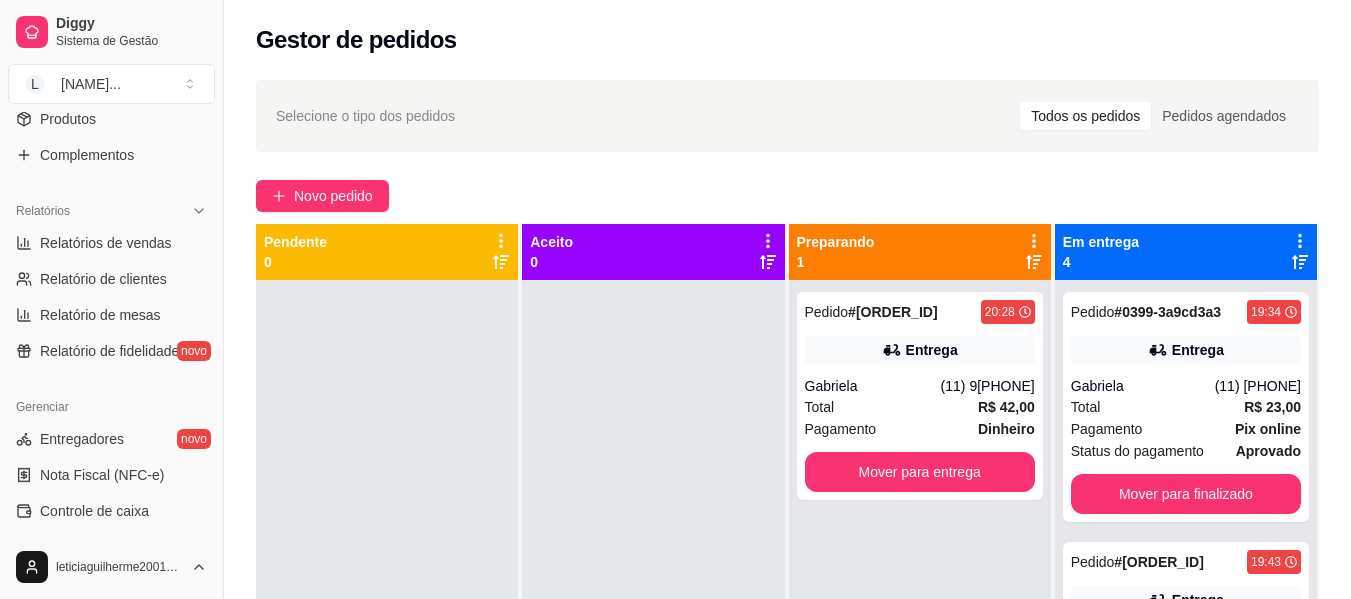 click on "[COMPANY_NAME] [NAME] ..." at bounding box center [111, 56] 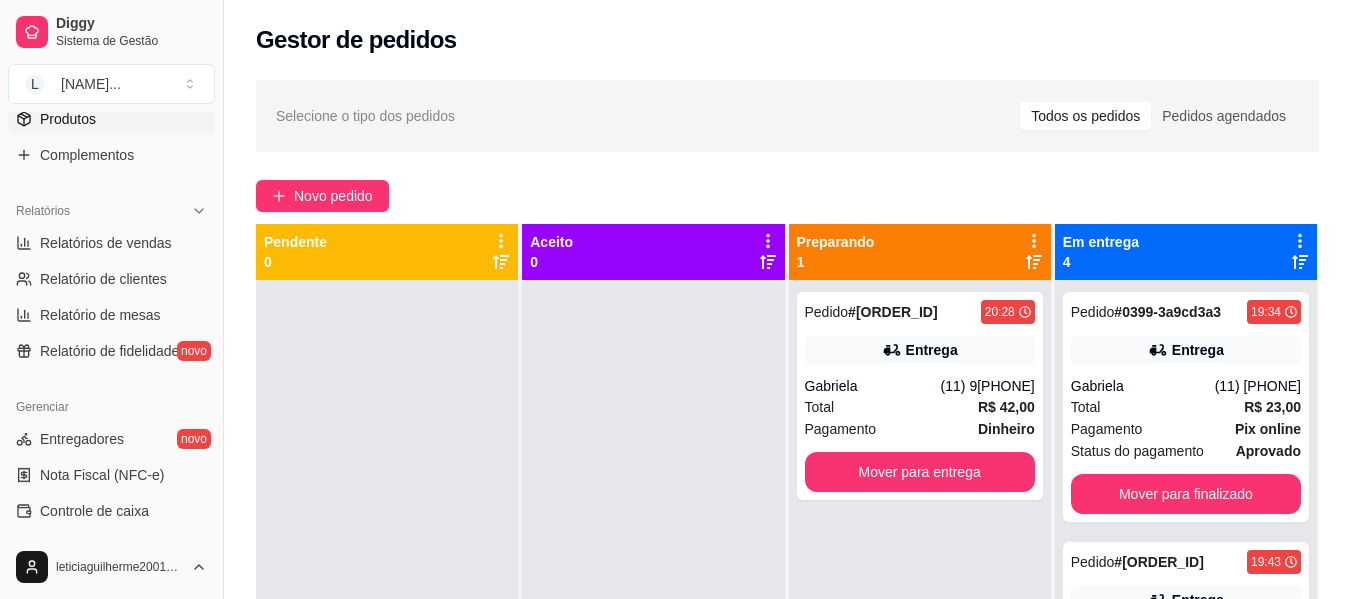 click on "Produtos" at bounding box center [111, 119] 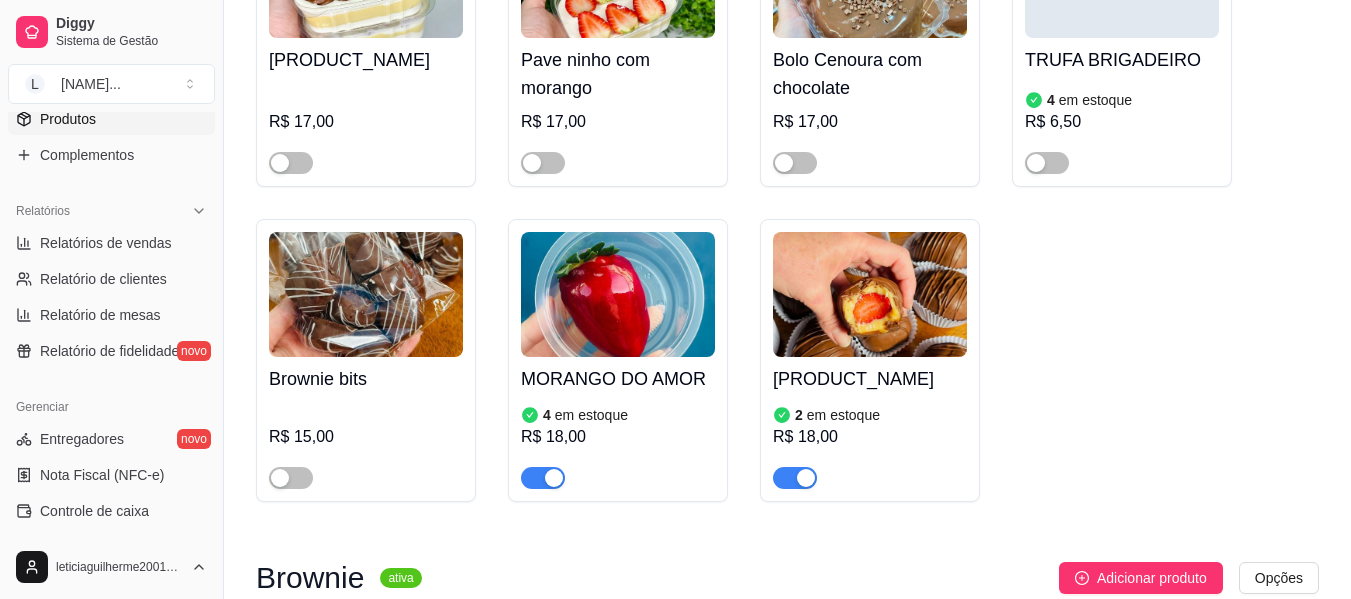 scroll, scrollTop: 2873, scrollLeft: 0, axis: vertical 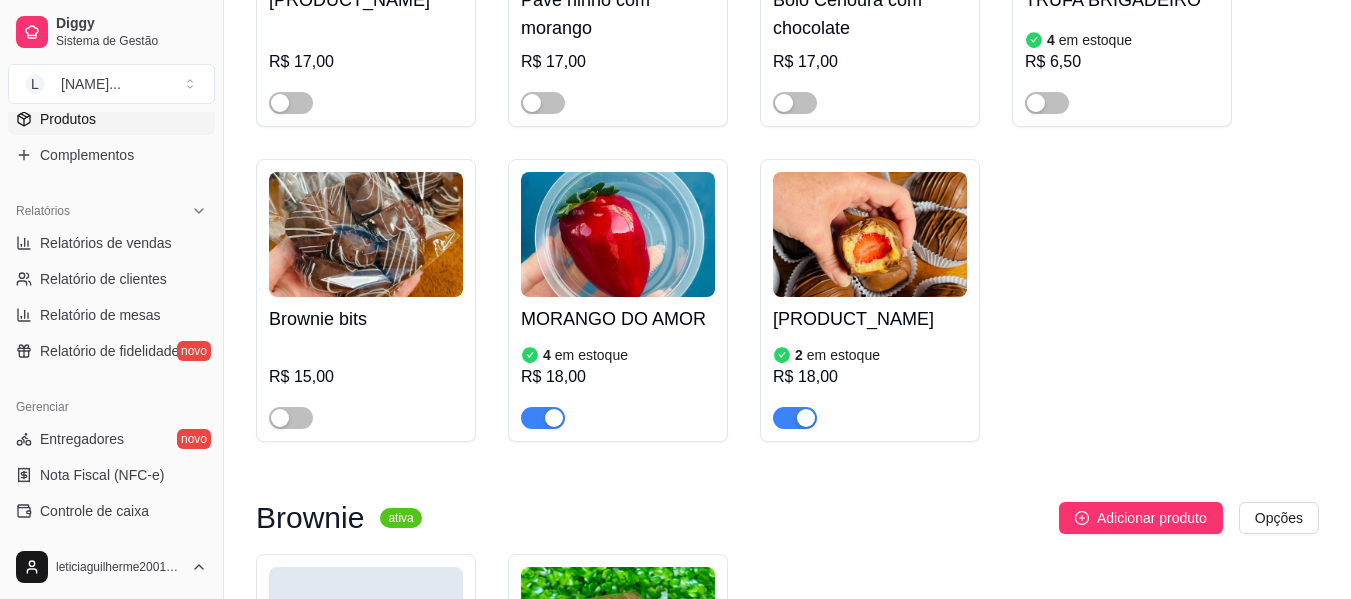 click at bounding box center (795, 418) 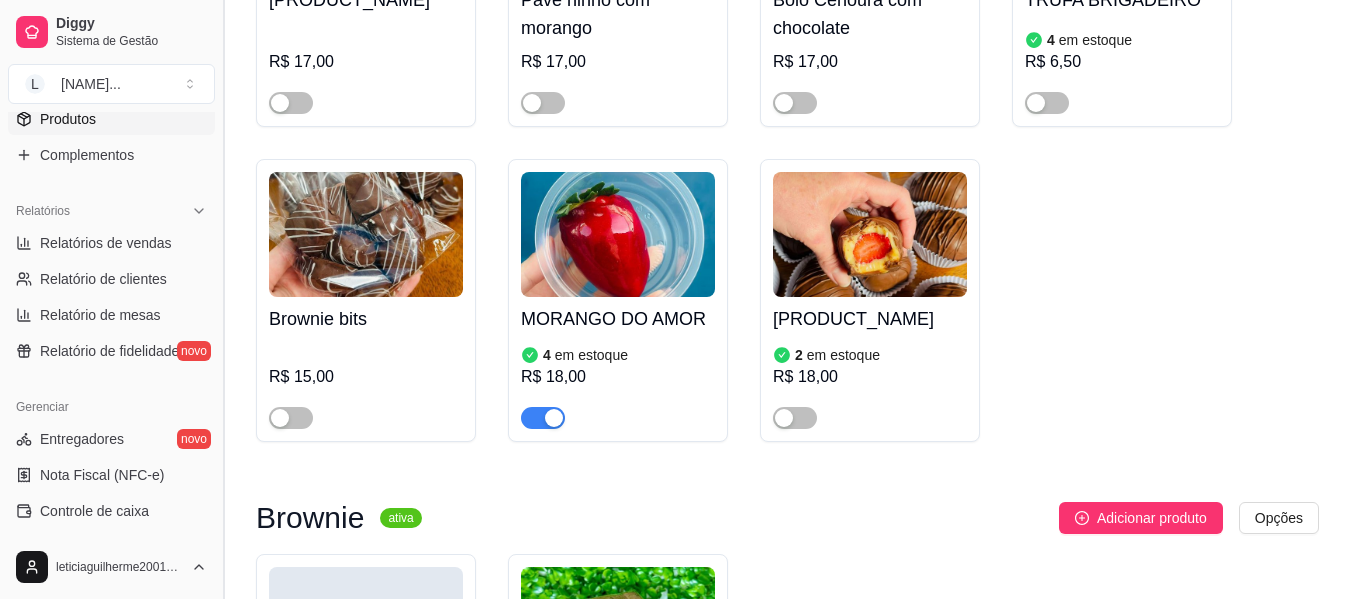 click at bounding box center [223, 299] 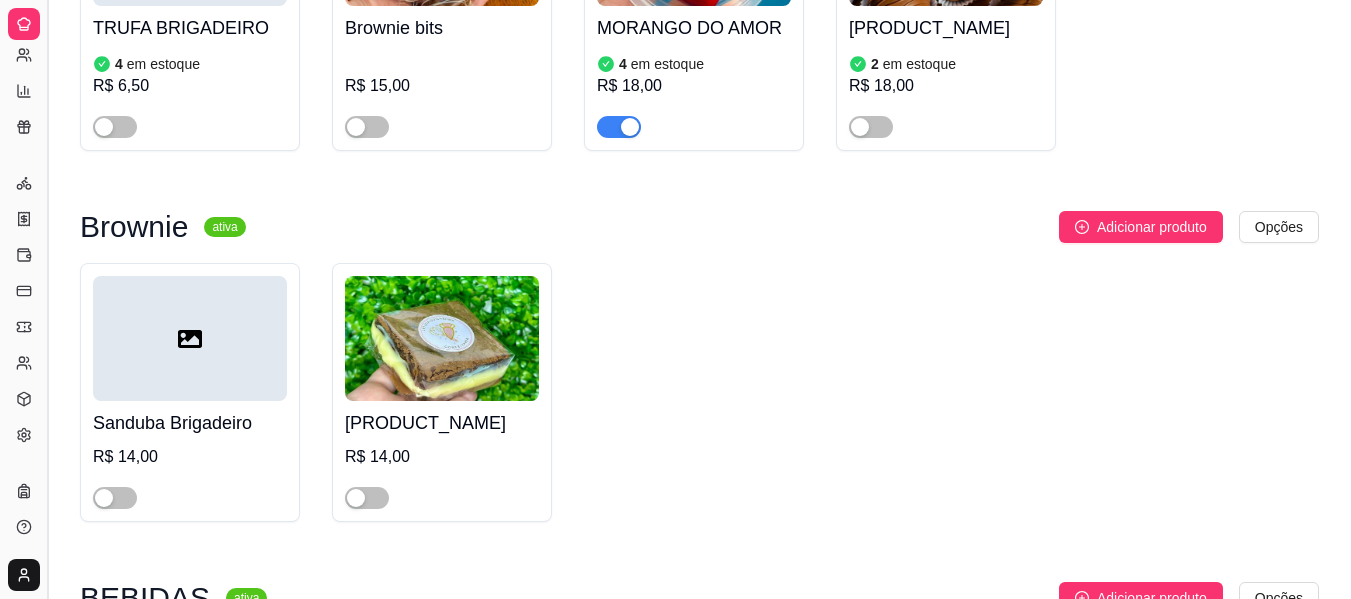 scroll, scrollTop: 333, scrollLeft: 0, axis: vertical 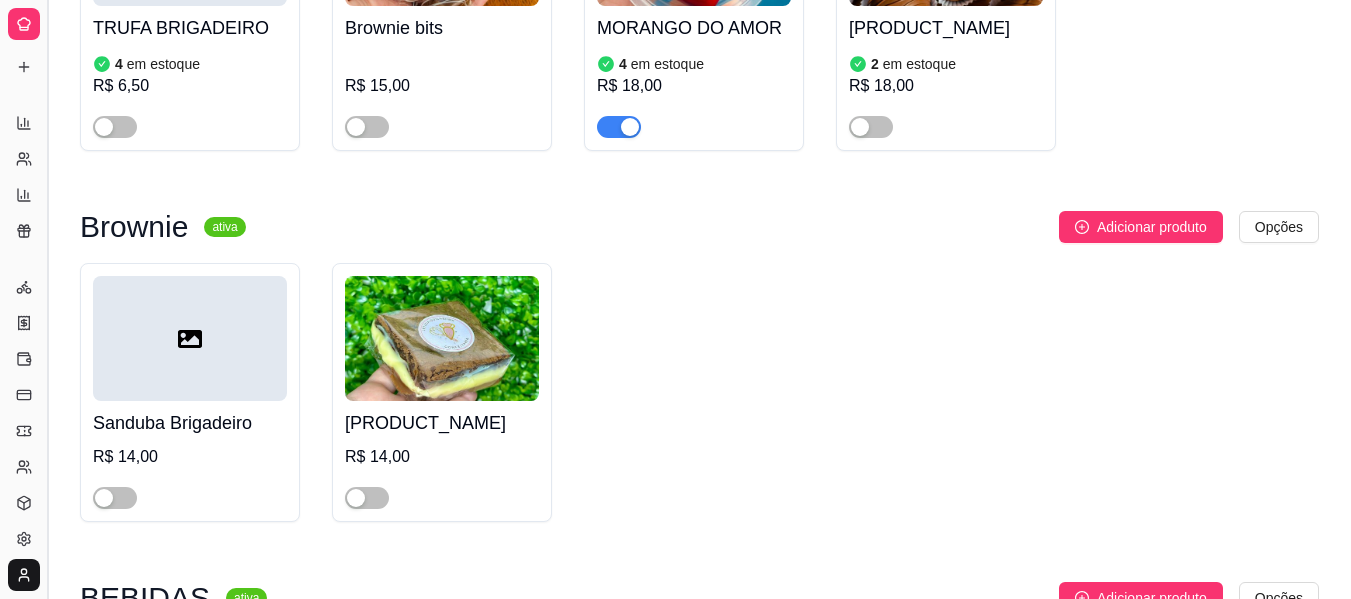 click at bounding box center (47, 299) 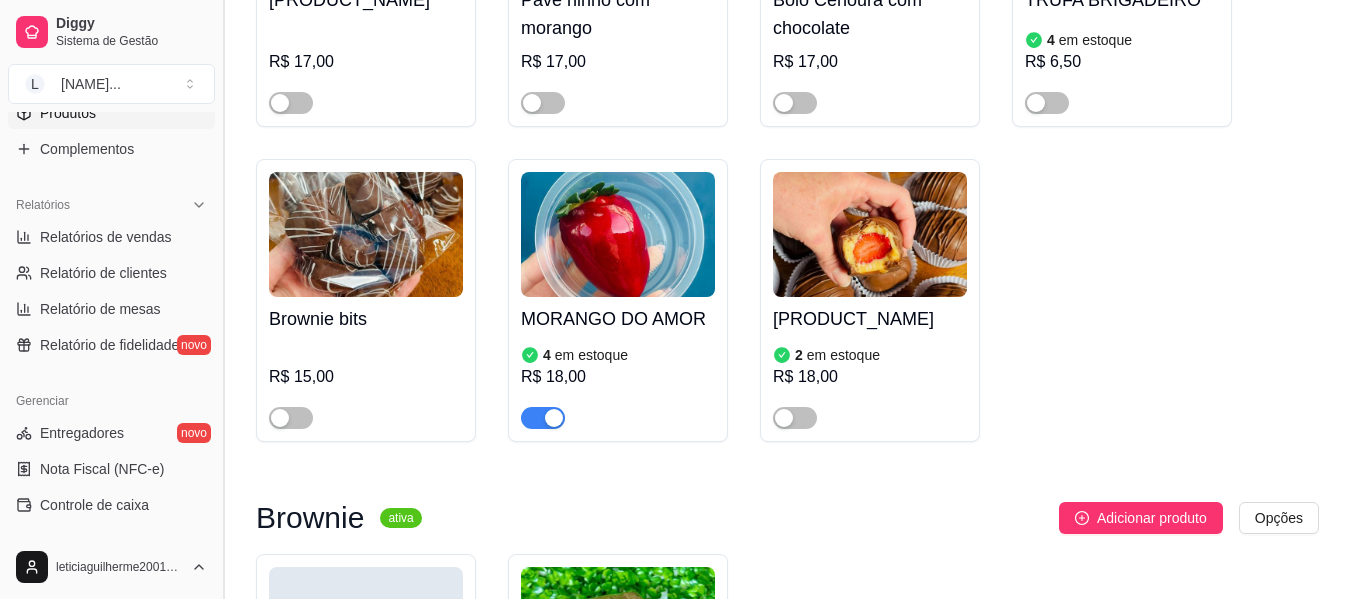 scroll, scrollTop: 560, scrollLeft: 0, axis: vertical 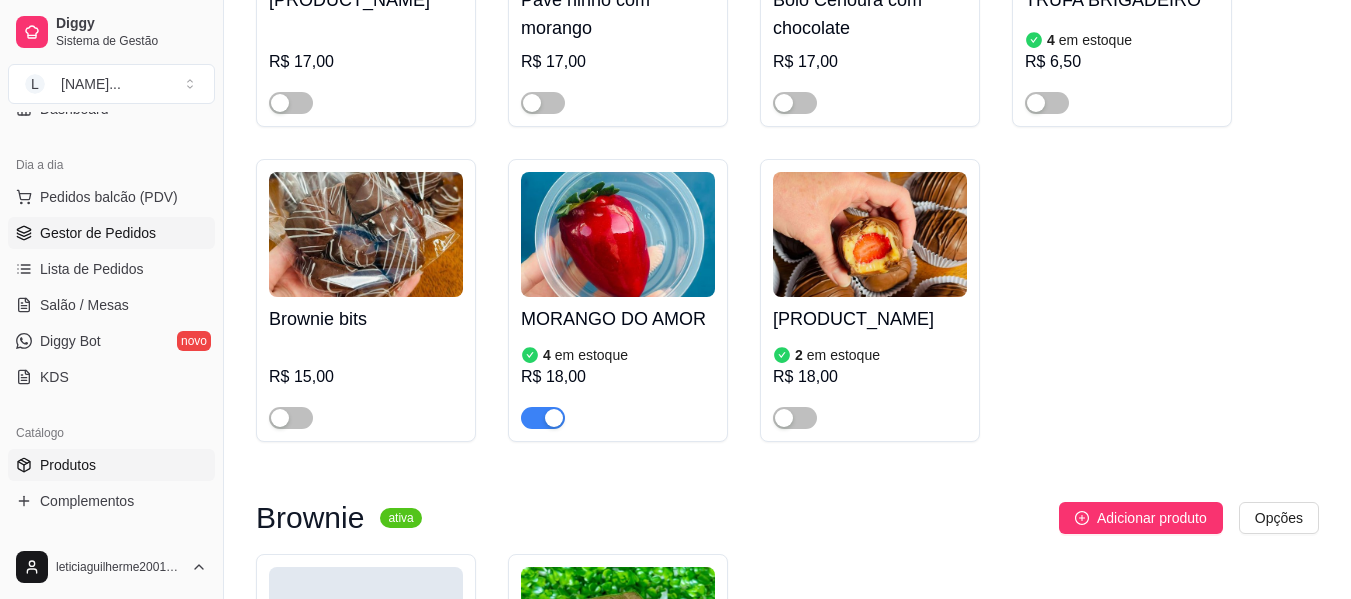 click on "Gestor de Pedidos" at bounding box center [111, 233] 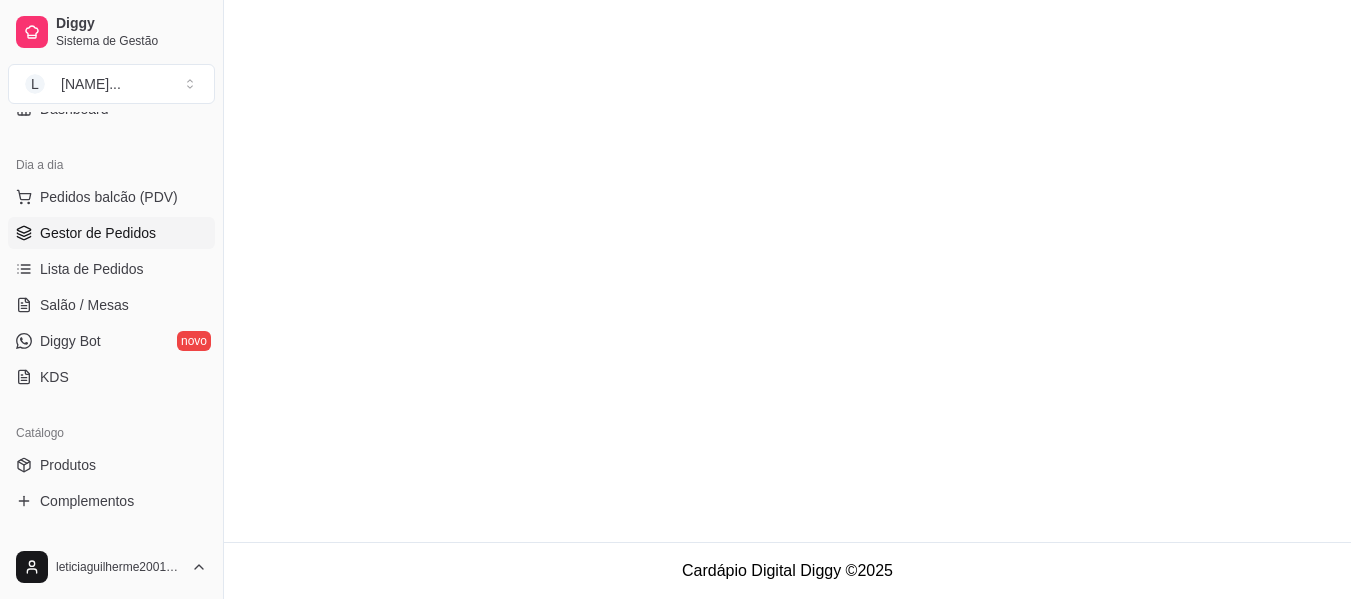 scroll, scrollTop: 0, scrollLeft: 0, axis: both 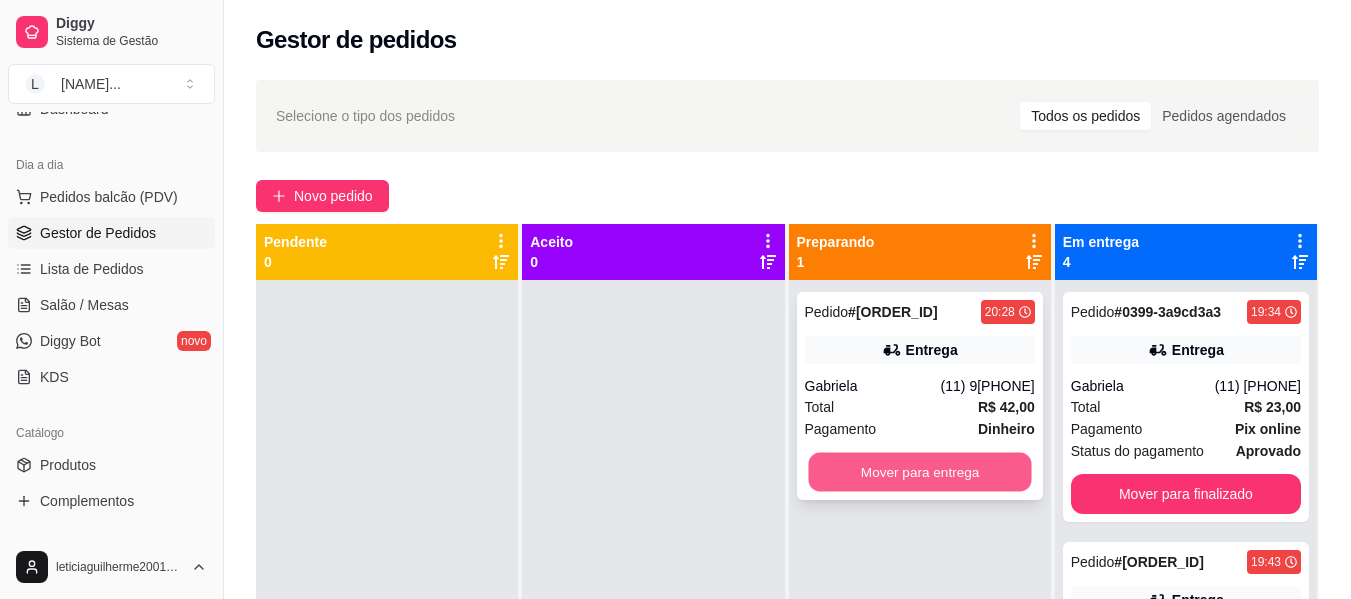 click on "Mover para entrega" at bounding box center [919, 472] 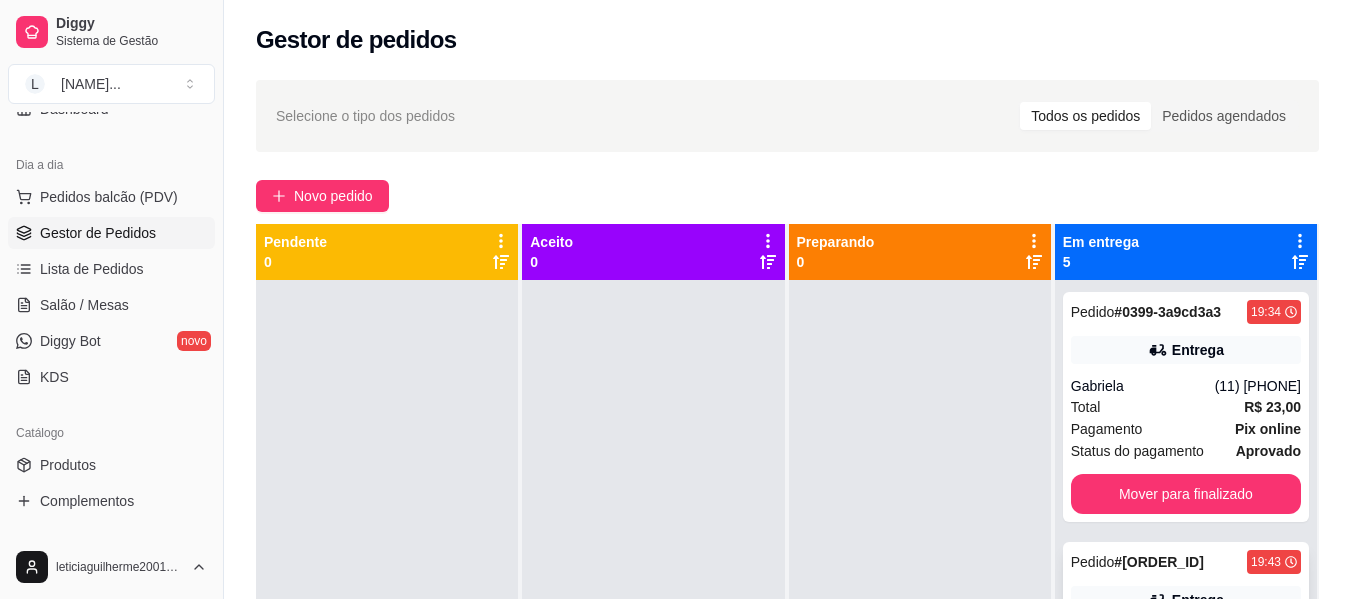 click on "Pedido  # 0400-6f263a49" at bounding box center [1137, 562] 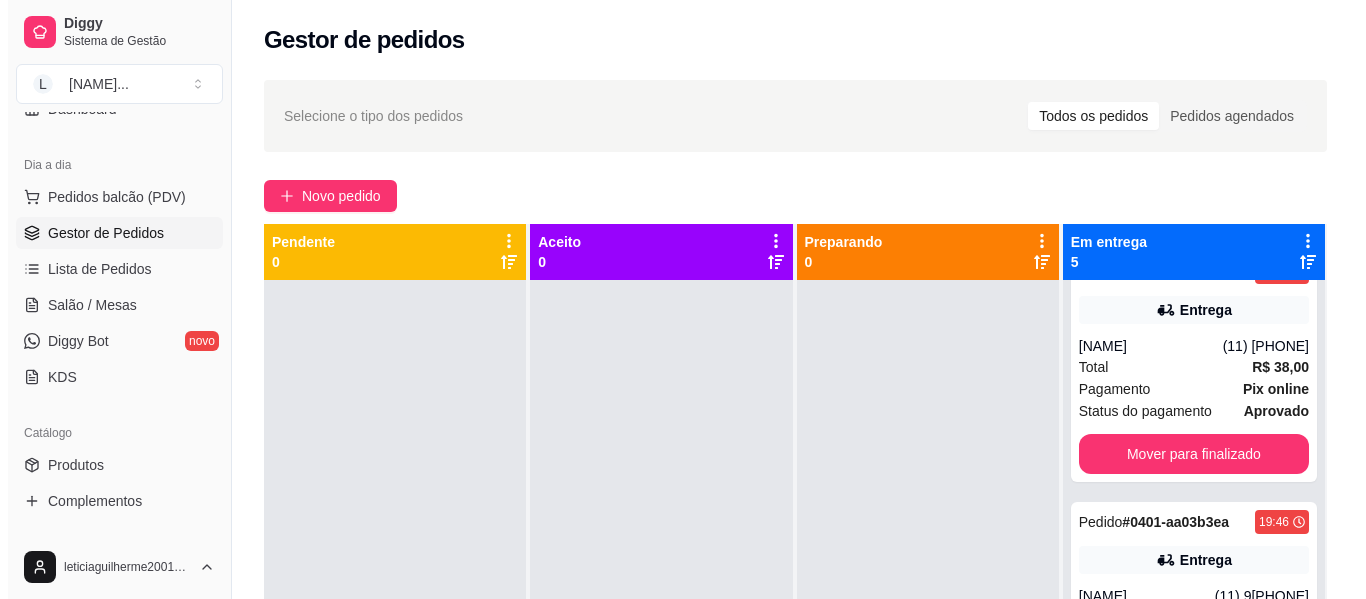 scroll, scrollTop: 346, scrollLeft: 0, axis: vertical 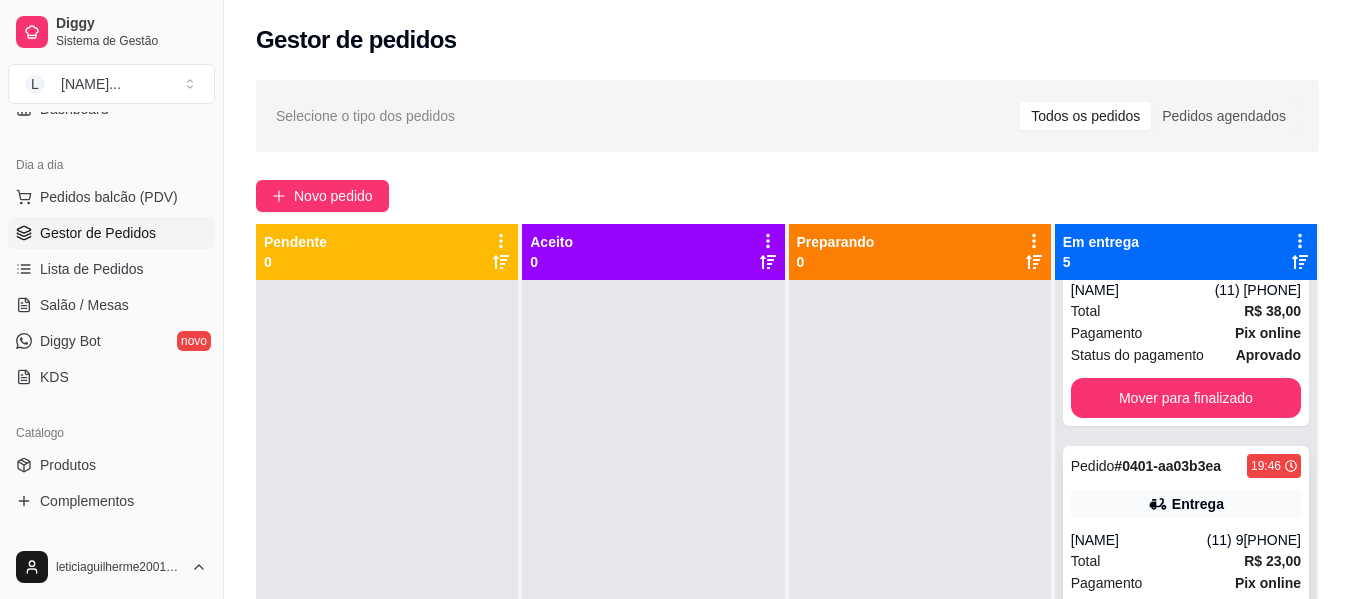 click on "Entrega" at bounding box center (1186, 504) 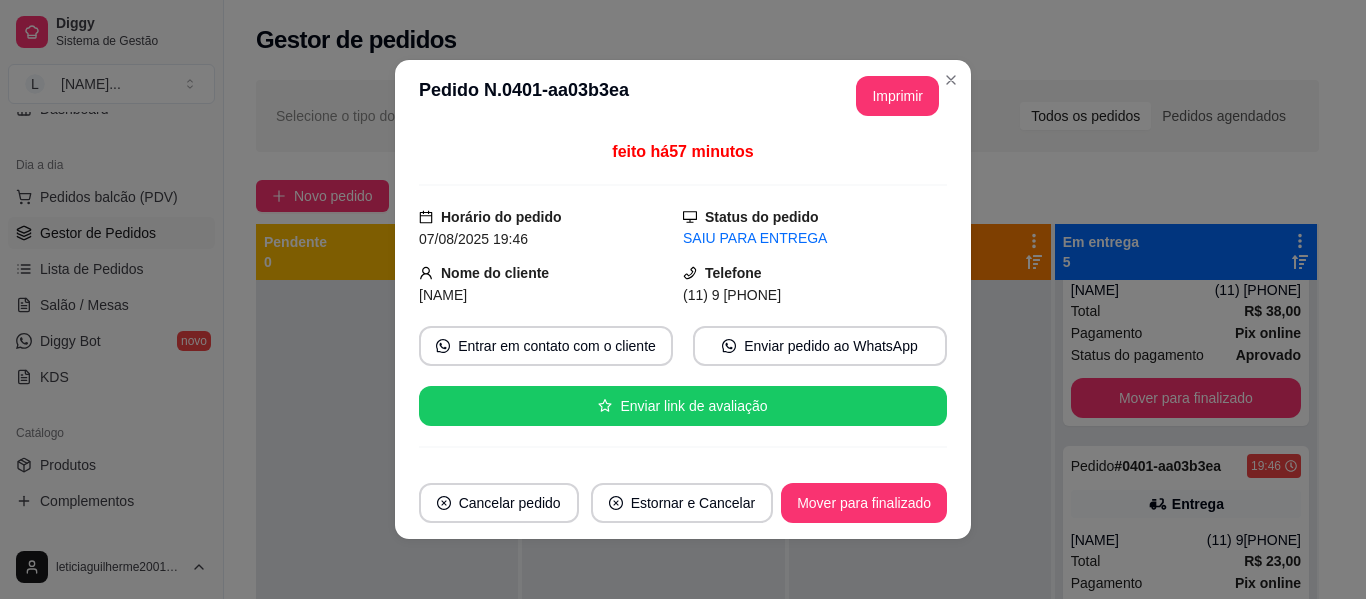 drag, startPoint x: 939, startPoint y: 221, endPoint x: 932, endPoint y: 280, distance: 59.413803 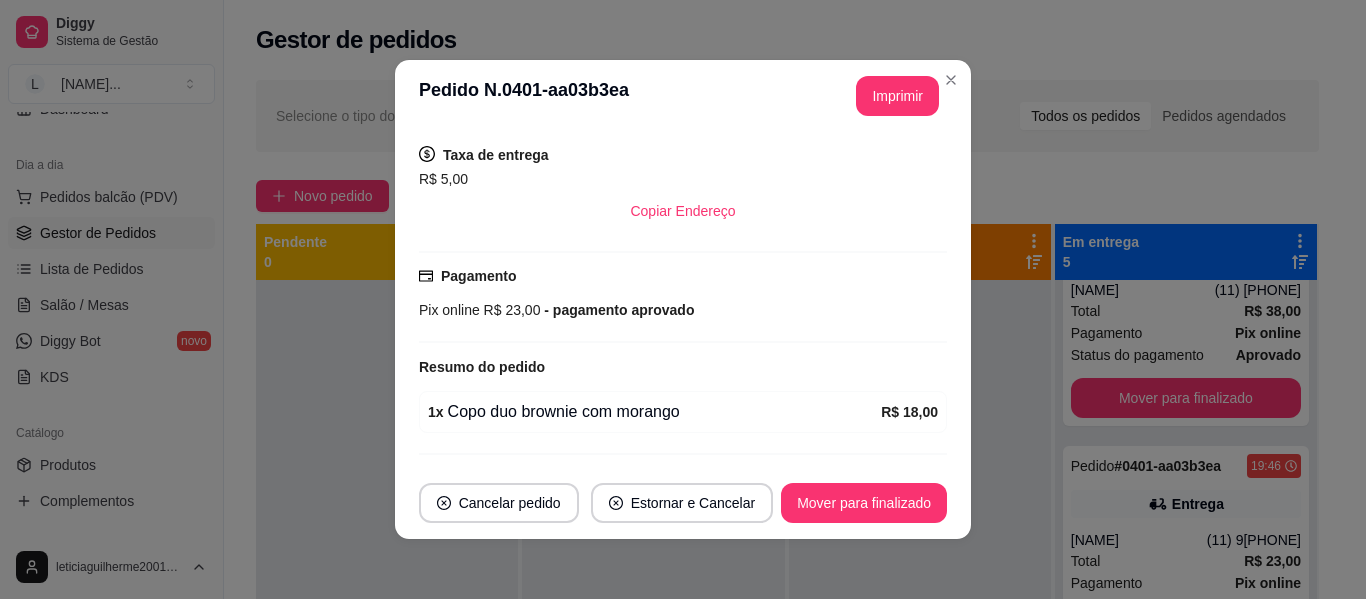 scroll, scrollTop: 458, scrollLeft: 0, axis: vertical 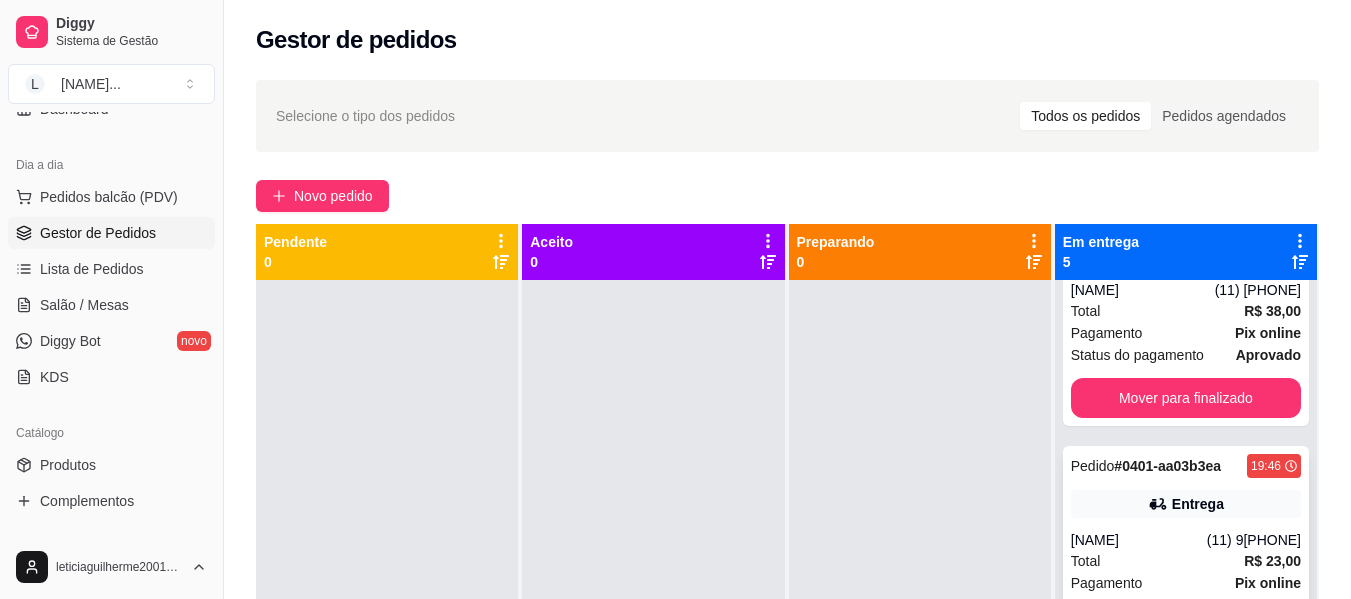 click on "Pedido  # [ORDER_ID] [TIME] Entrega [NAME] ([PHONE]) Total R$ 23,00 Pagamento Pix online Status do pagamento aprovado Mover para finalizado" at bounding box center (1186, 561) 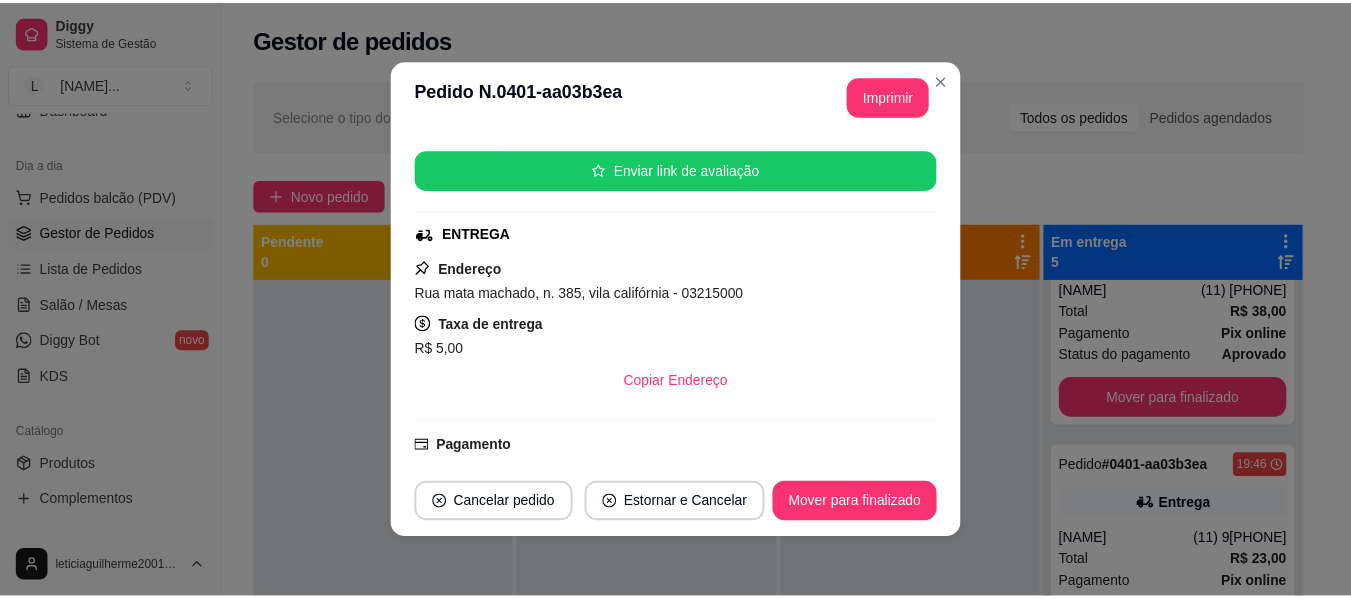 scroll, scrollTop: 238, scrollLeft: 0, axis: vertical 